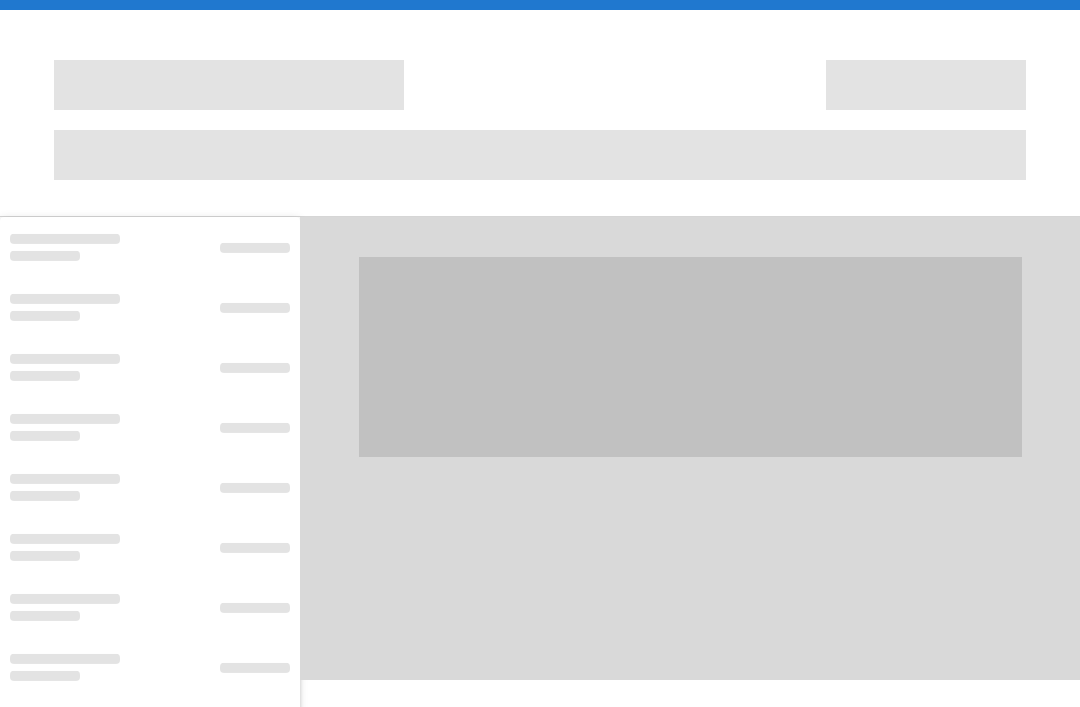scroll, scrollTop: 64, scrollLeft: 0, axis: vertical 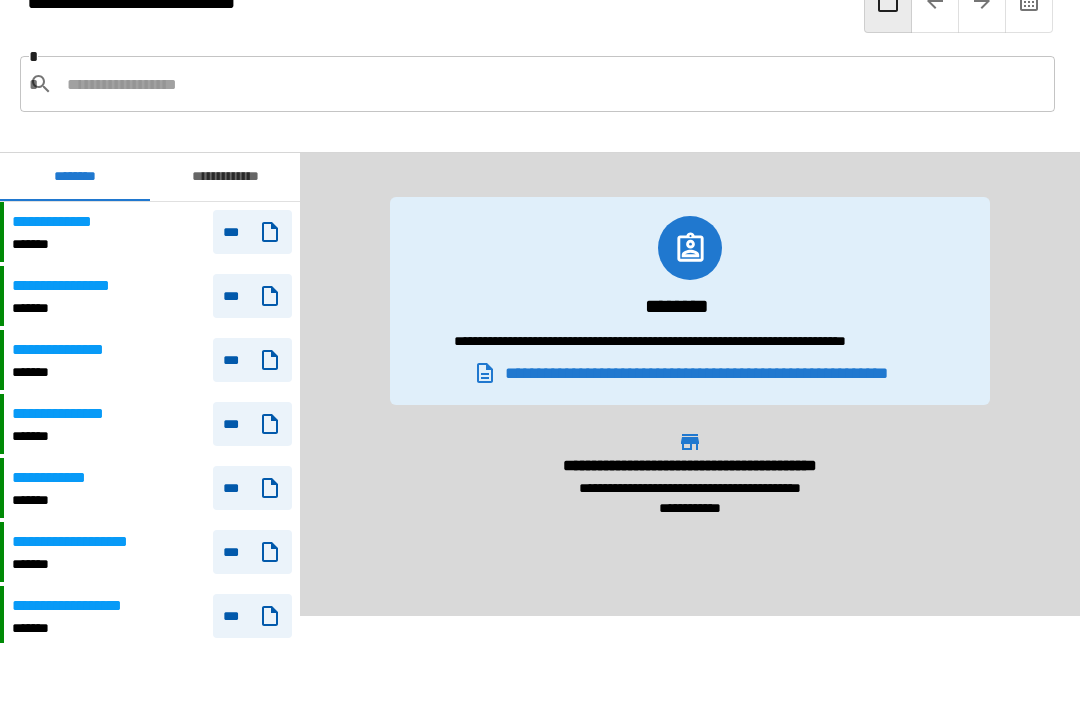 click on "*******" at bounding box center (59, 244) 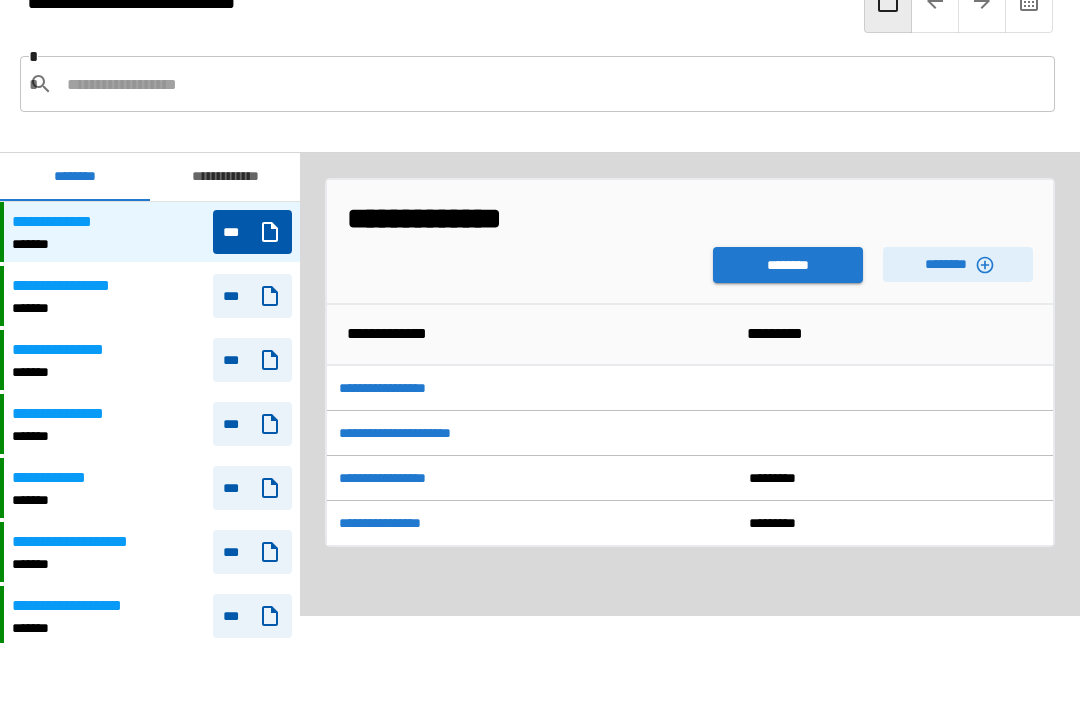 click on "********" at bounding box center [788, 265] 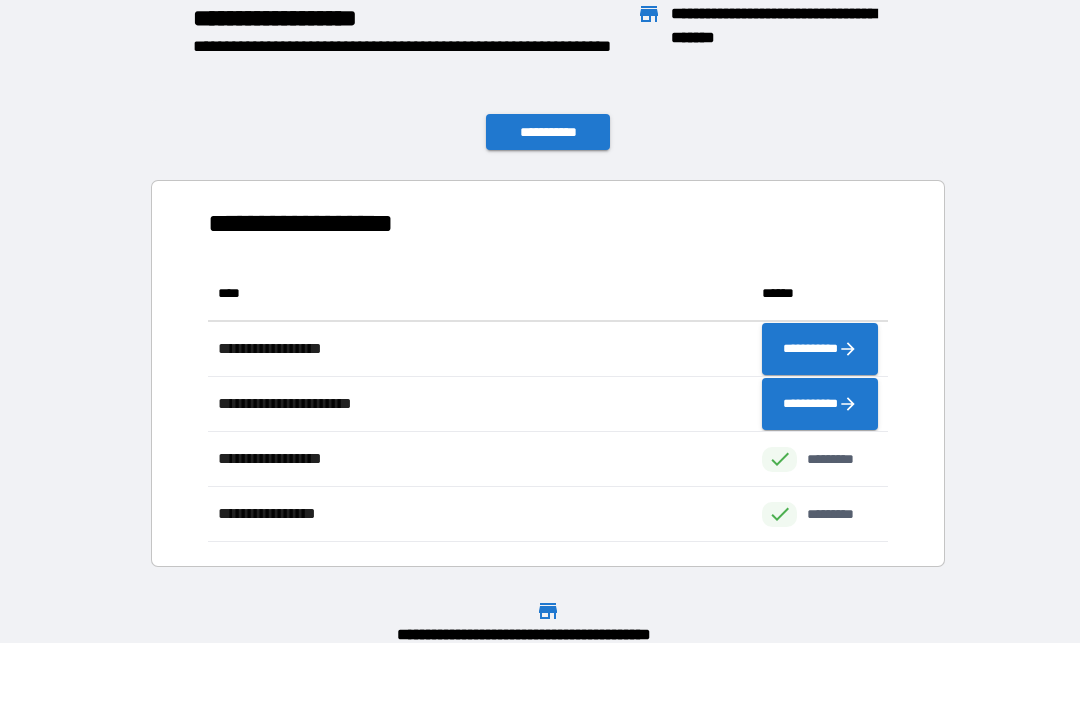 scroll, scrollTop: 1, scrollLeft: 1, axis: both 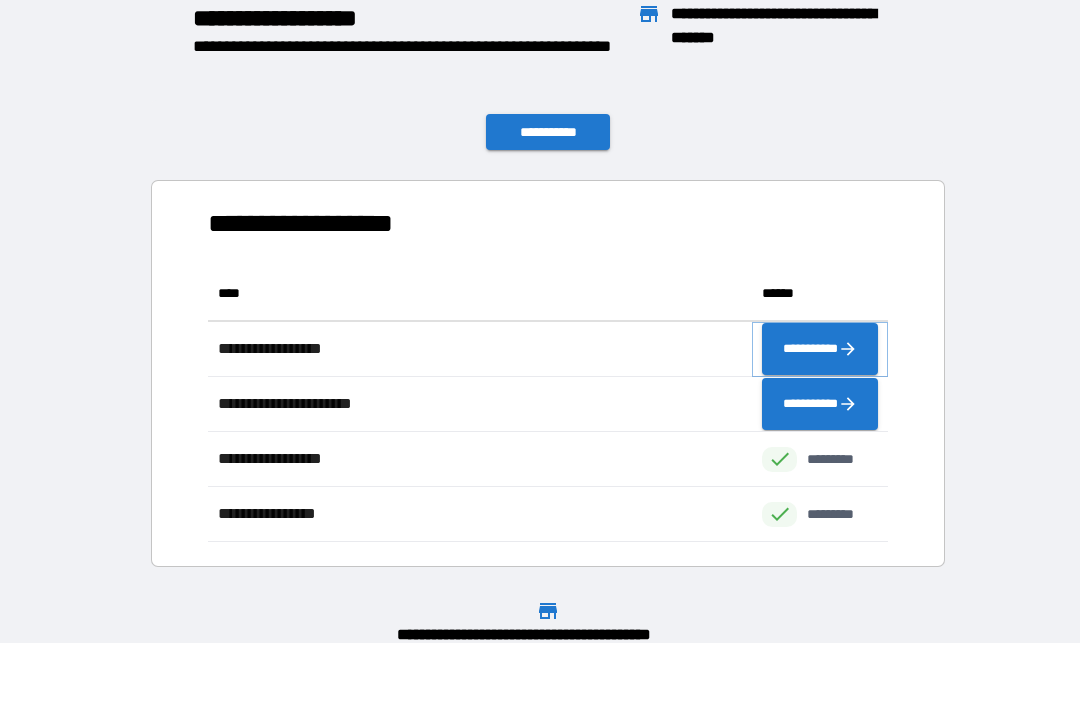 click on "**********" at bounding box center (820, 349) 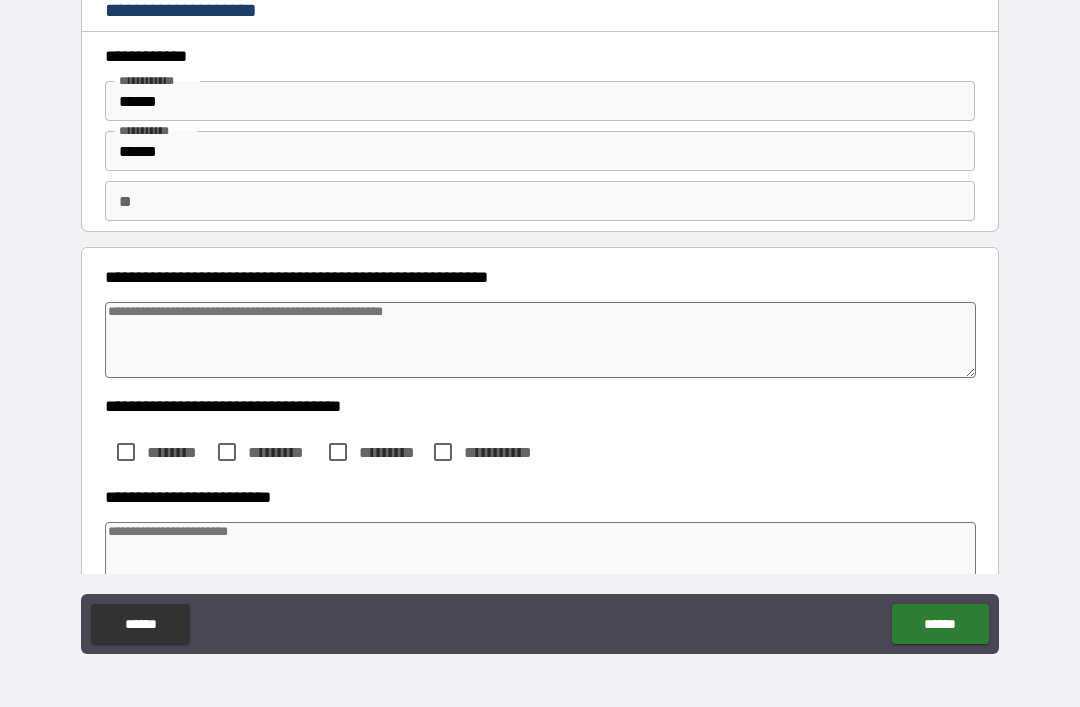 type on "*" 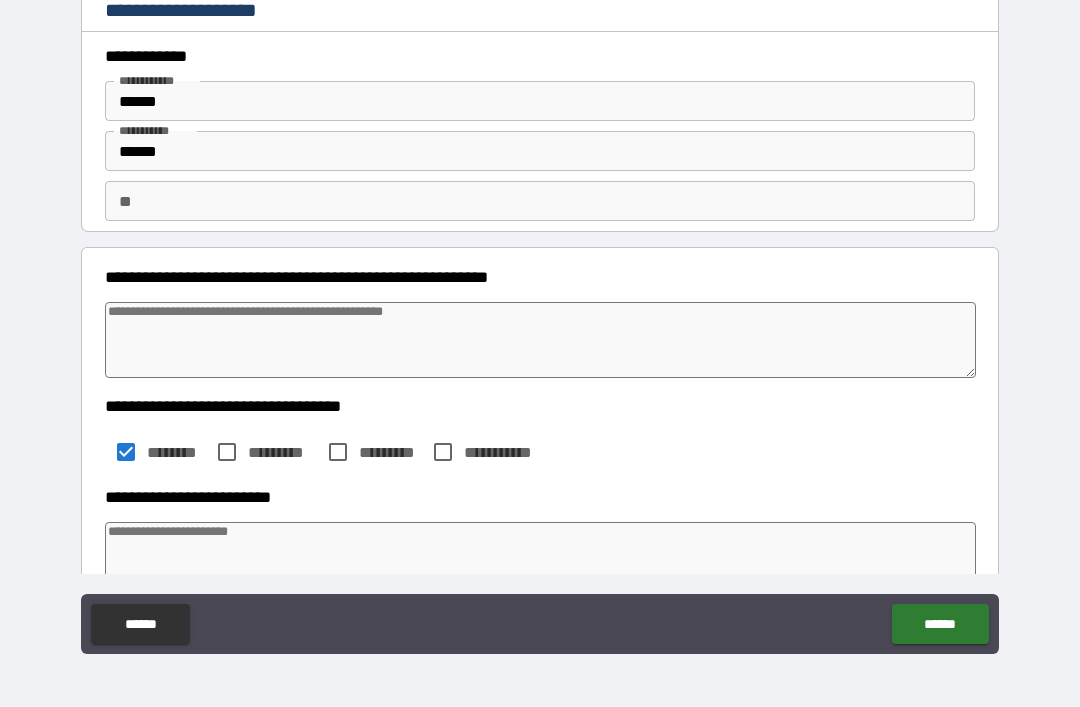 type on "*" 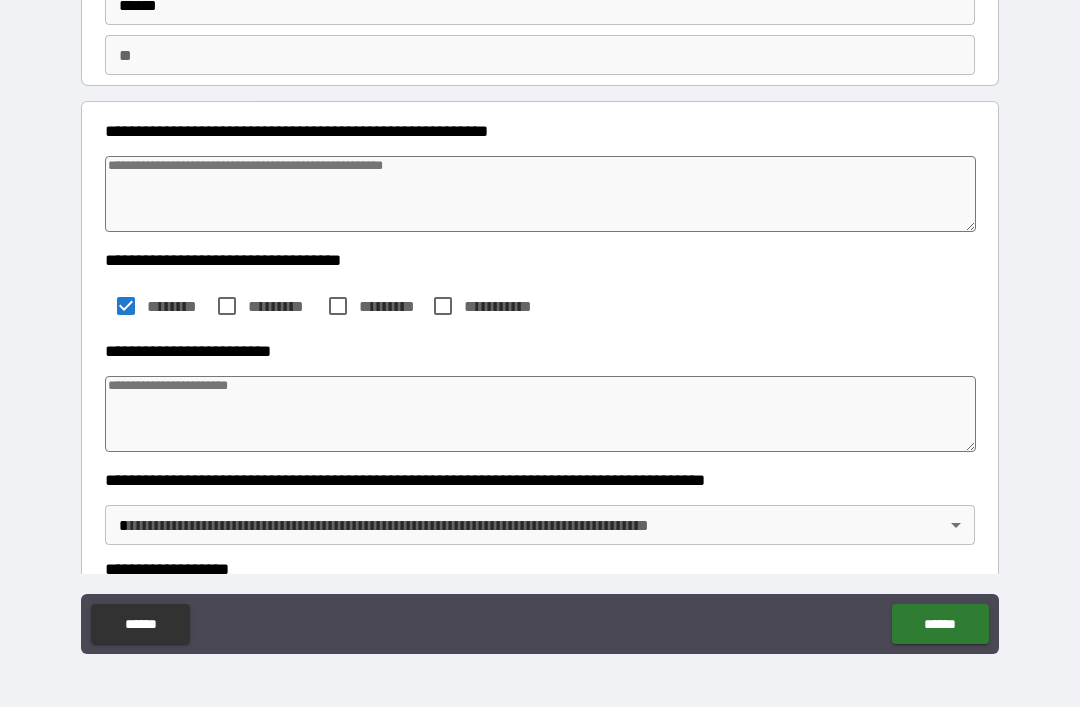 scroll, scrollTop: 155, scrollLeft: 0, axis: vertical 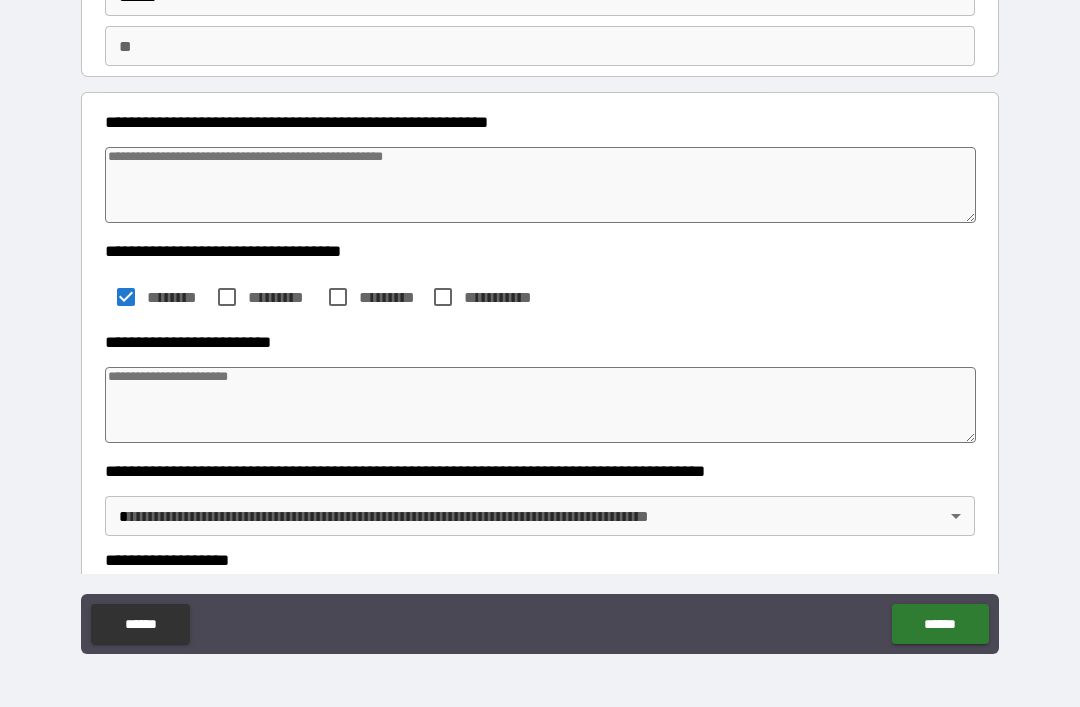 click at bounding box center [540, 405] 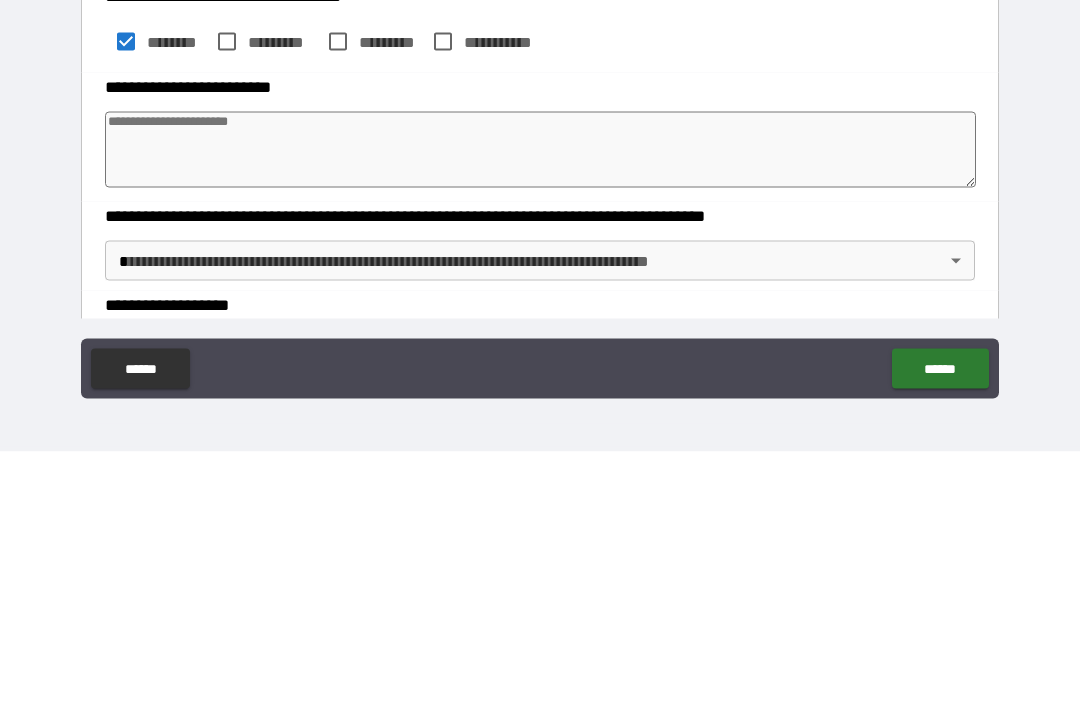 type on "*" 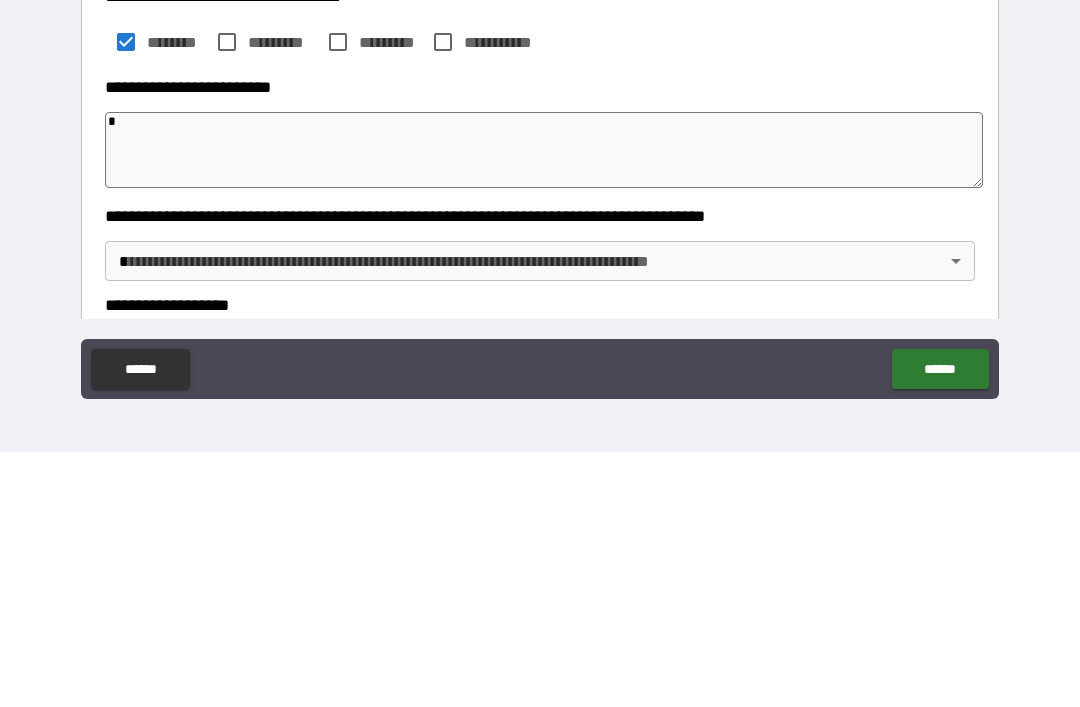 type on "*" 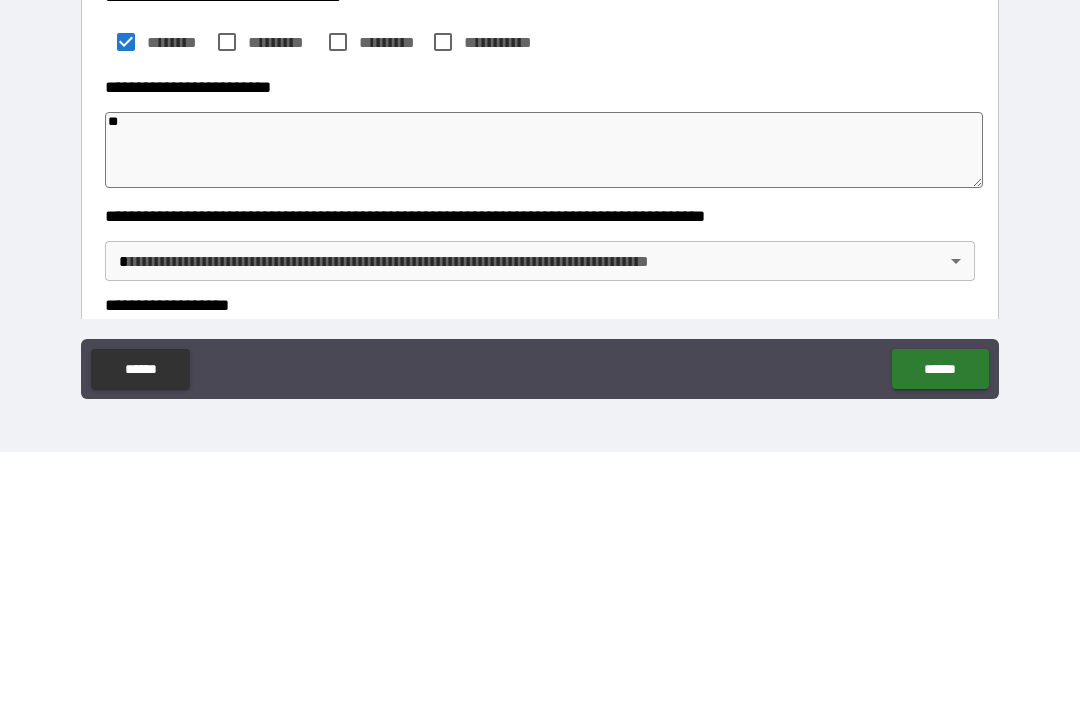 type on "*" 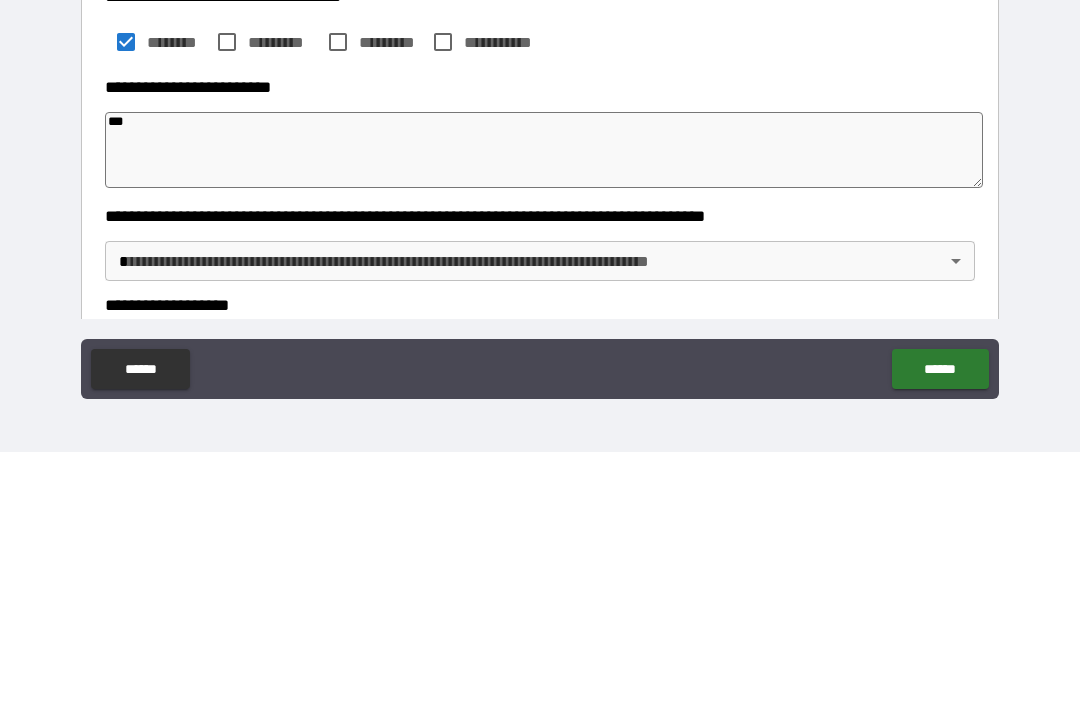 type on "*" 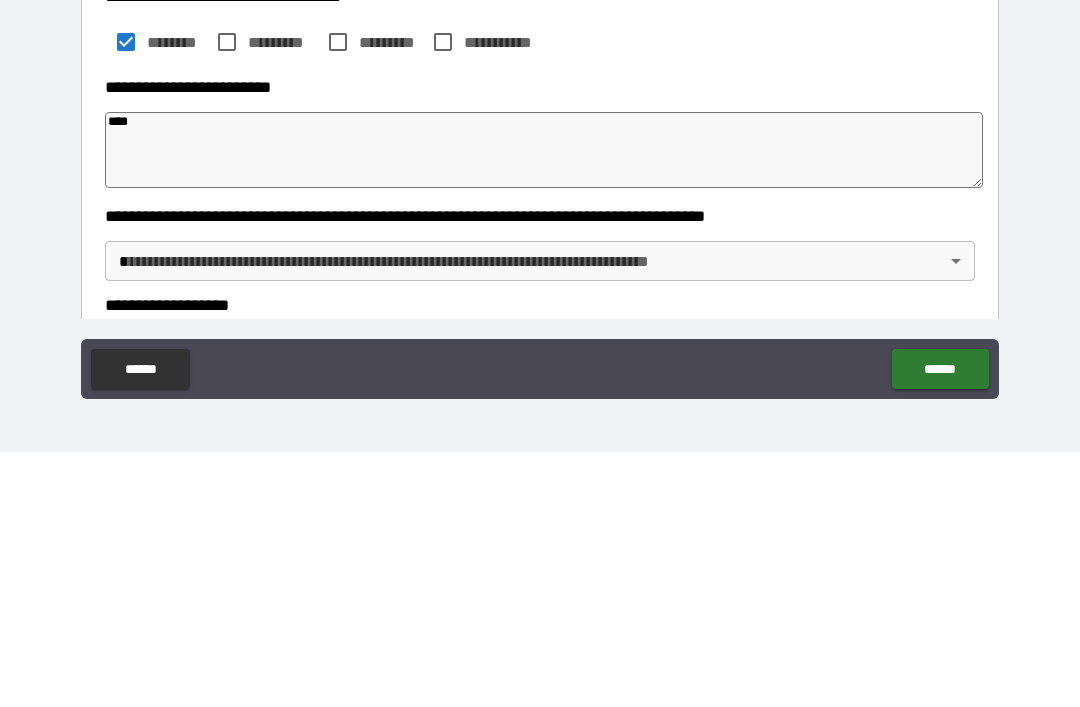 type on "*" 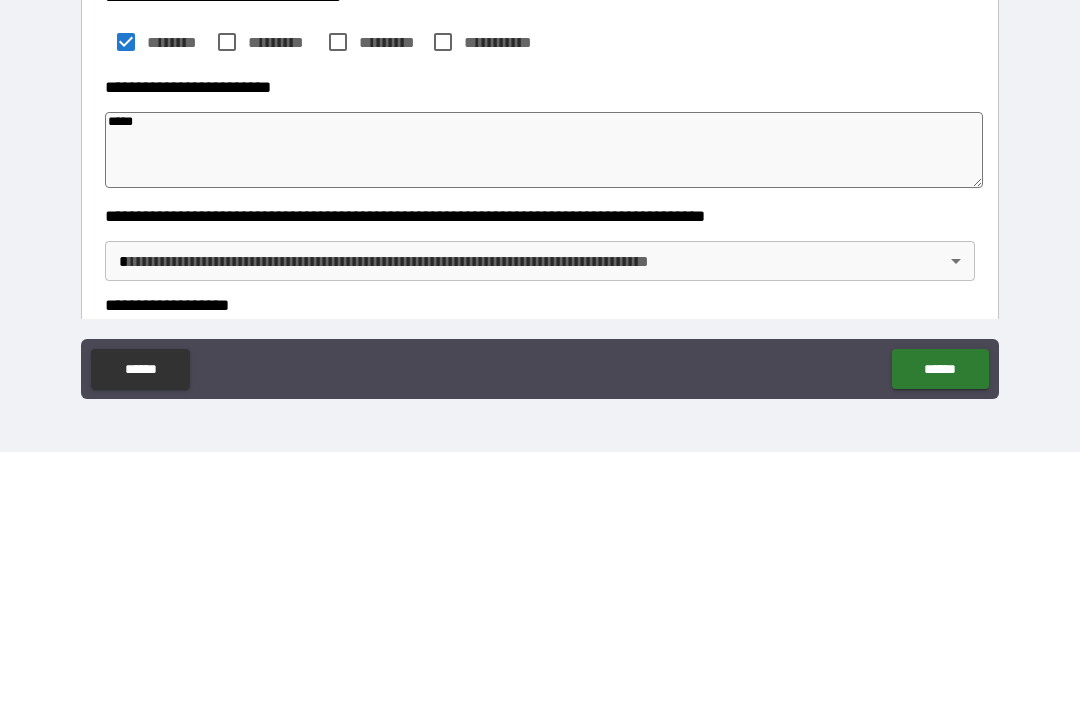 type on "*" 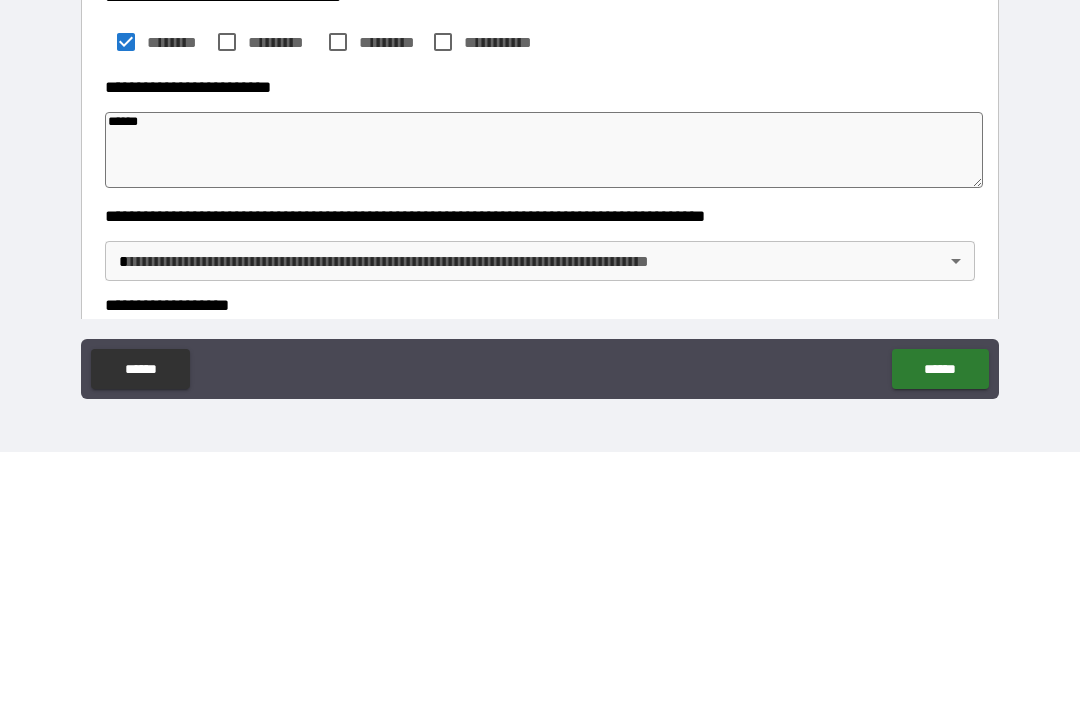 type on "*" 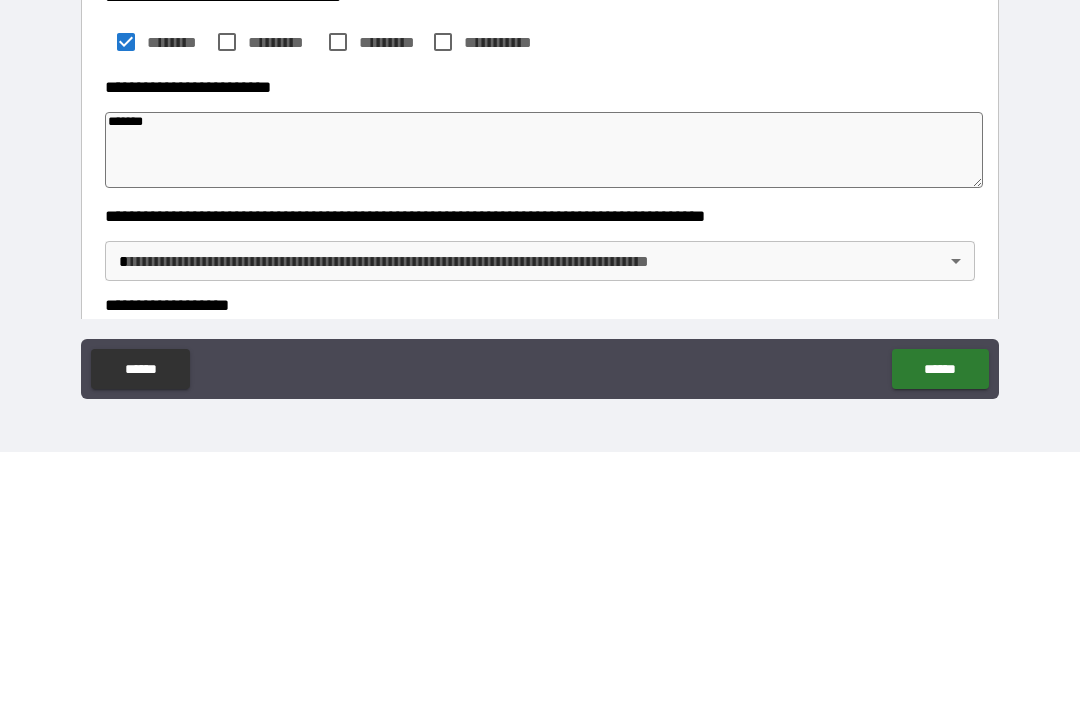 type on "*" 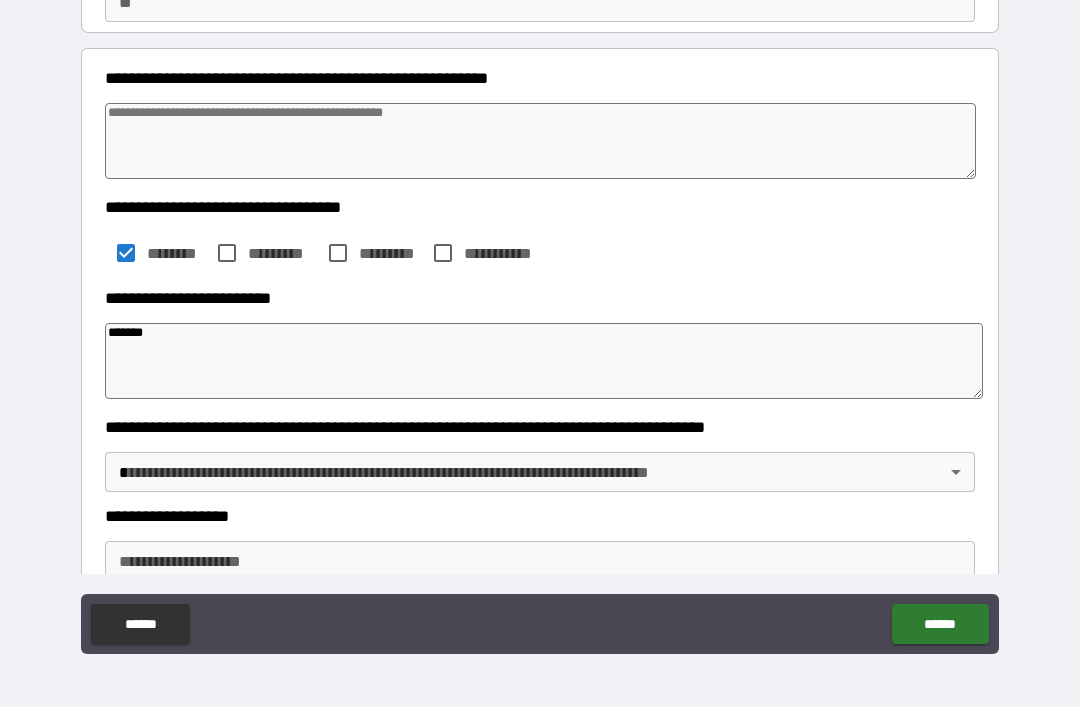 scroll, scrollTop: 207, scrollLeft: 0, axis: vertical 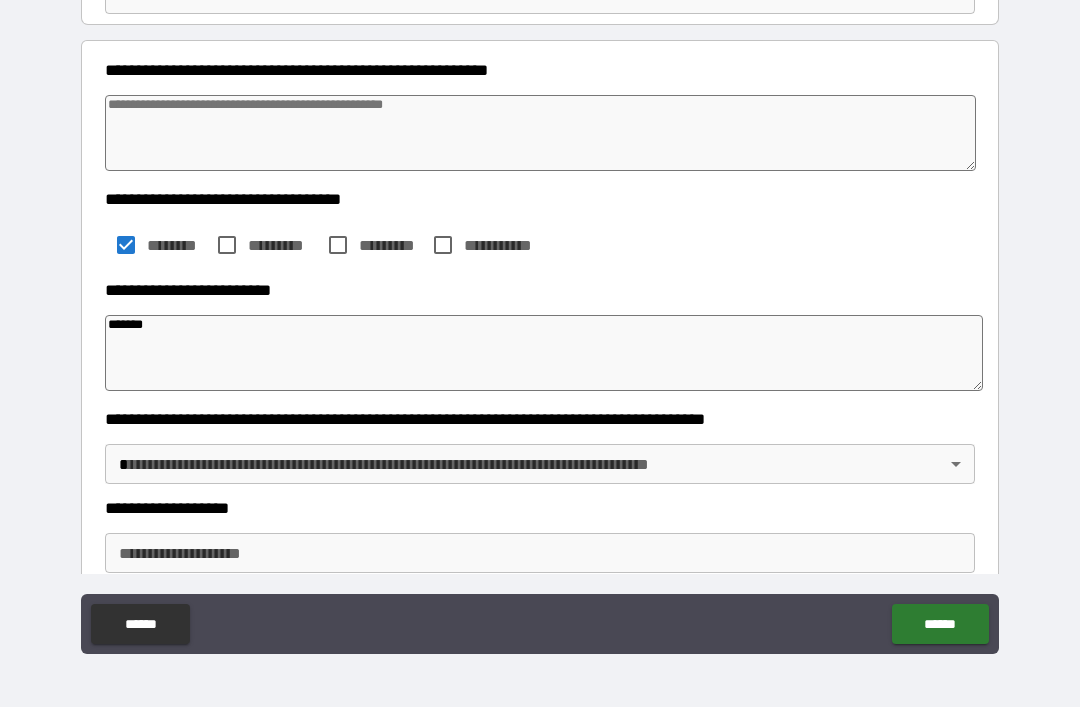 type on "*******" 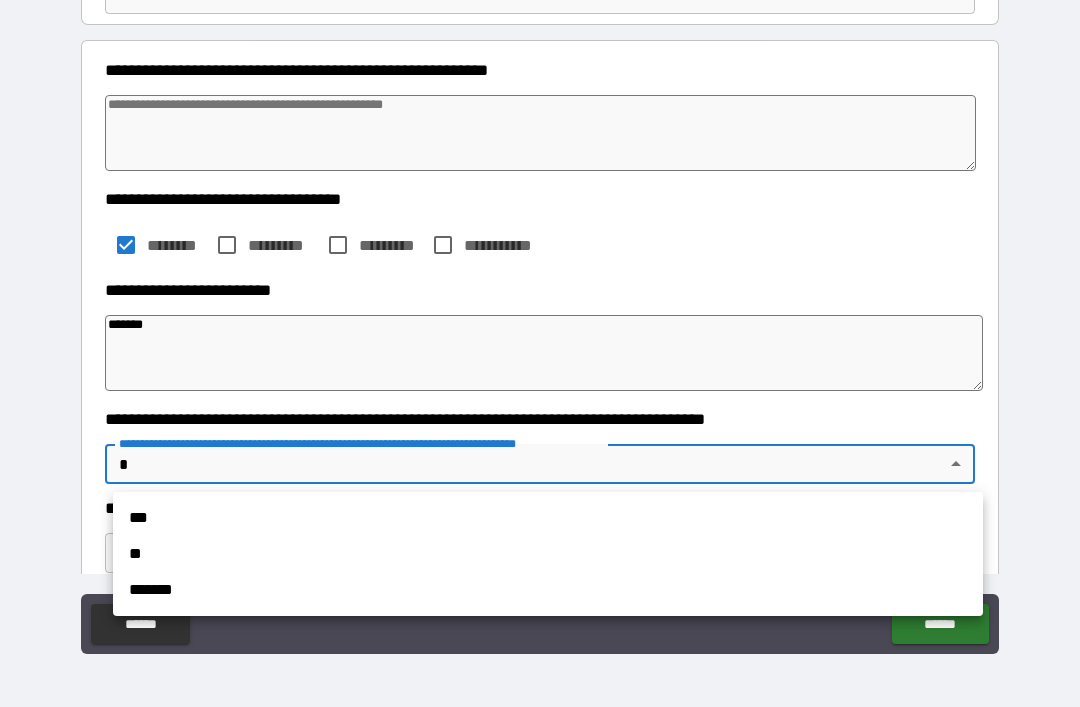 click on "**" at bounding box center (548, 554) 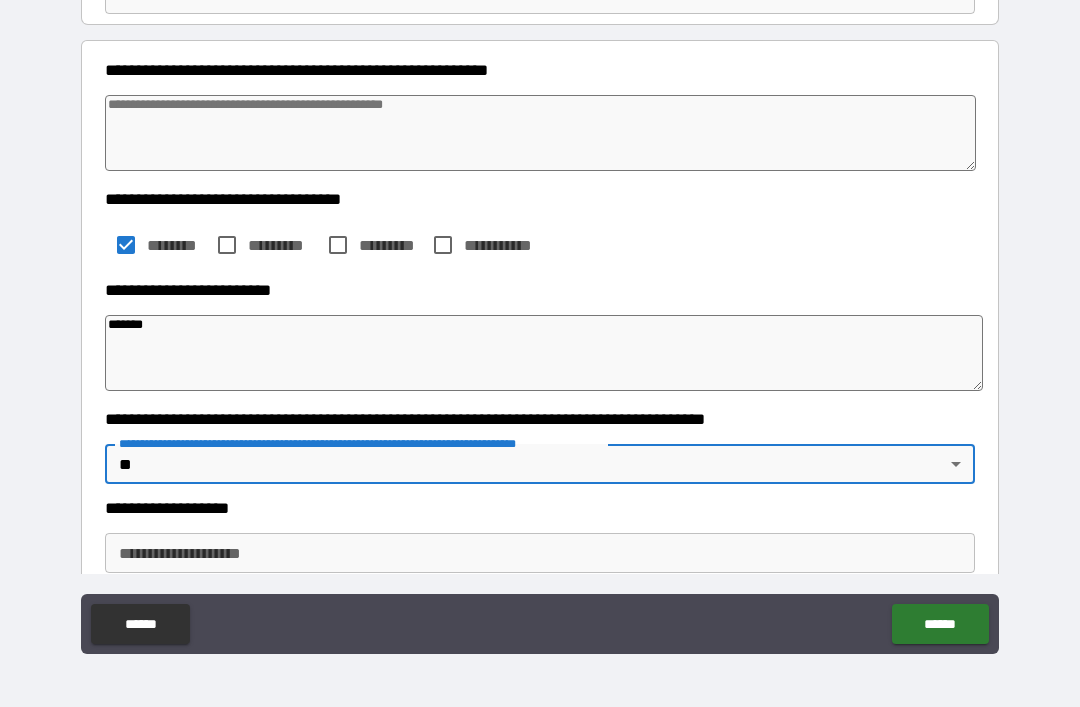 type on "*" 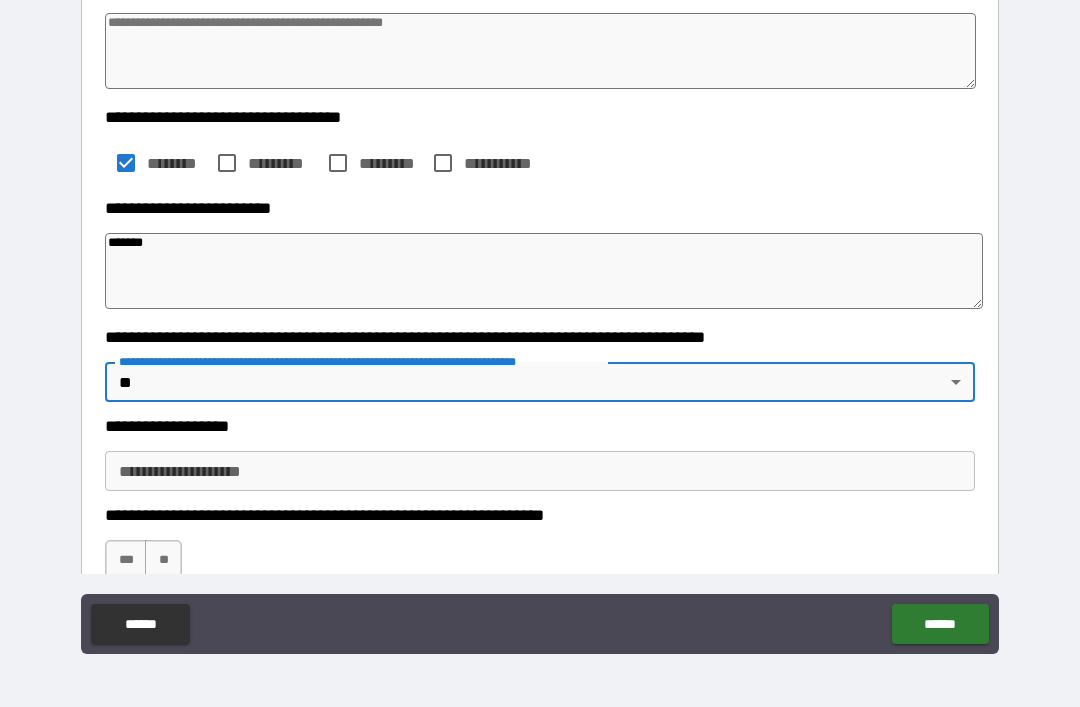scroll, scrollTop: 291, scrollLeft: 0, axis: vertical 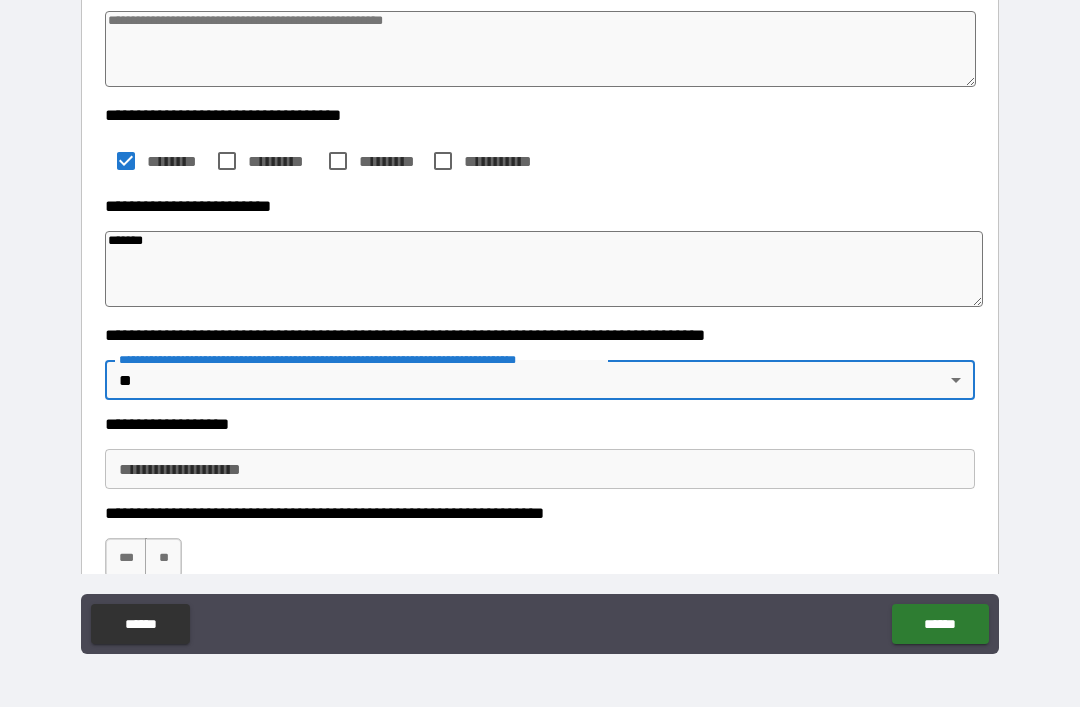 click on "**********" at bounding box center [540, 469] 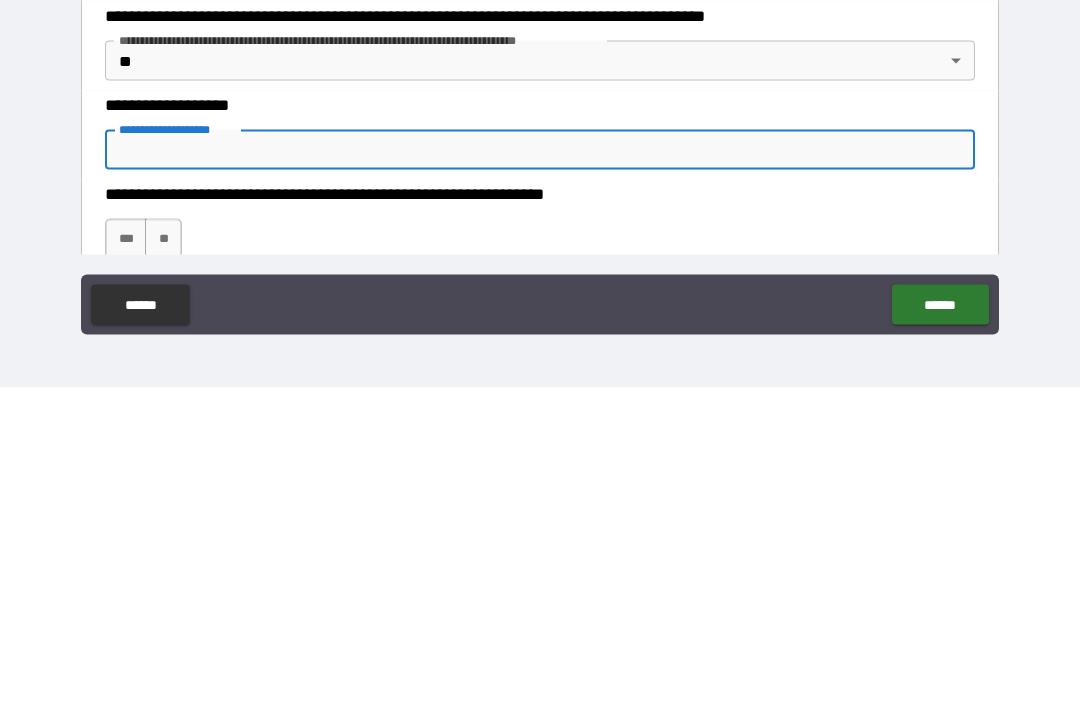 type on "*" 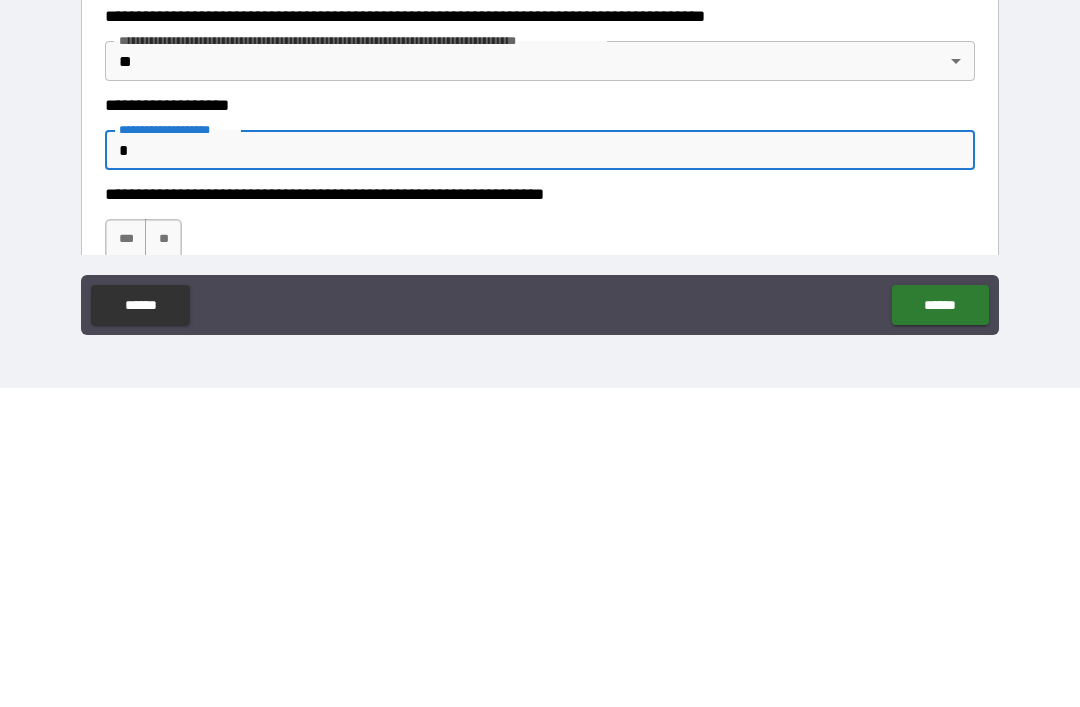 type on "*" 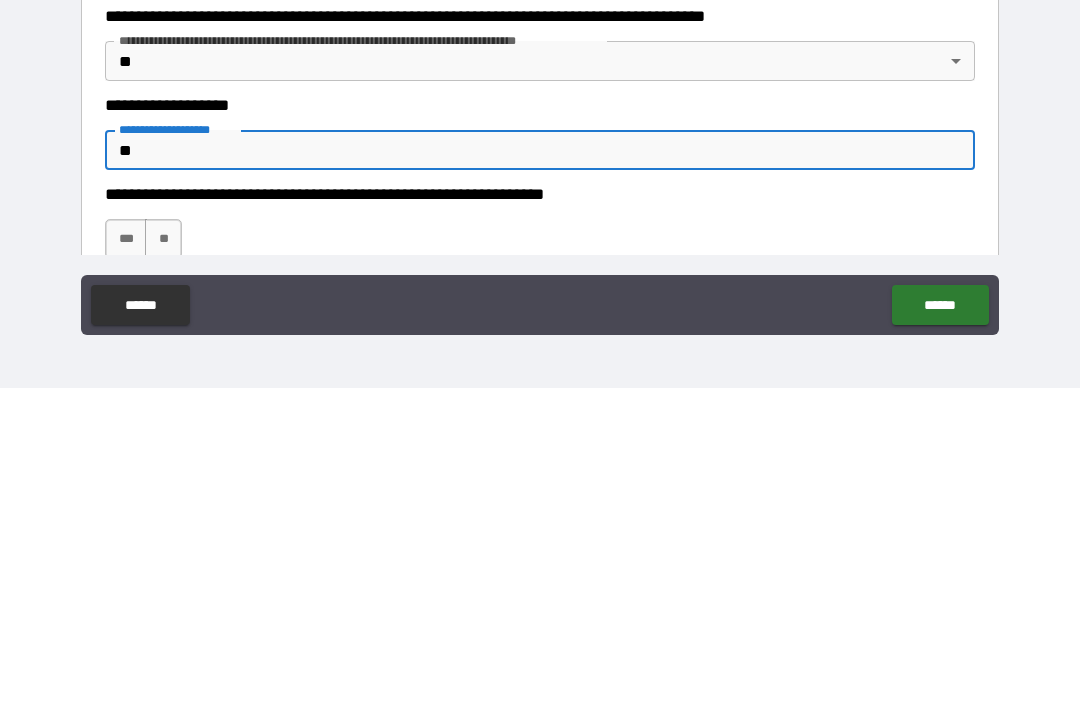 type on "*" 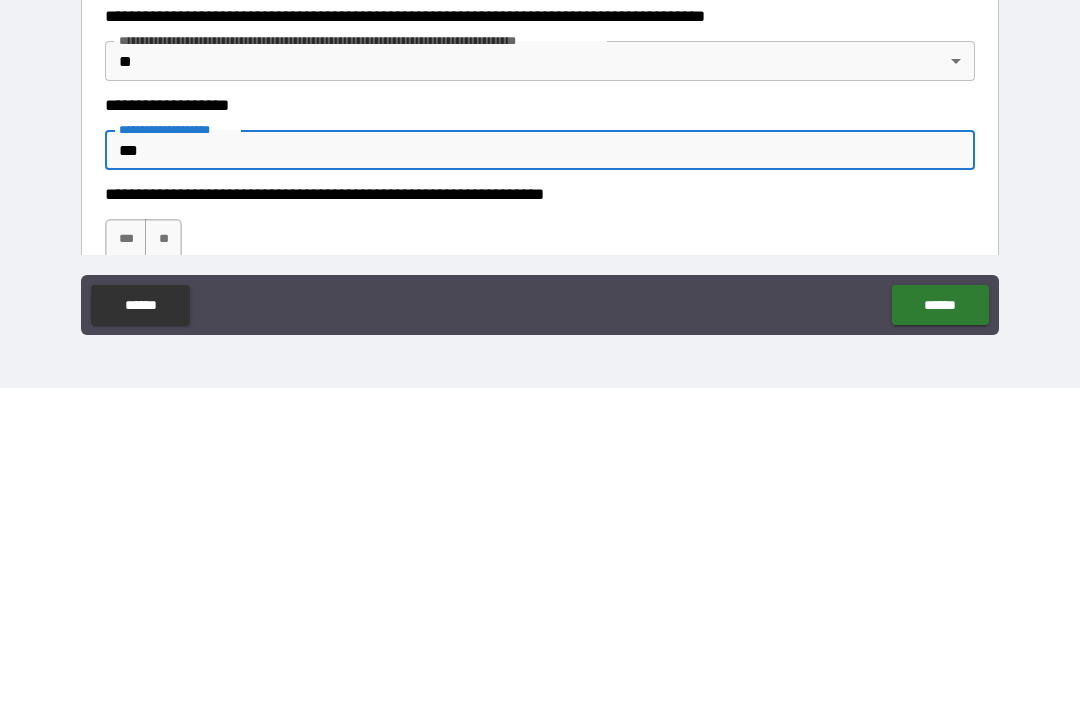 type on "*" 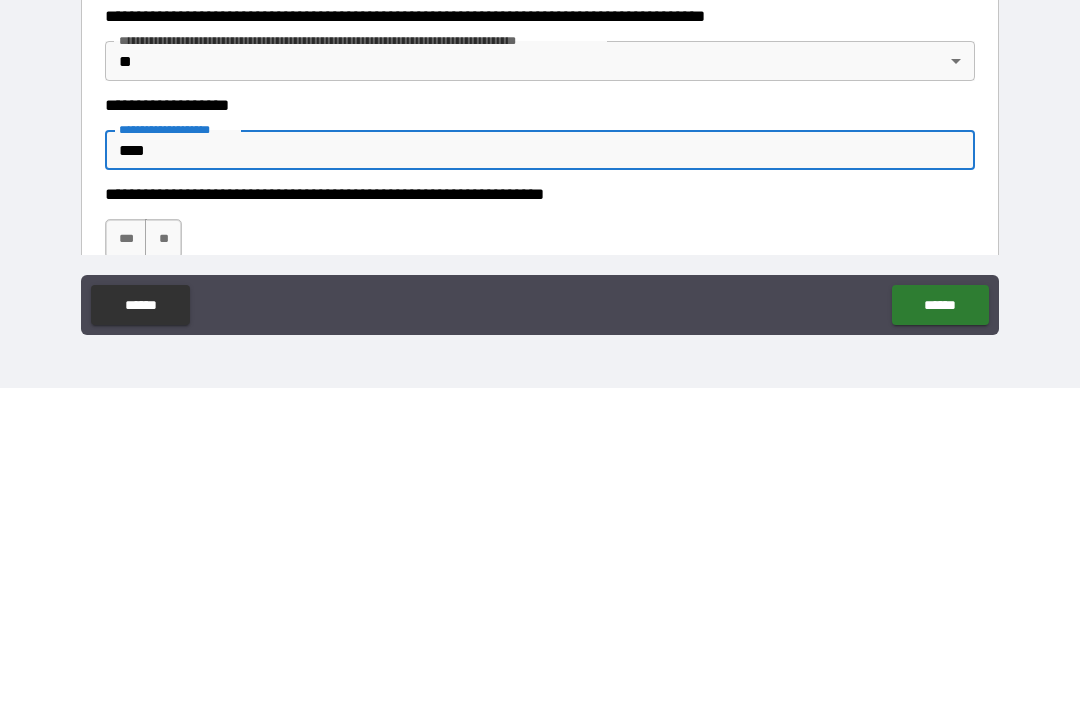 type on "*" 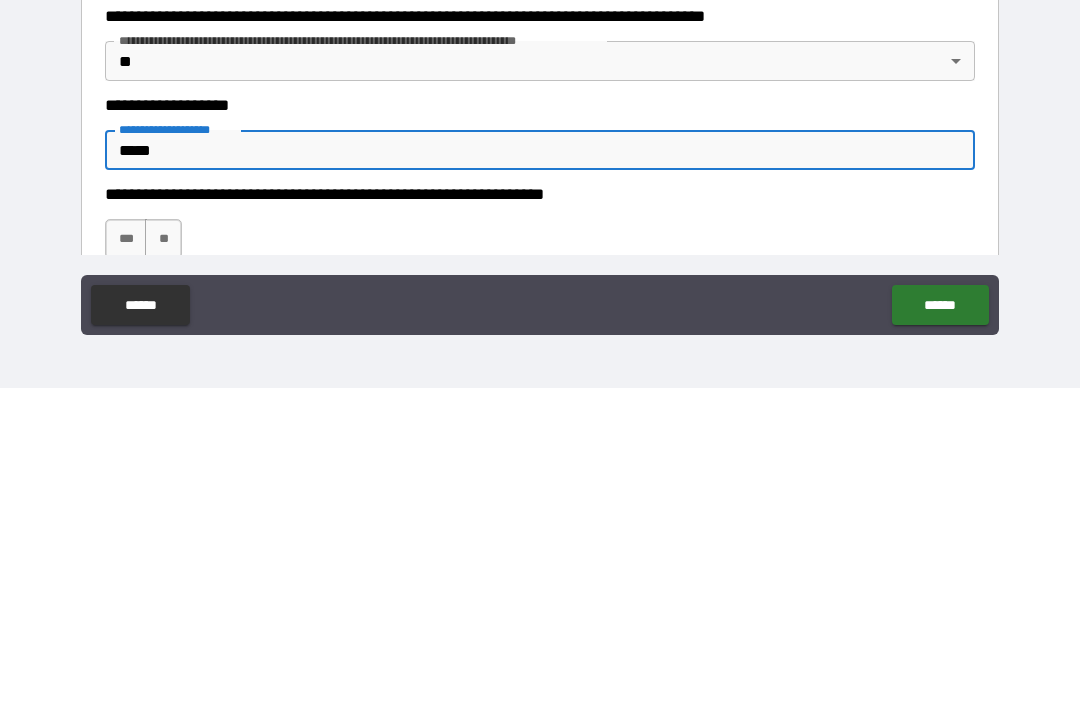 type on "*" 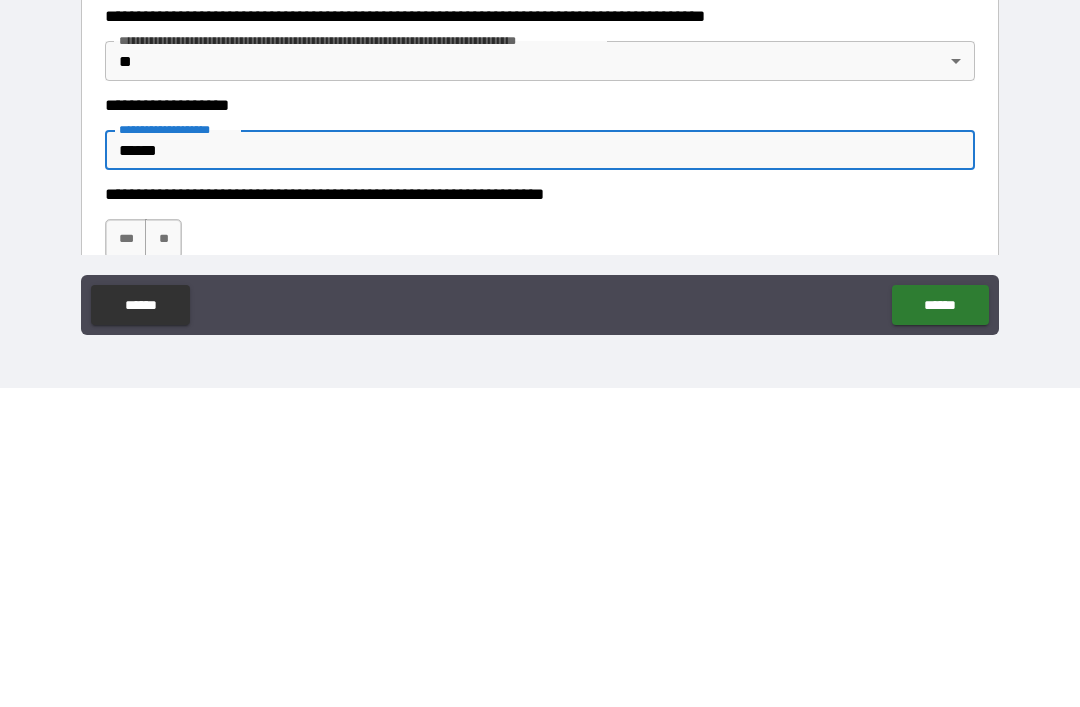 type on "*" 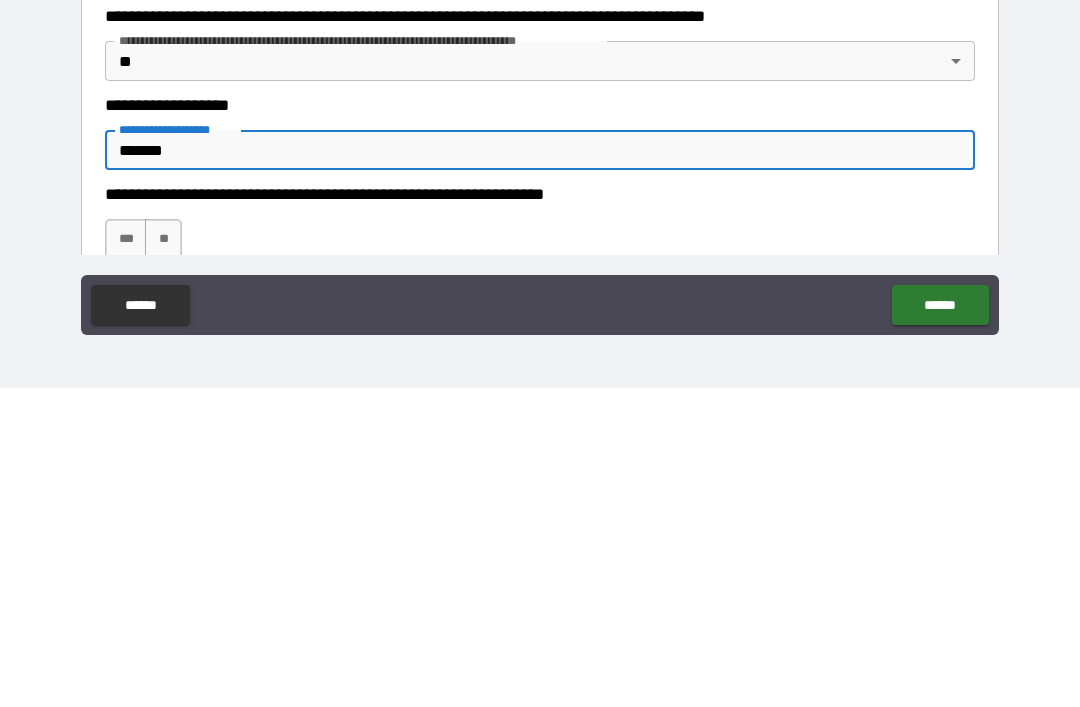 type on "*" 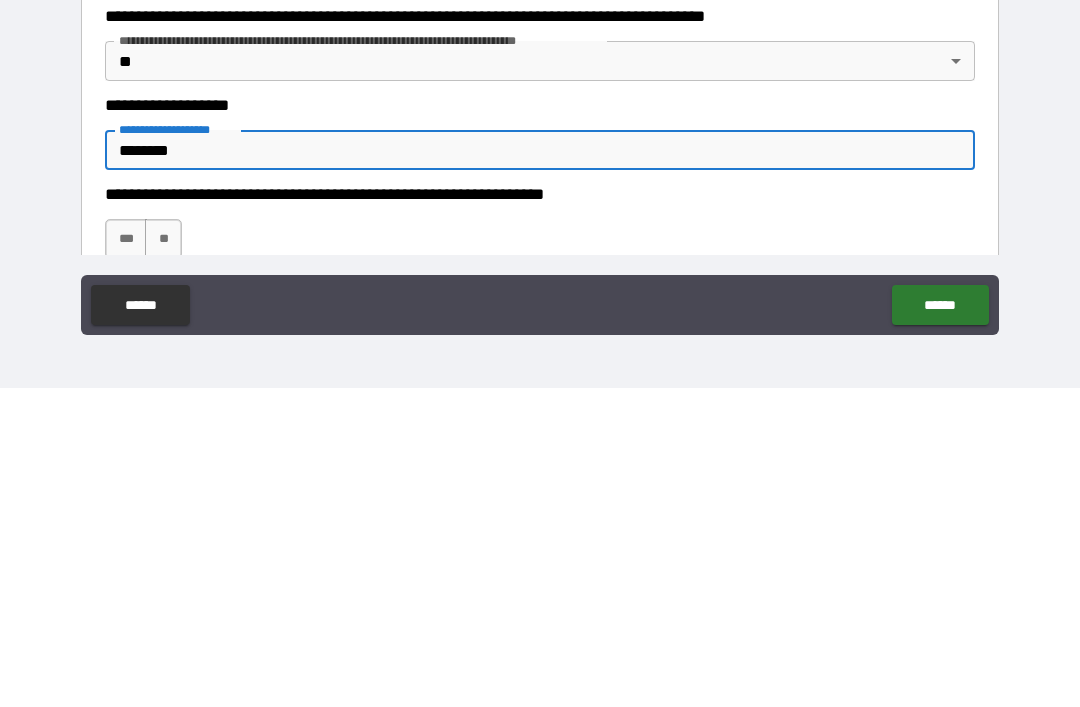 type on "*" 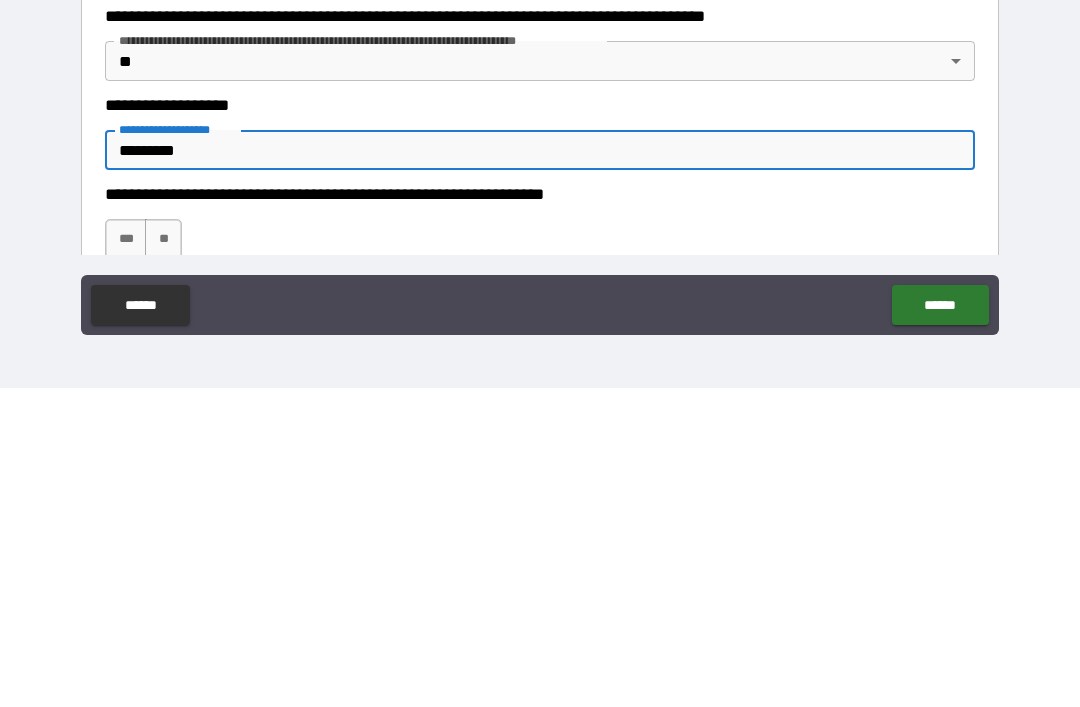 type on "*" 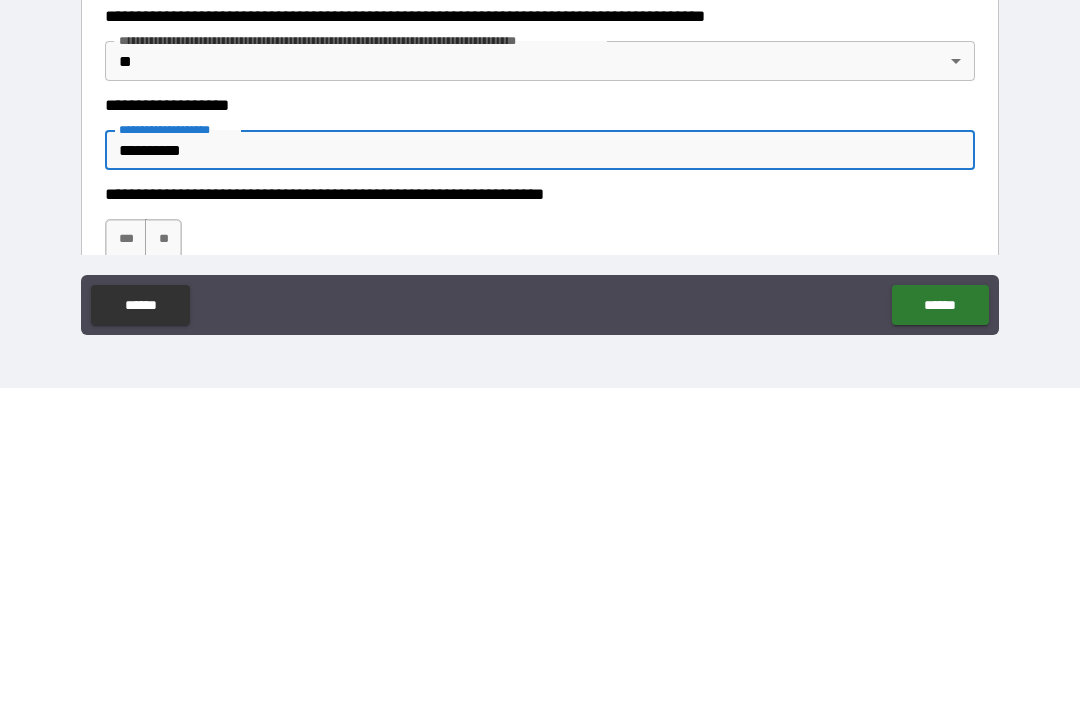 type on "*" 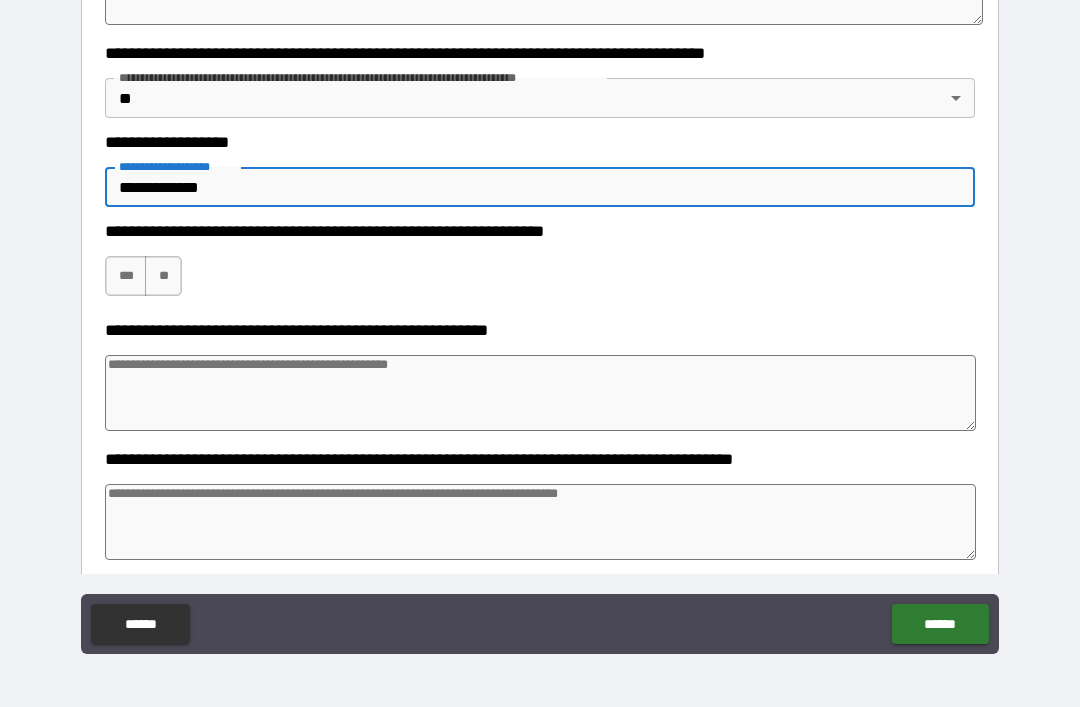 scroll, scrollTop: 590, scrollLeft: 0, axis: vertical 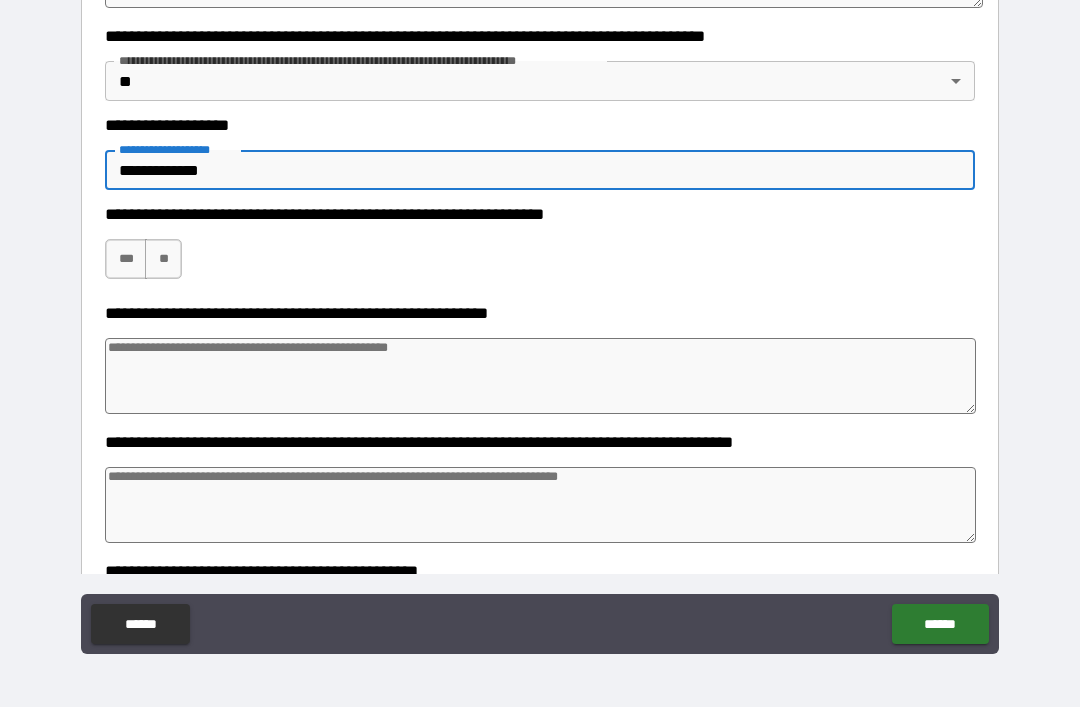 click on "**" at bounding box center [163, 259] 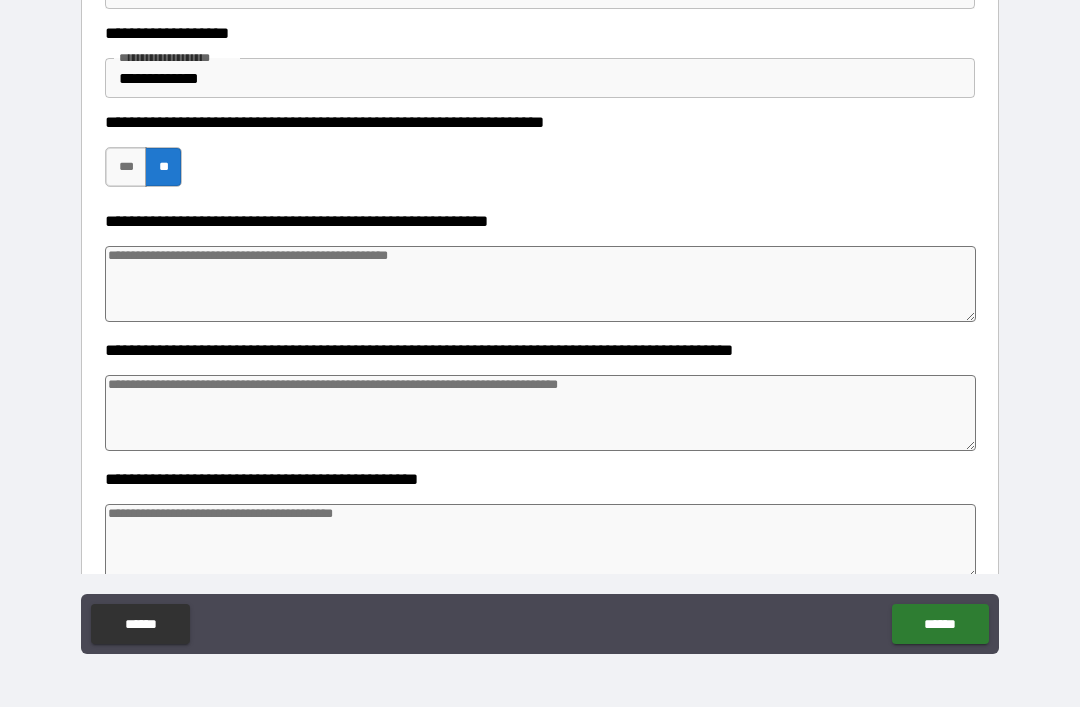 scroll, scrollTop: 687, scrollLeft: 0, axis: vertical 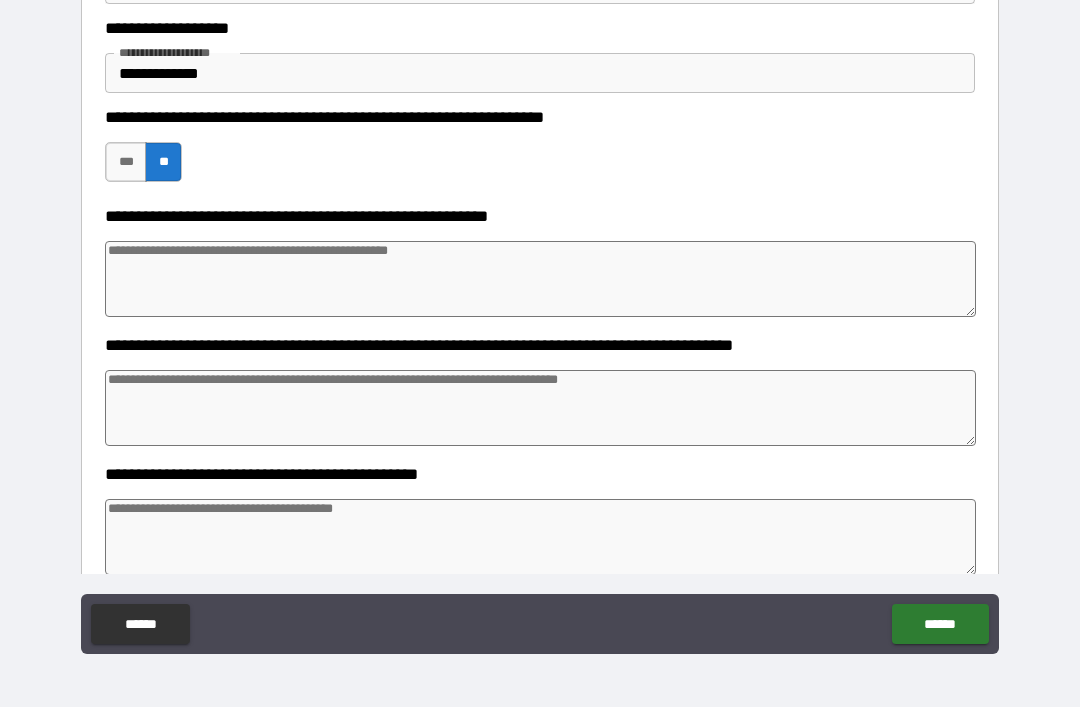 click at bounding box center [540, 279] 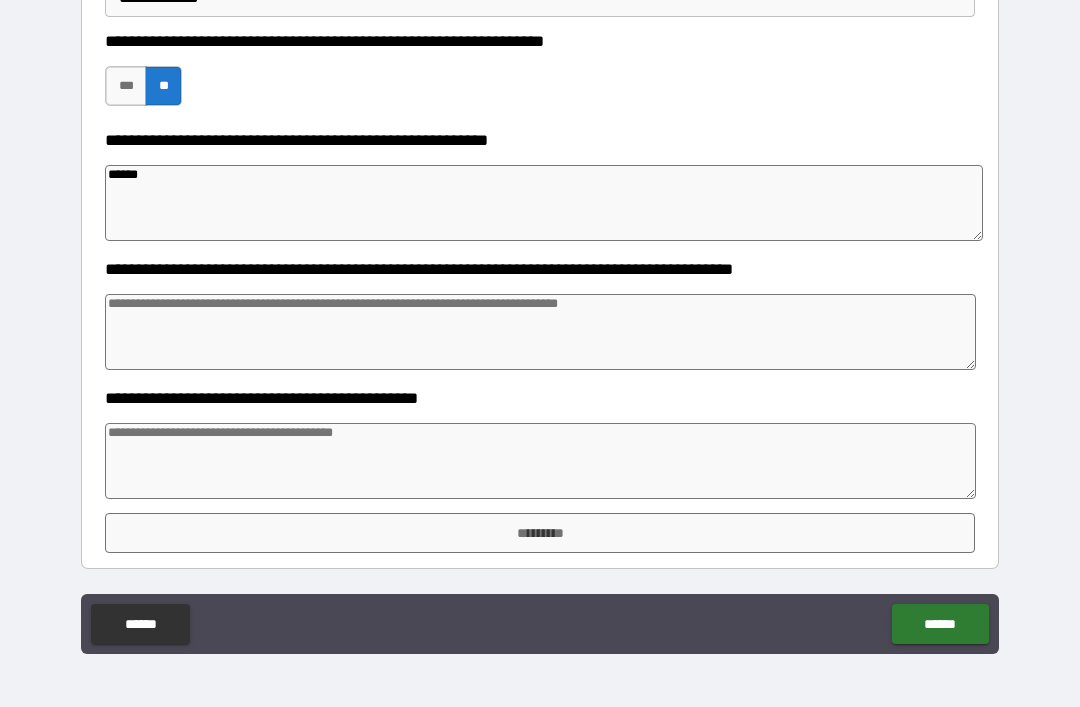 scroll, scrollTop: 763, scrollLeft: 0, axis: vertical 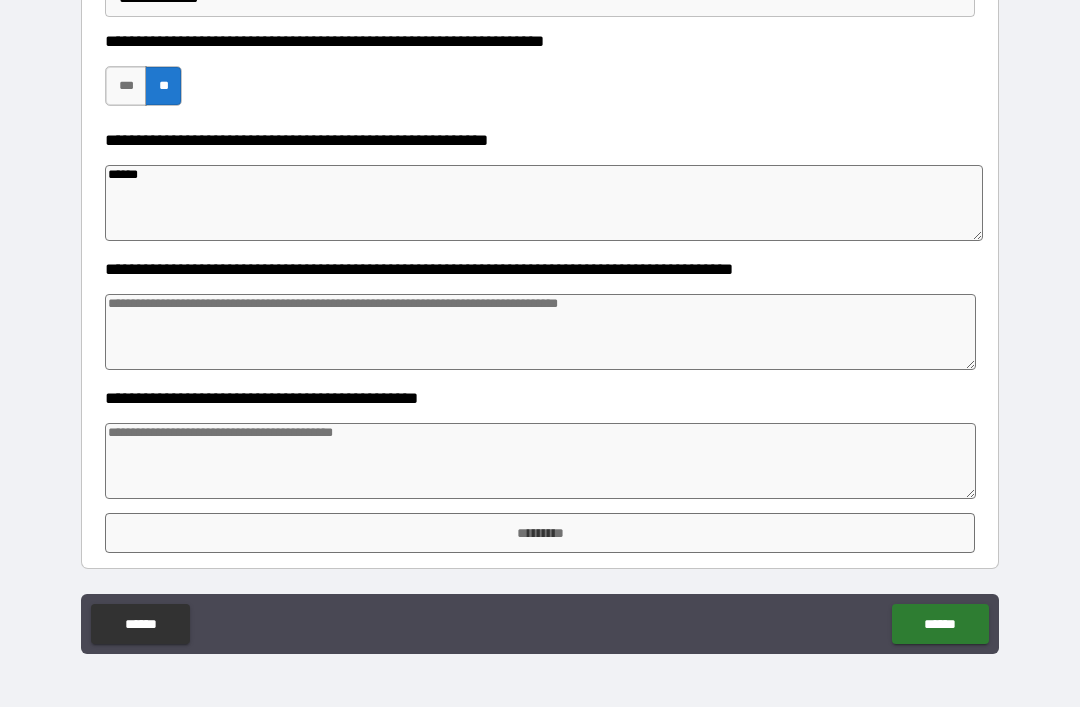 click at bounding box center (540, 332) 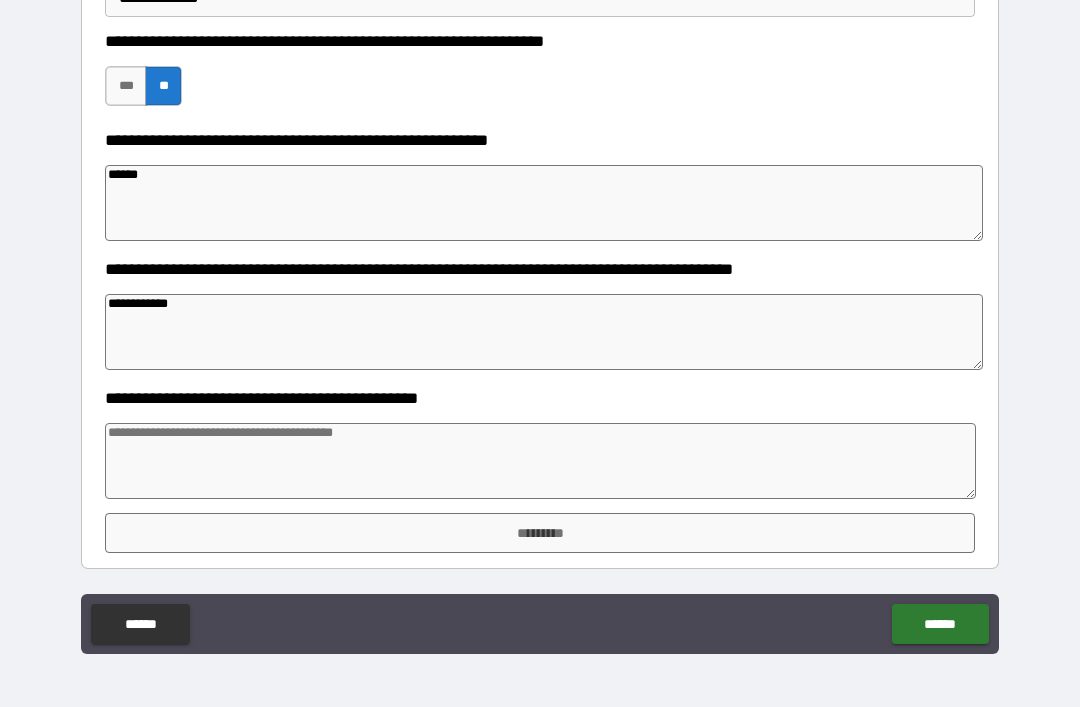 click at bounding box center (540, 461) 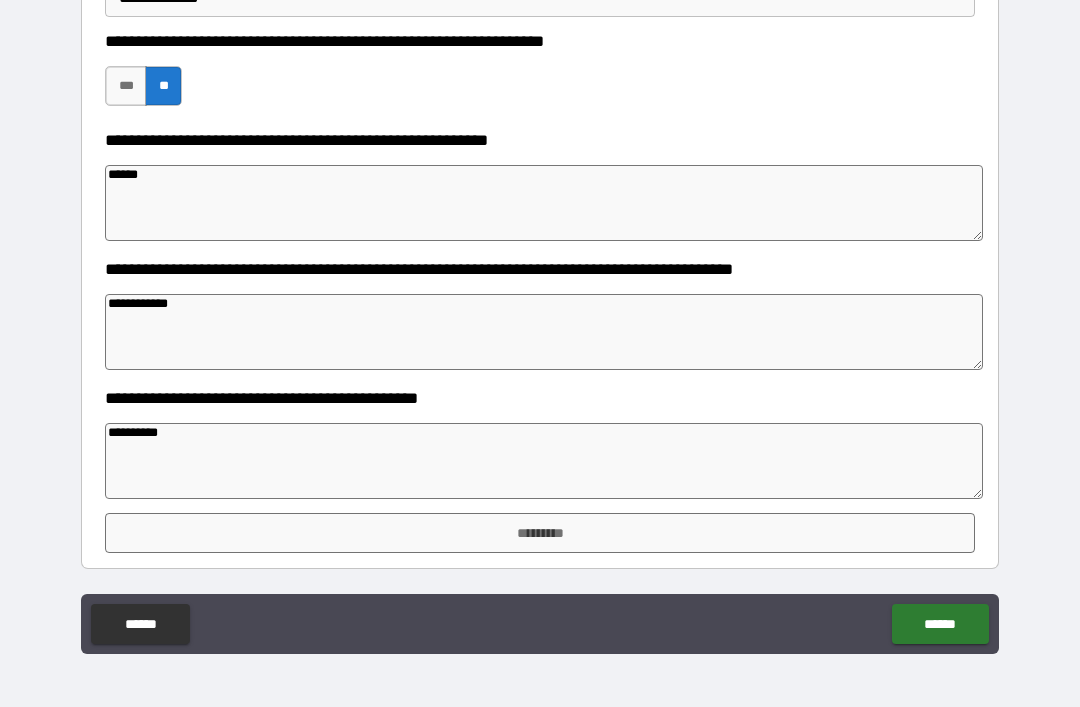 click on "*********" at bounding box center [540, 533] 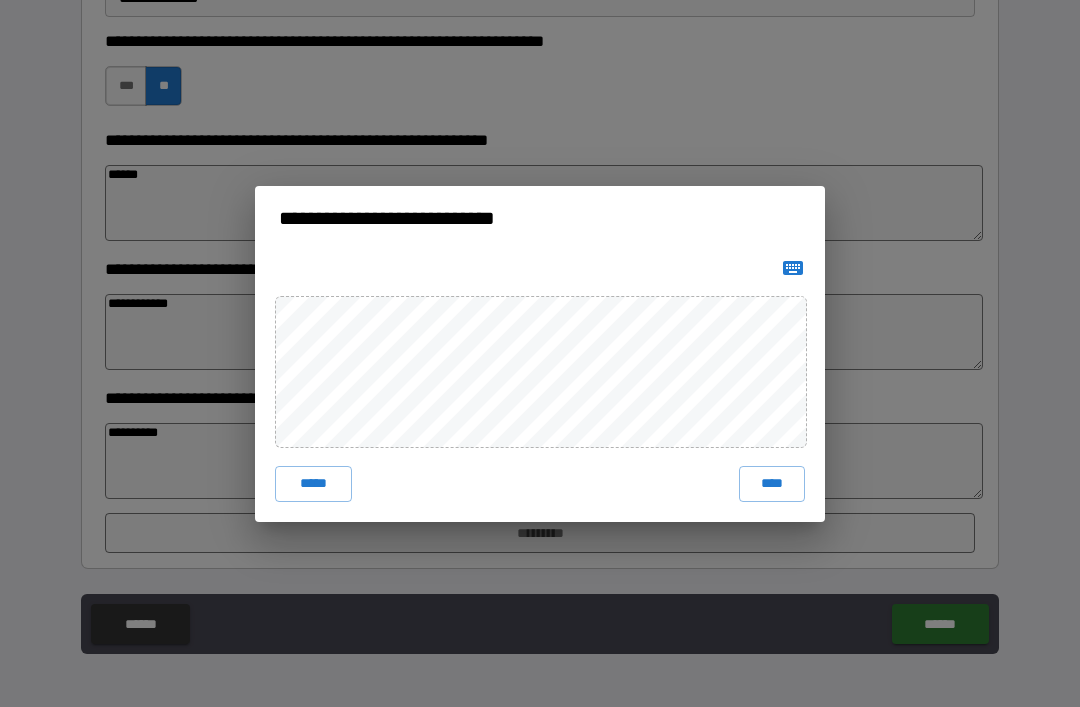 click on "****" at bounding box center (772, 484) 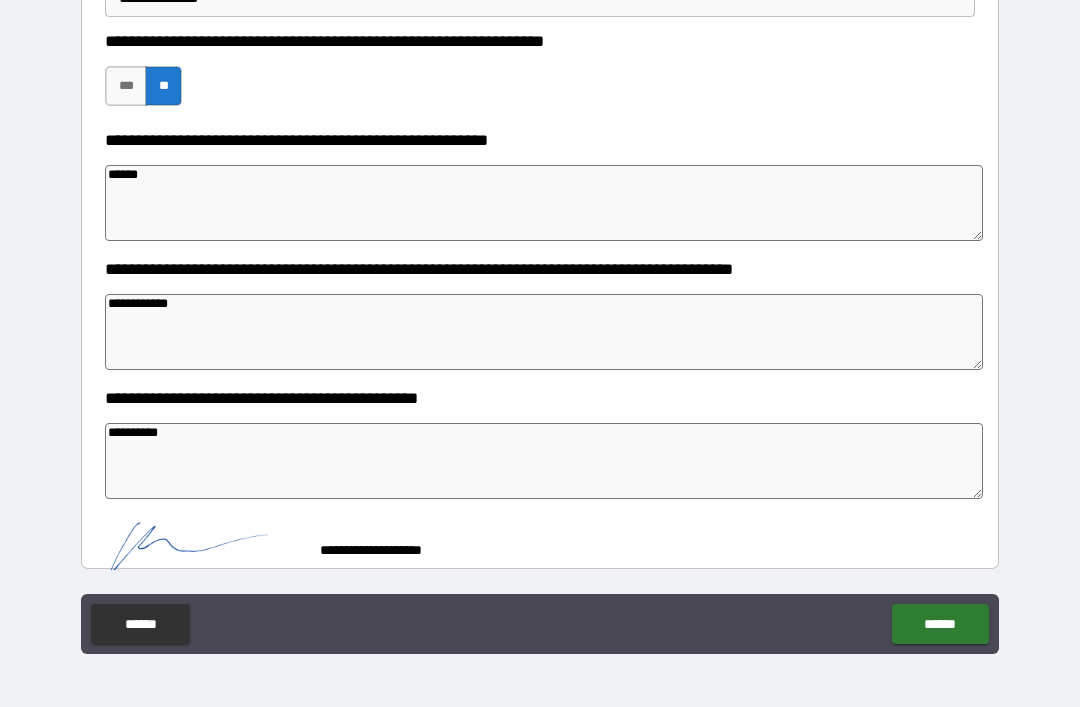 scroll, scrollTop: 753, scrollLeft: 0, axis: vertical 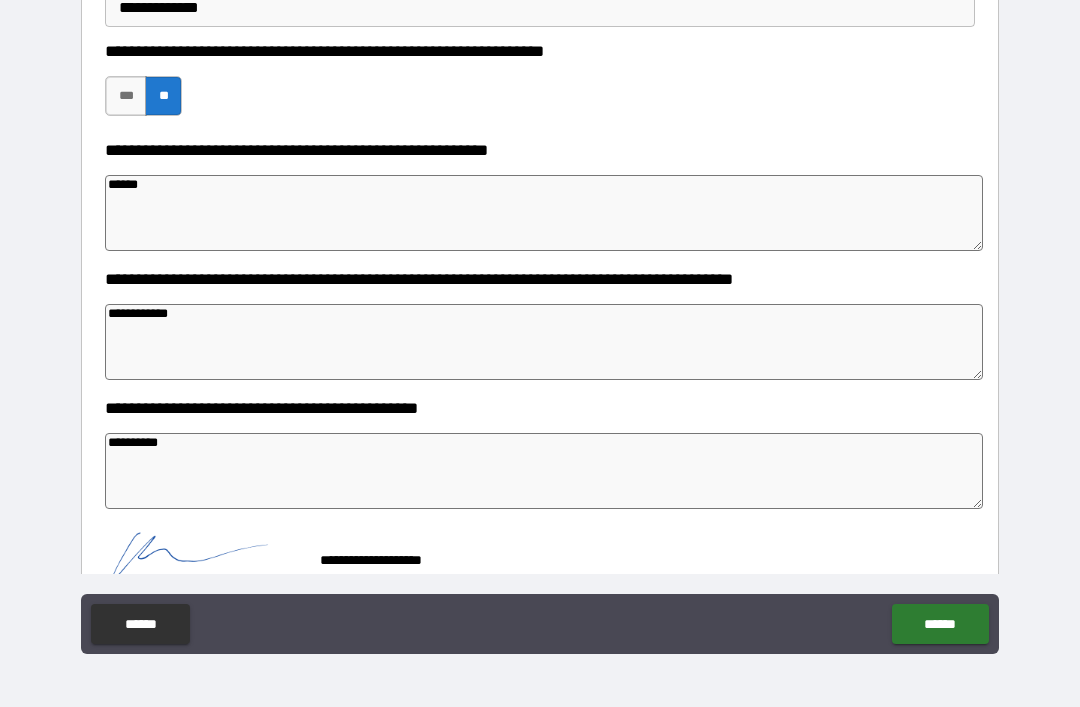 click on "******" at bounding box center (940, 624) 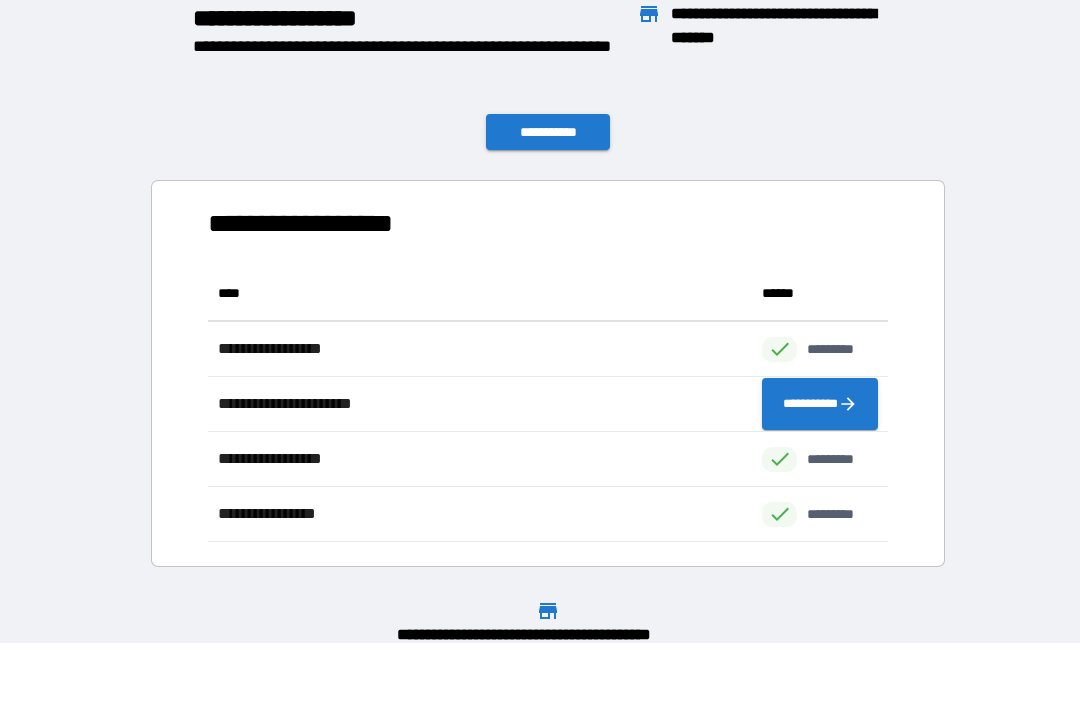 scroll, scrollTop: 1, scrollLeft: 1, axis: both 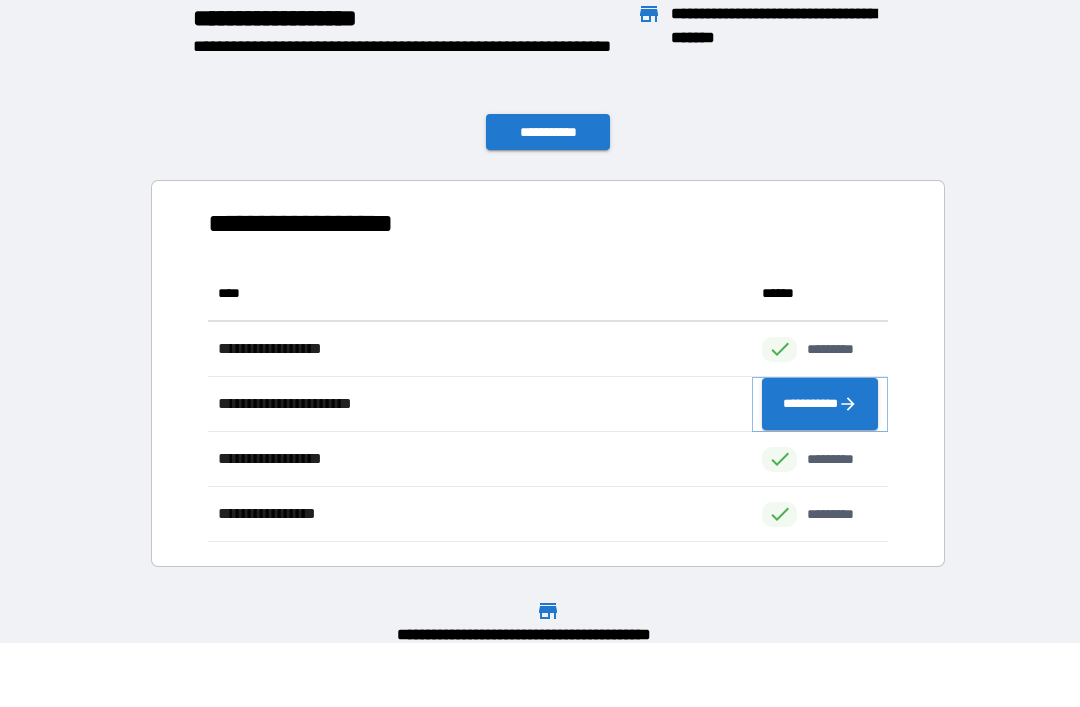 click 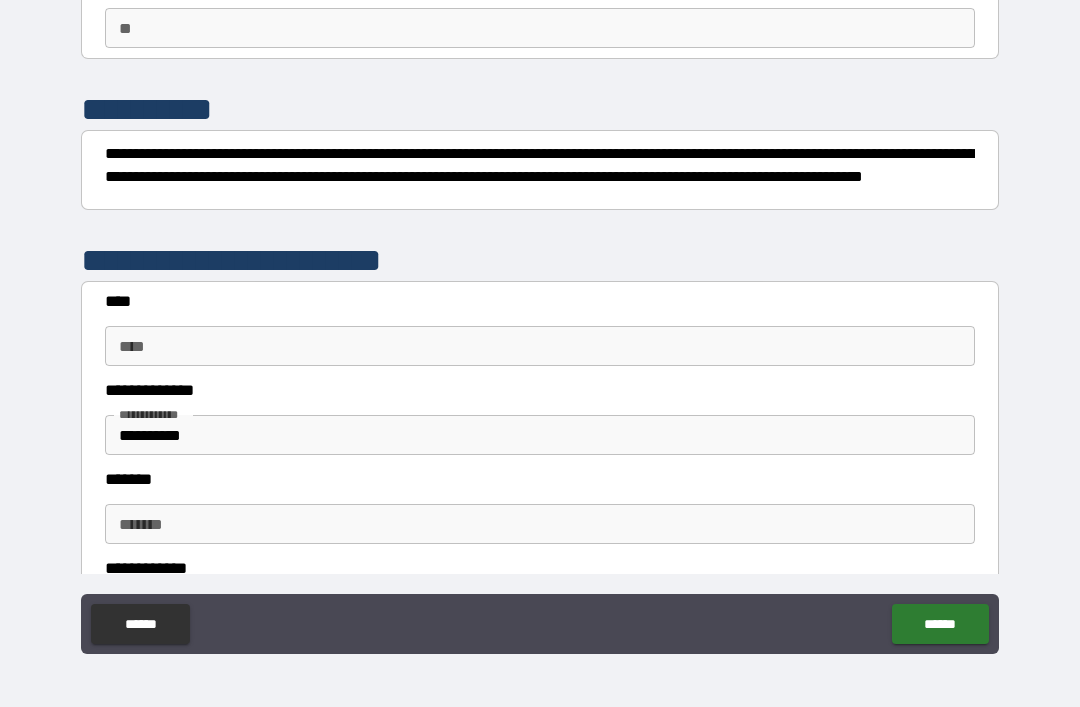 scroll, scrollTop: 174, scrollLeft: 0, axis: vertical 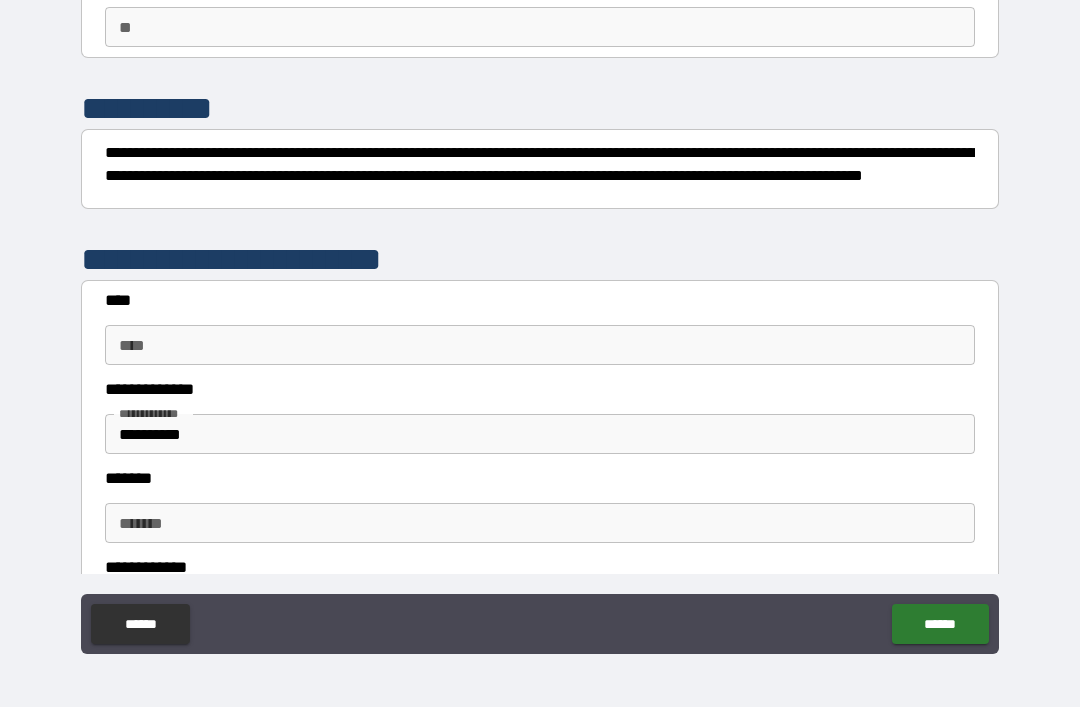 click on "**********" at bounding box center (540, 434) 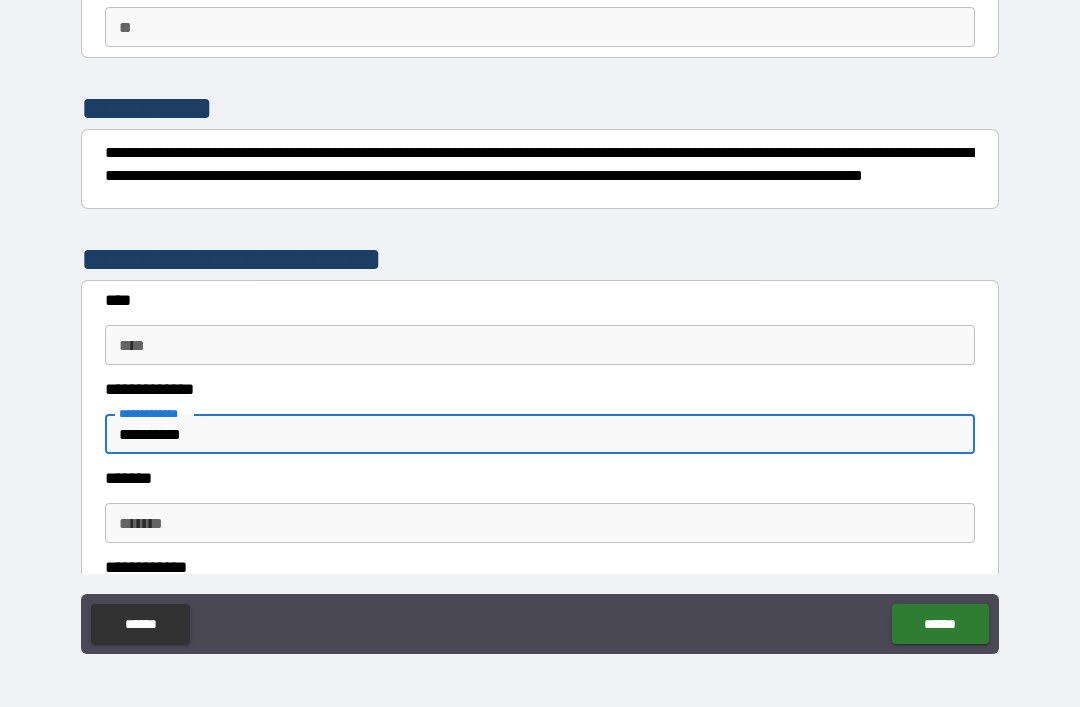 click on "*******" at bounding box center (540, 523) 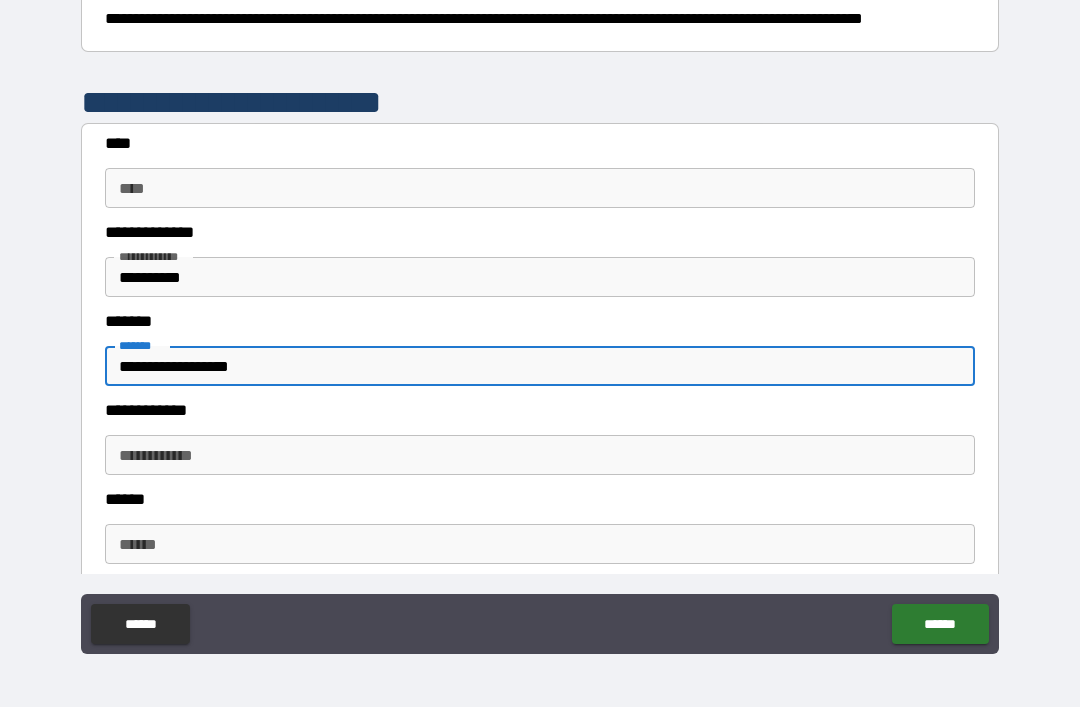 scroll, scrollTop: 342, scrollLeft: 0, axis: vertical 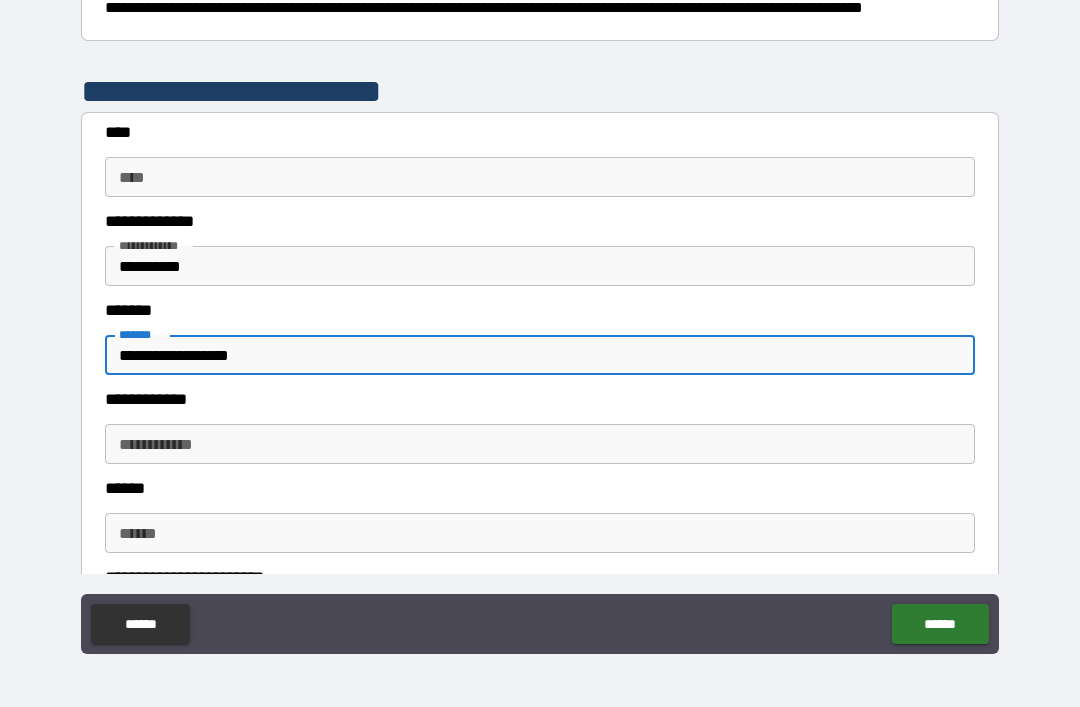 click on "**********" at bounding box center [540, 444] 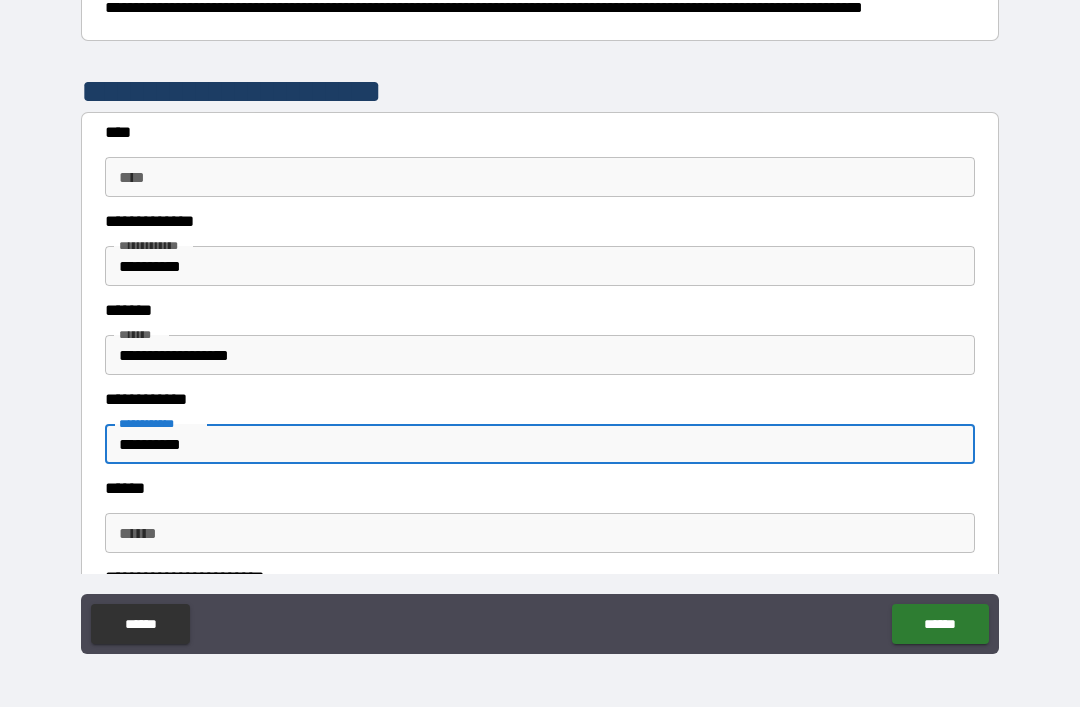 click on "******" at bounding box center (540, 533) 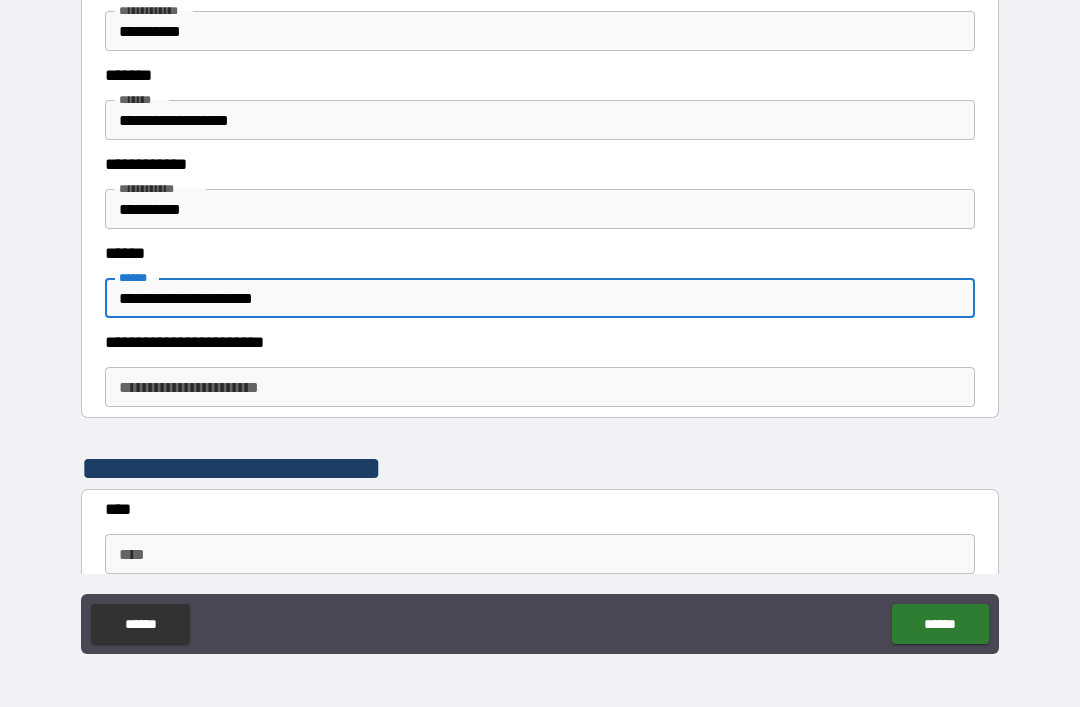 scroll, scrollTop: 600, scrollLeft: 0, axis: vertical 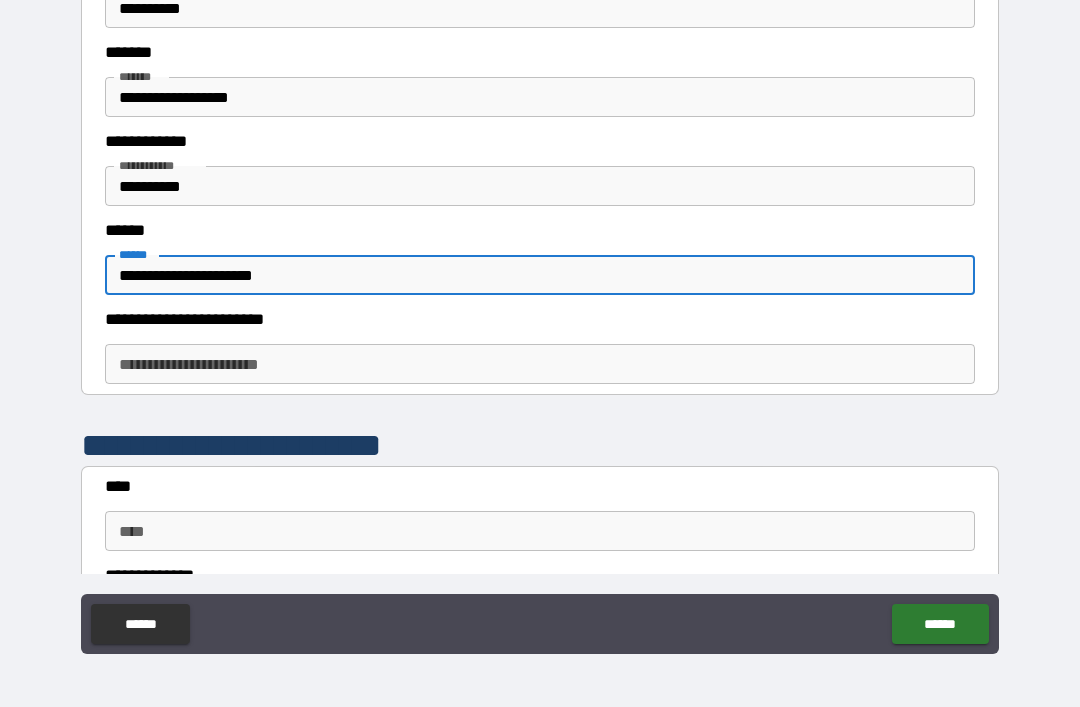 click on "**********" at bounding box center [540, 364] 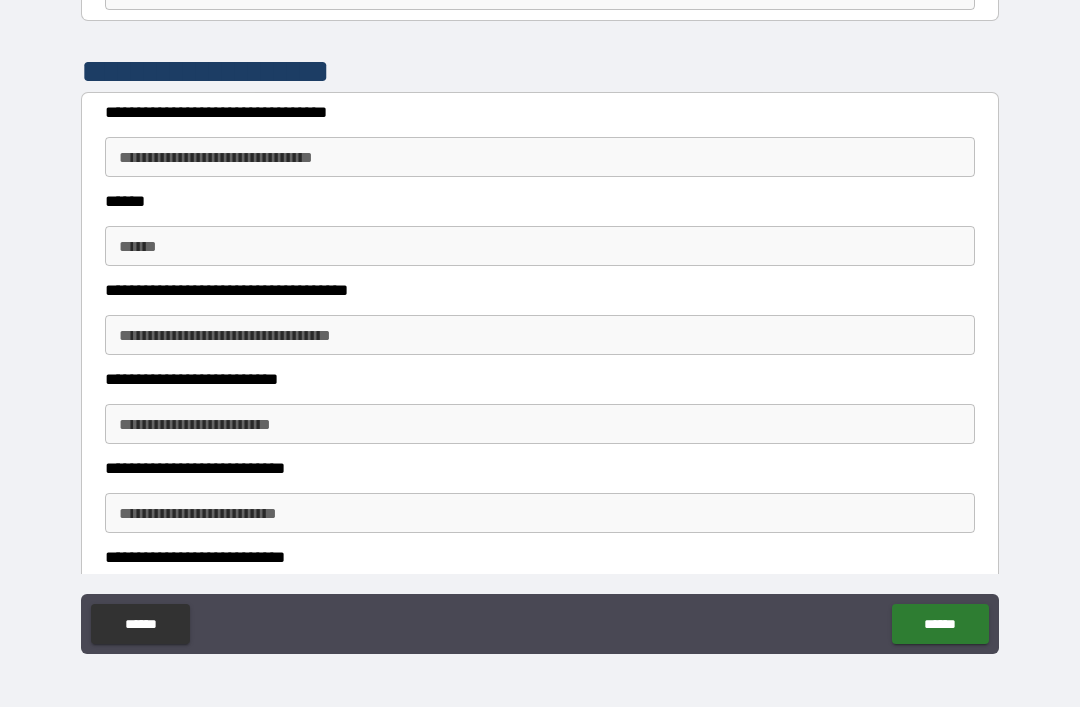 scroll, scrollTop: 1604, scrollLeft: 0, axis: vertical 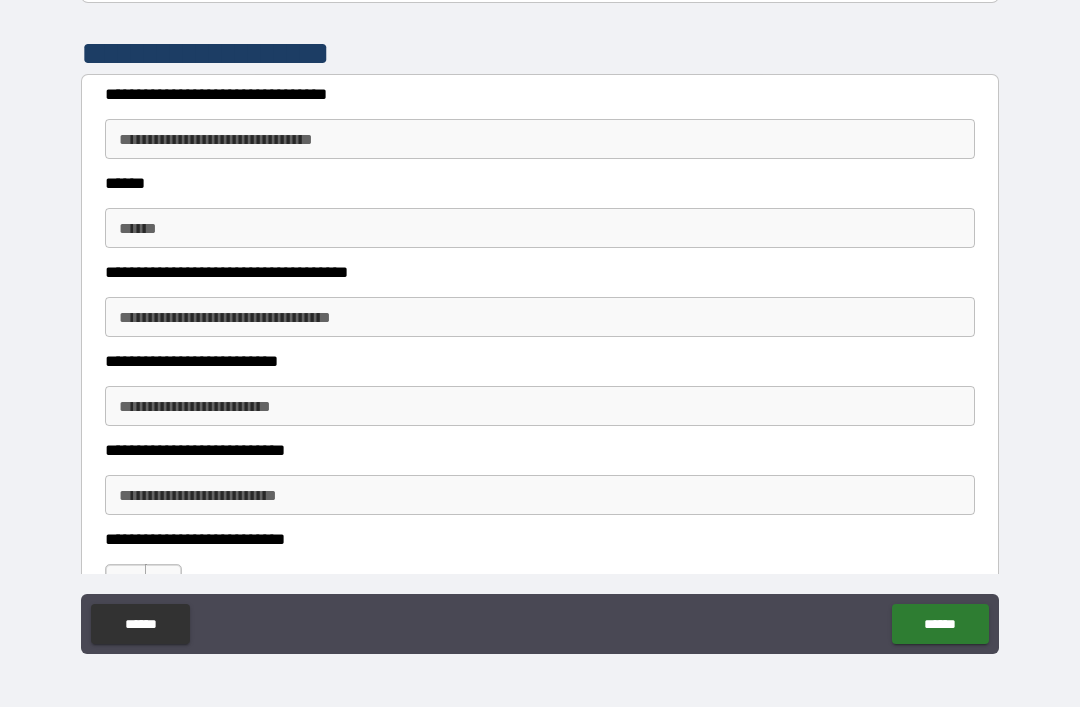 click on "**********" at bounding box center [540, 139] 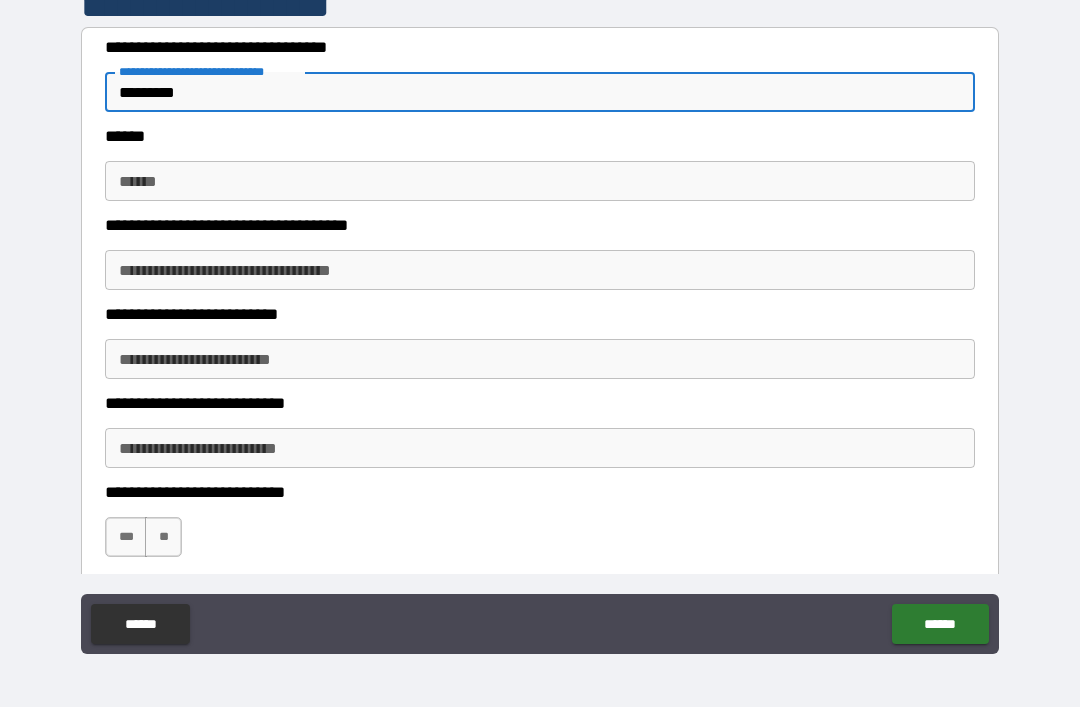 scroll, scrollTop: 1640, scrollLeft: 0, axis: vertical 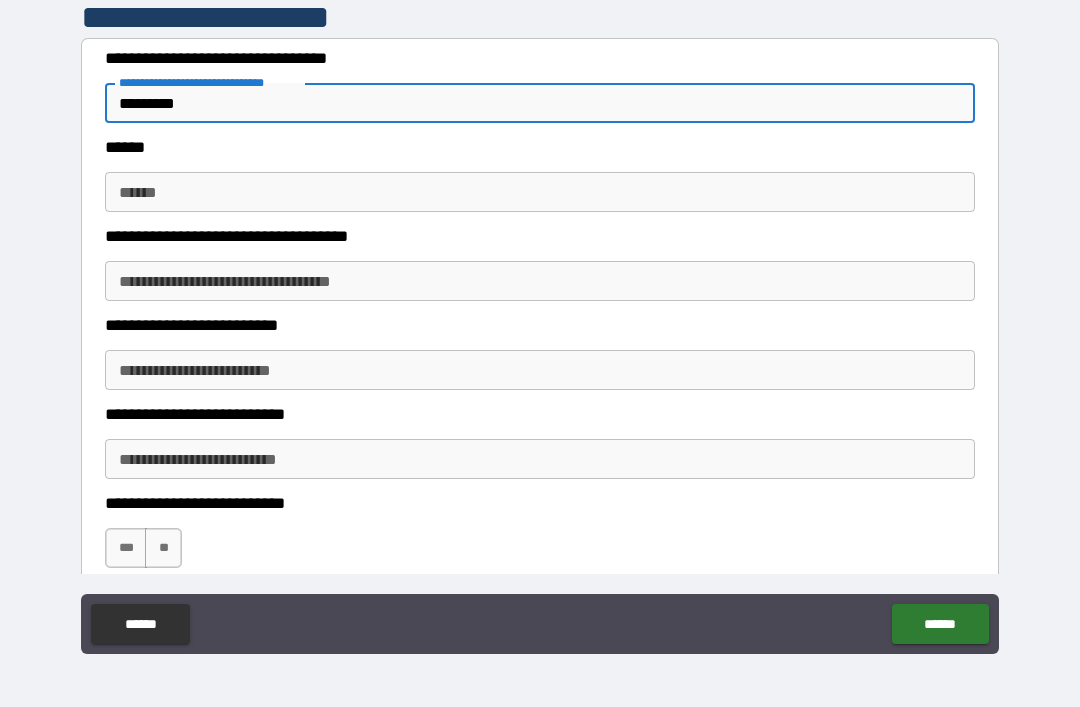 click on "******" at bounding box center (540, 192) 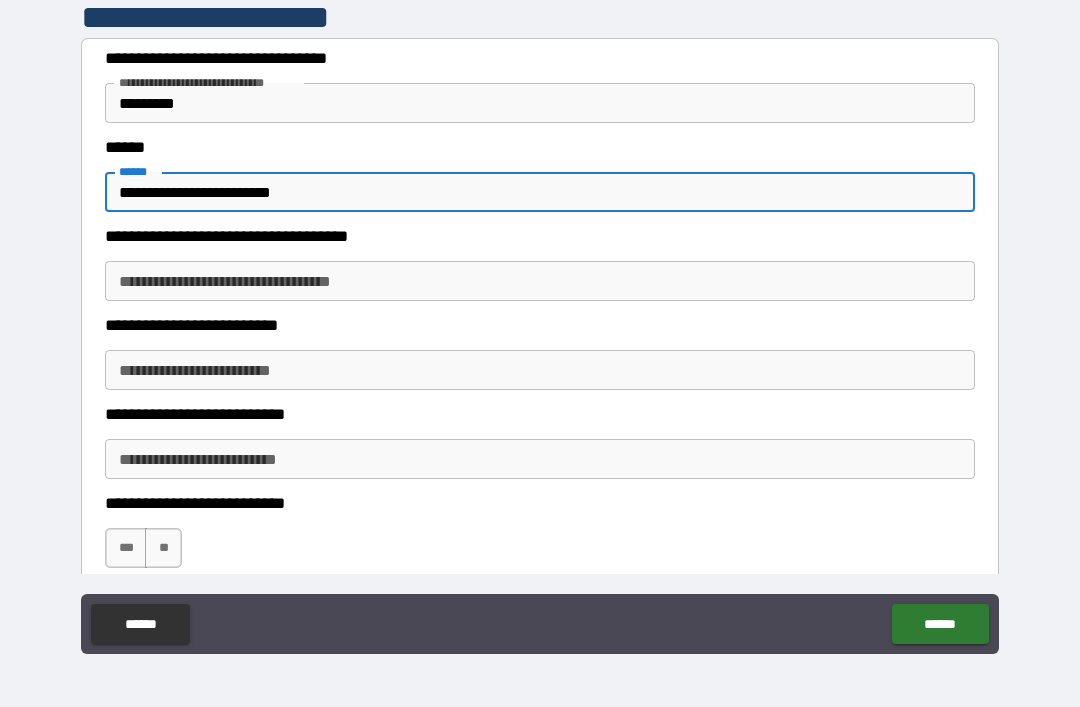 click on "**********" at bounding box center (540, 281) 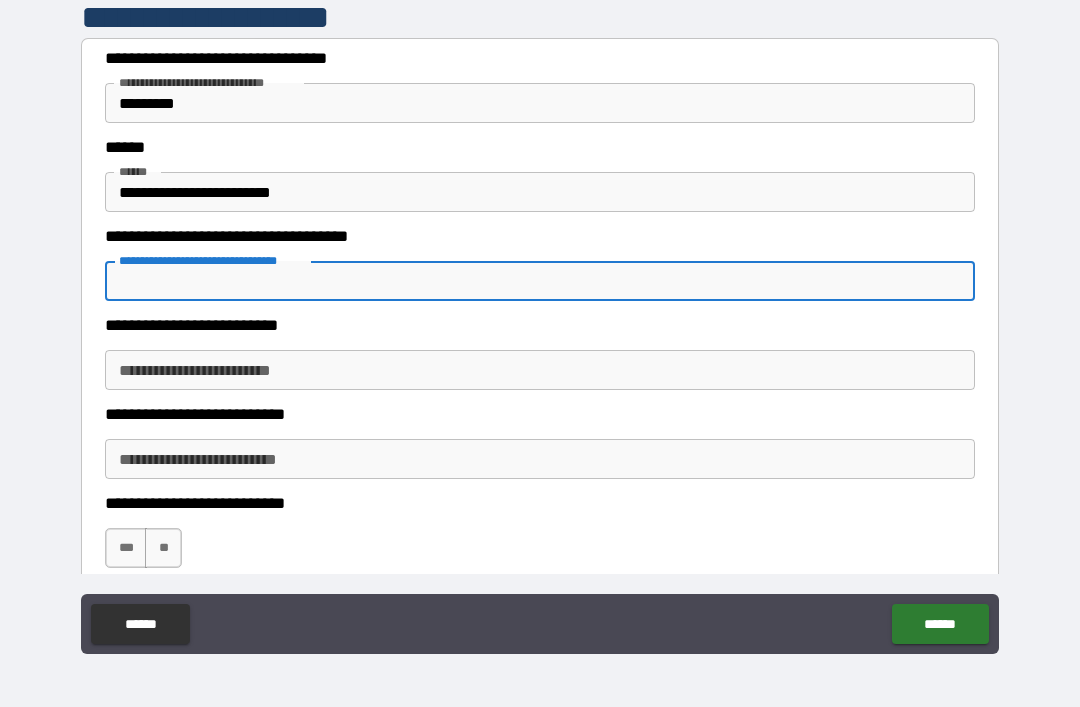 click on "**********" at bounding box center (540, 370) 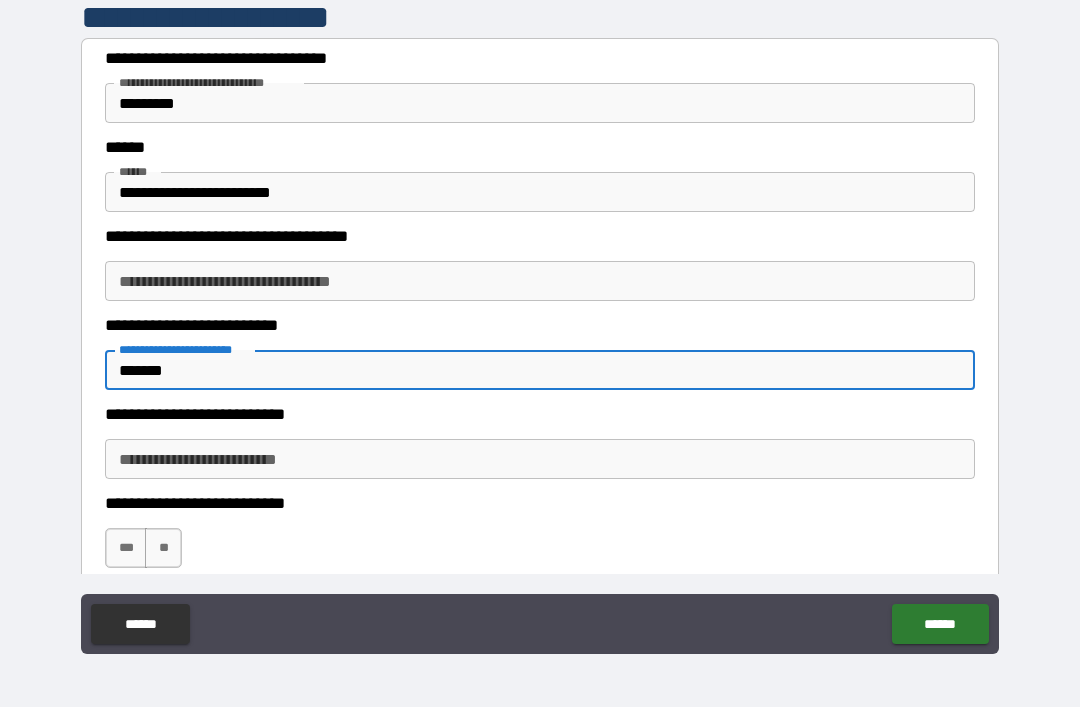click on "**" at bounding box center [163, 548] 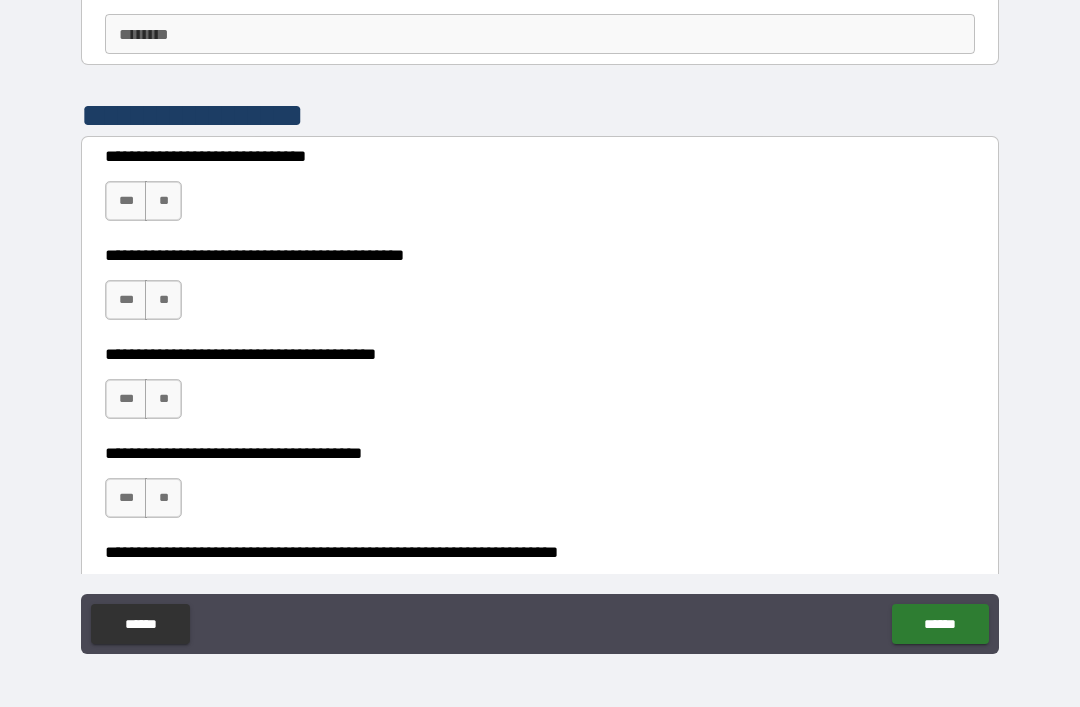 scroll, scrollTop: 2740, scrollLeft: 0, axis: vertical 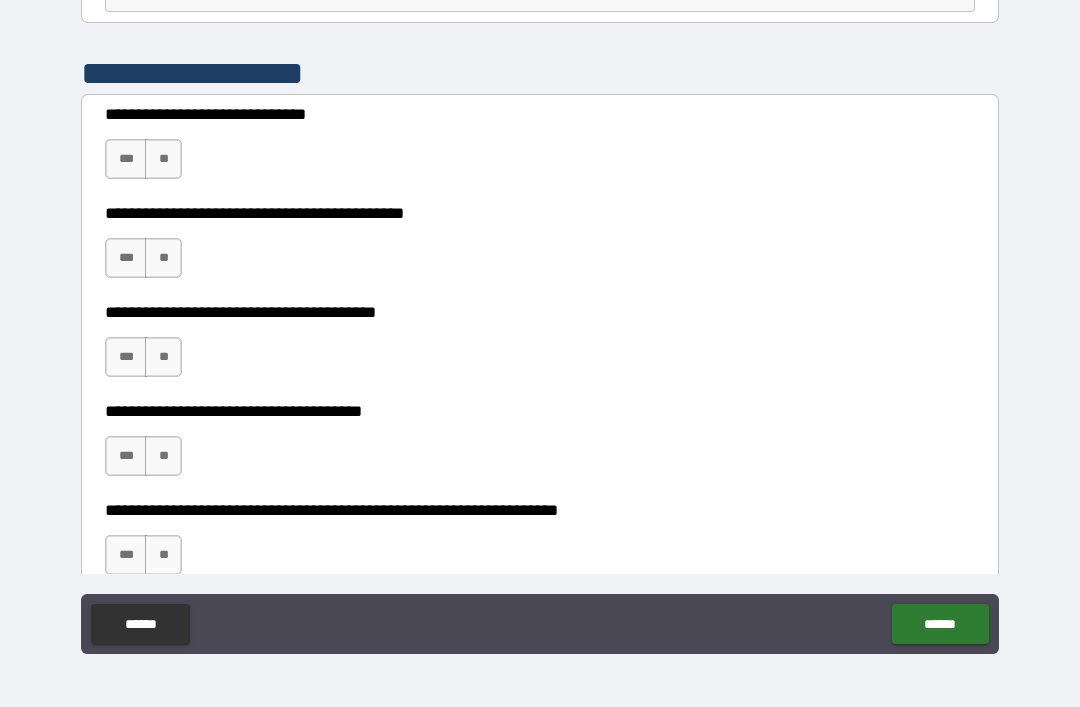 click on "***" at bounding box center [126, 159] 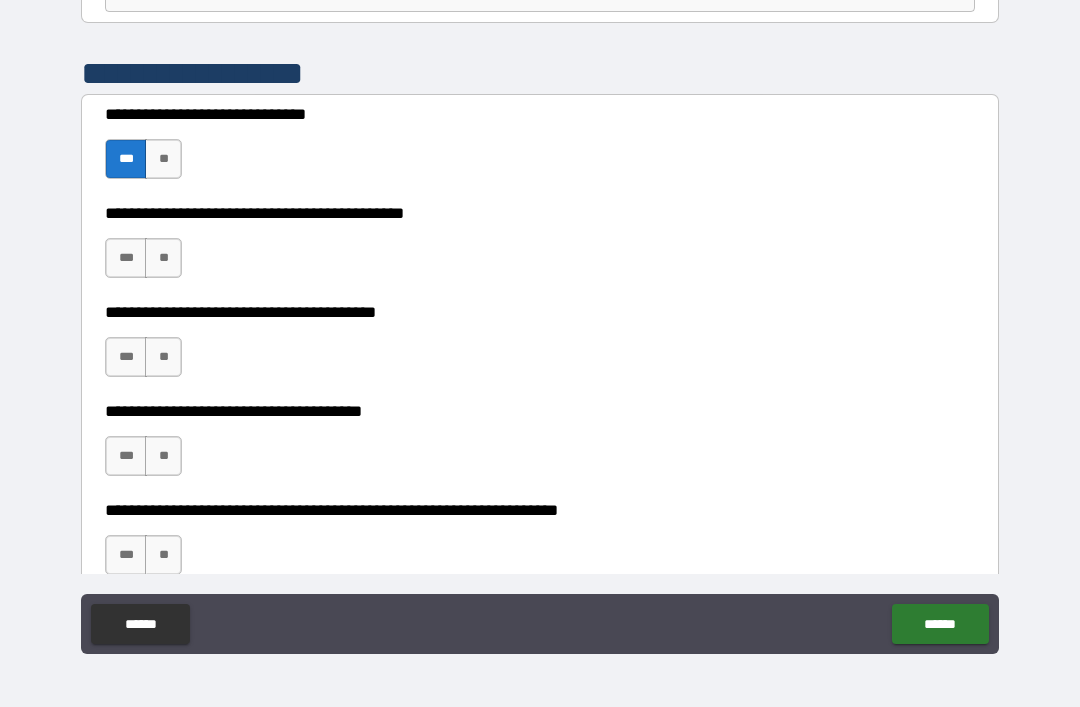 click on "***" at bounding box center (126, 258) 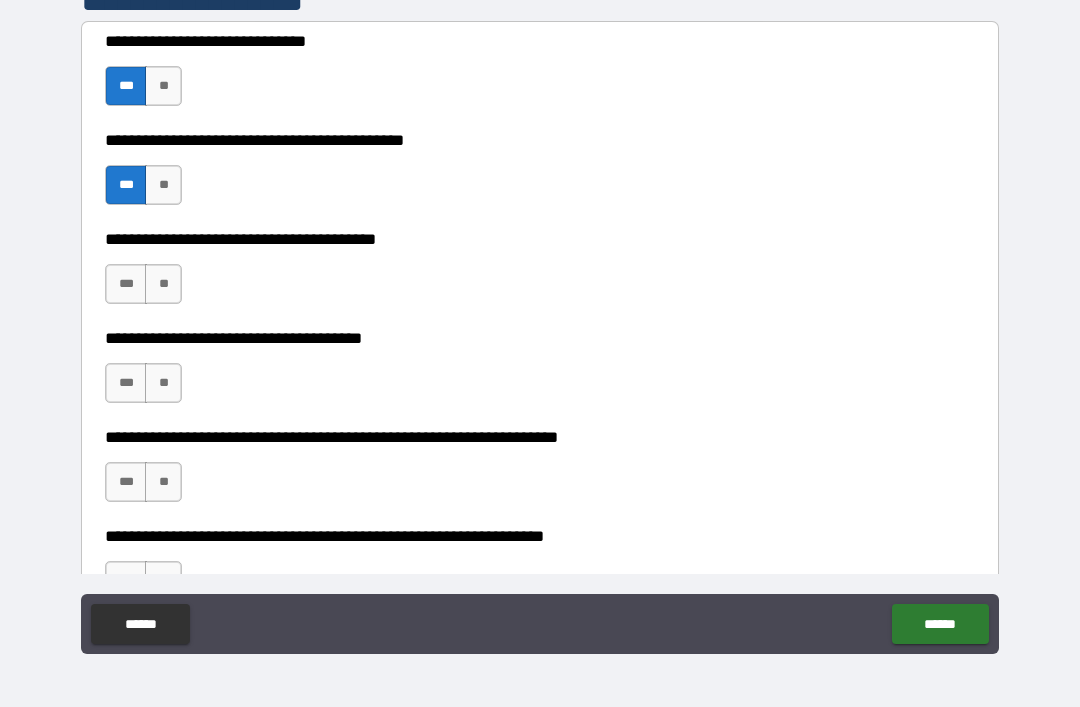 scroll, scrollTop: 2822, scrollLeft: 0, axis: vertical 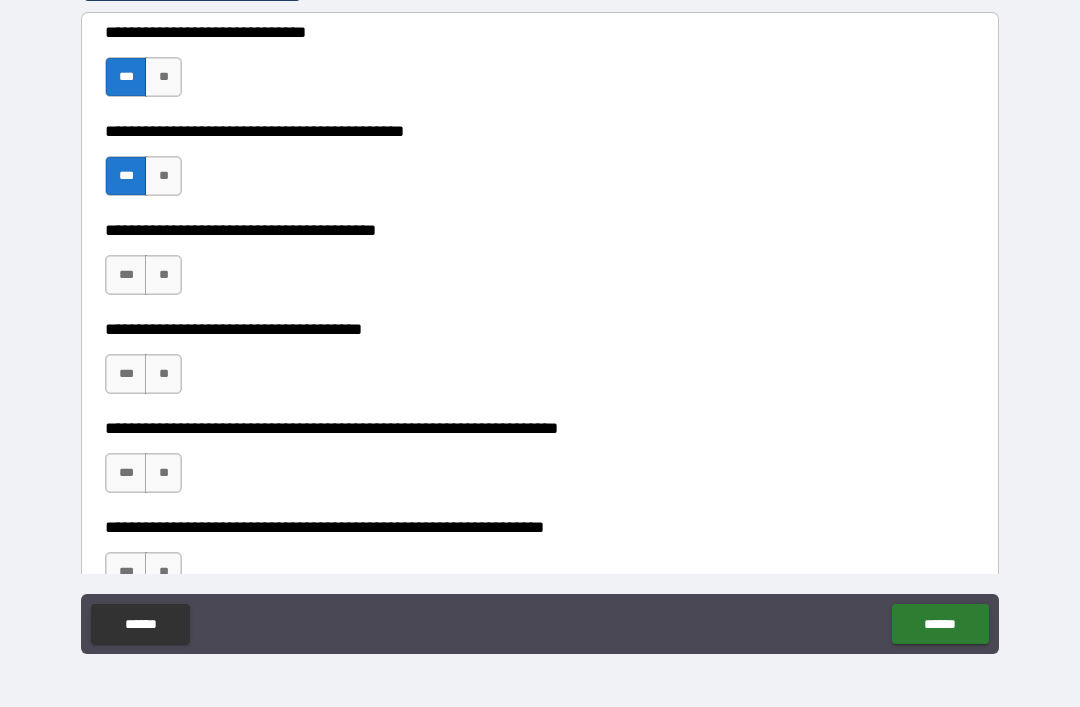 click on "***" at bounding box center (126, 275) 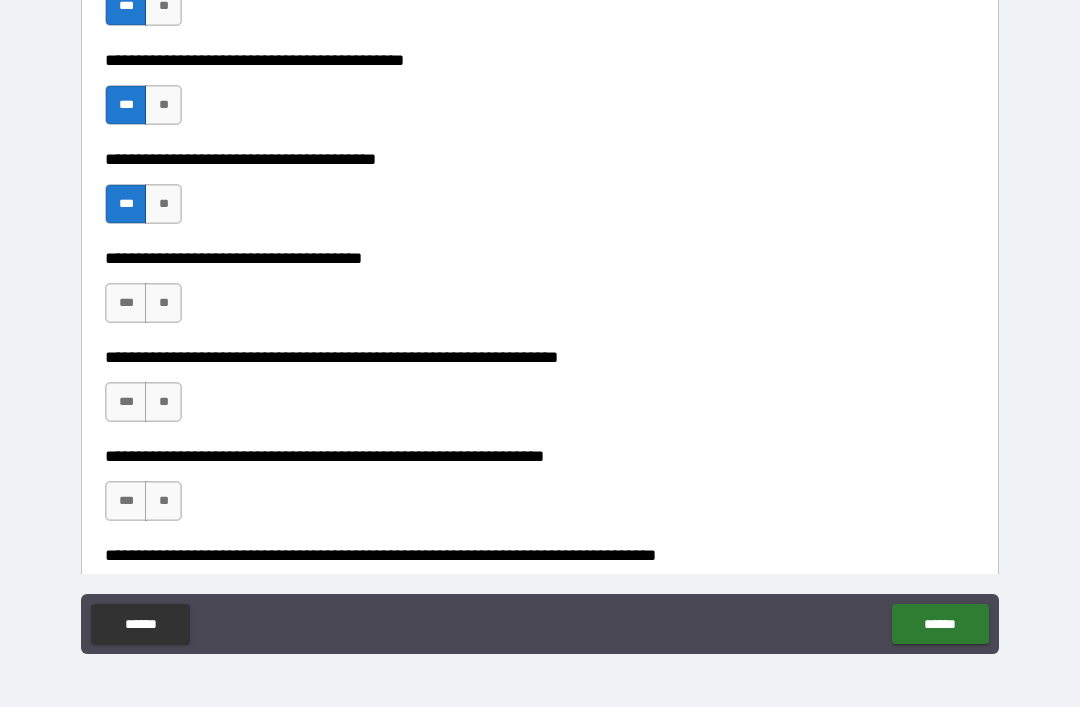scroll, scrollTop: 2899, scrollLeft: 0, axis: vertical 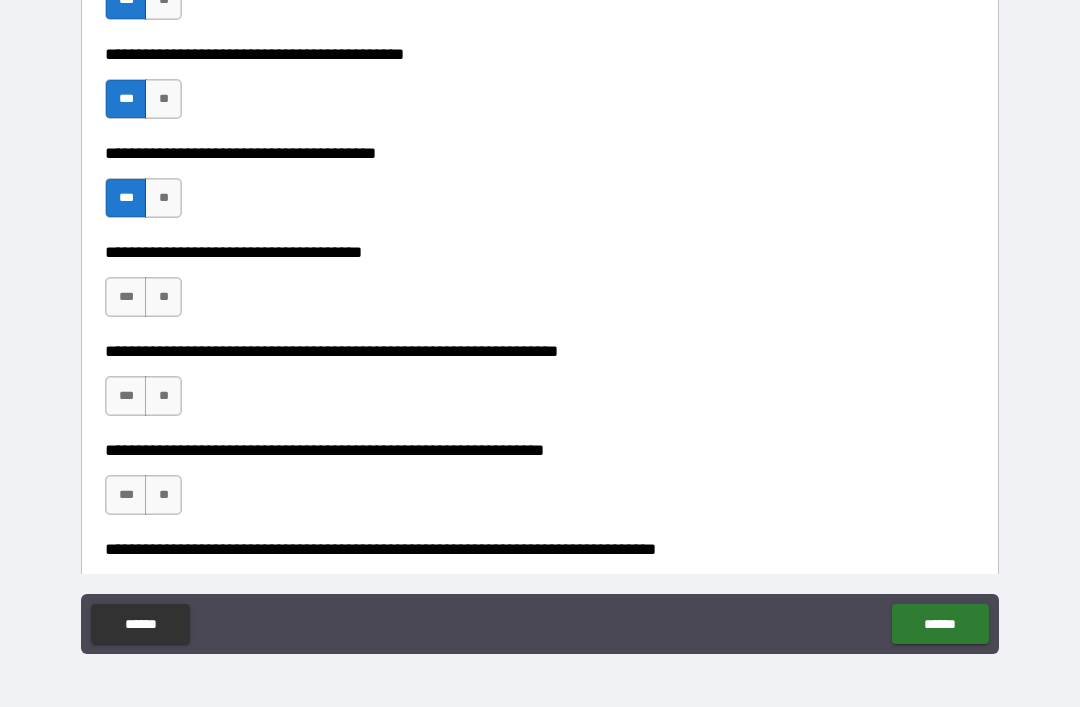click on "***" at bounding box center [126, 297] 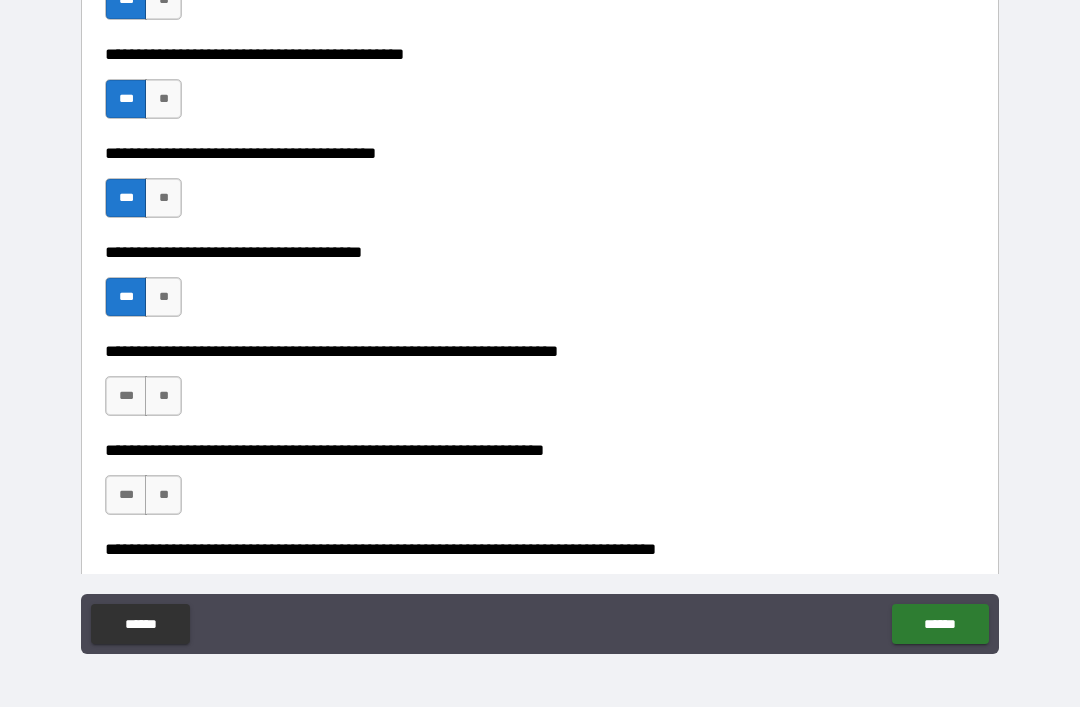 click on "**" at bounding box center (163, 396) 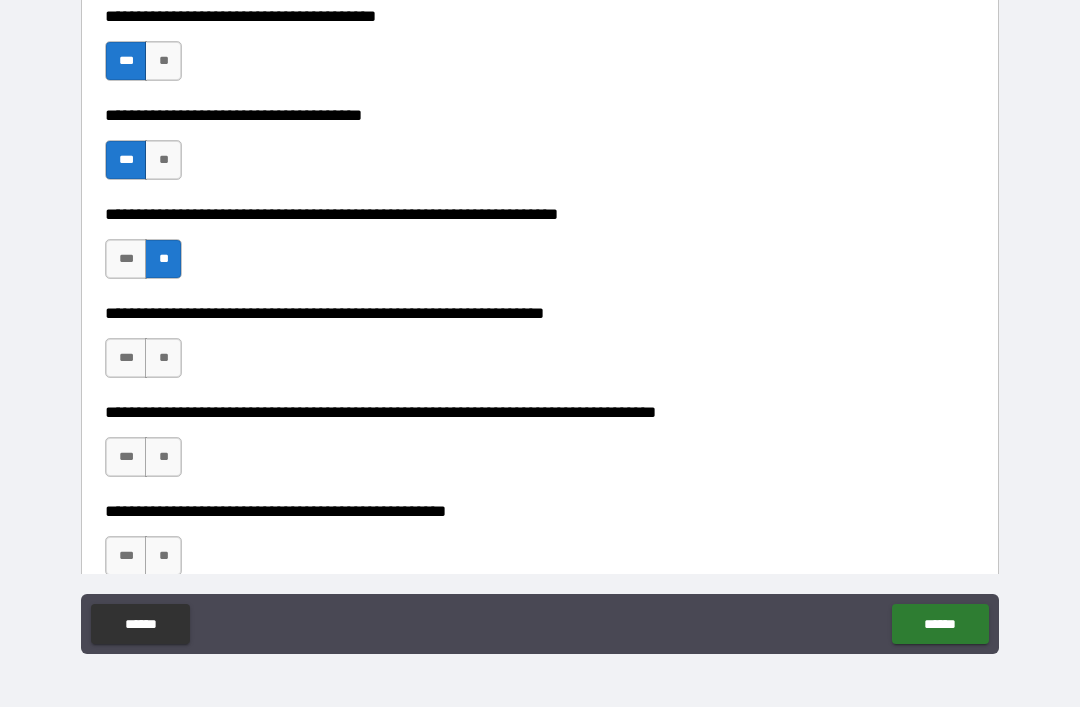scroll, scrollTop: 3043, scrollLeft: 0, axis: vertical 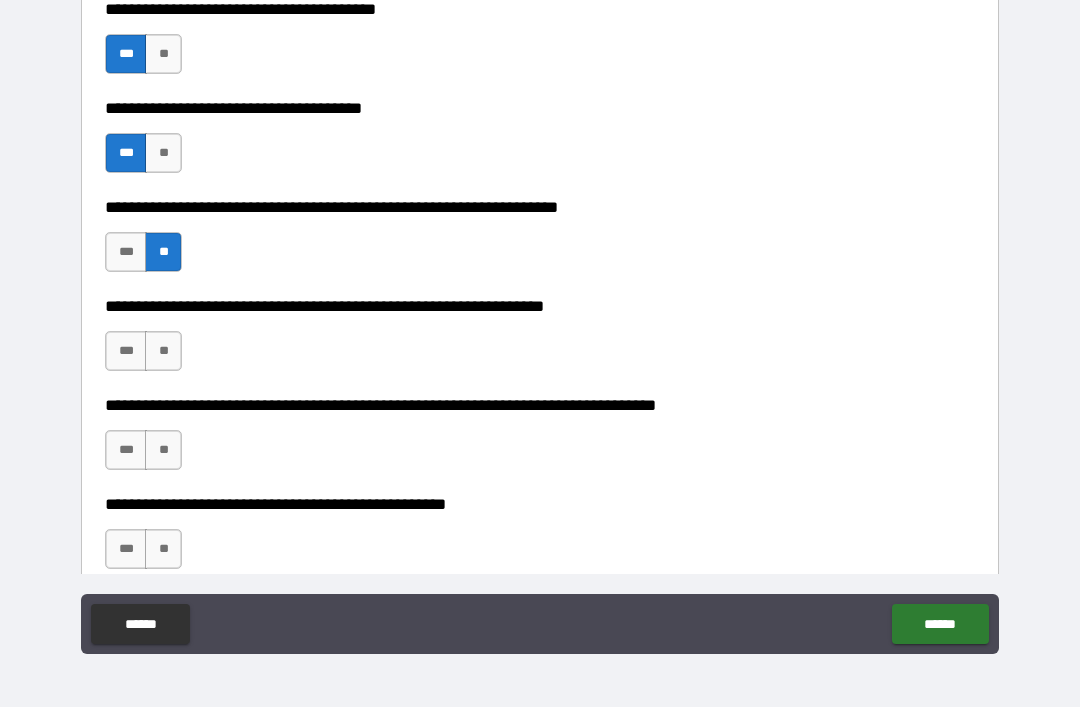 click on "**" at bounding box center (163, 351) 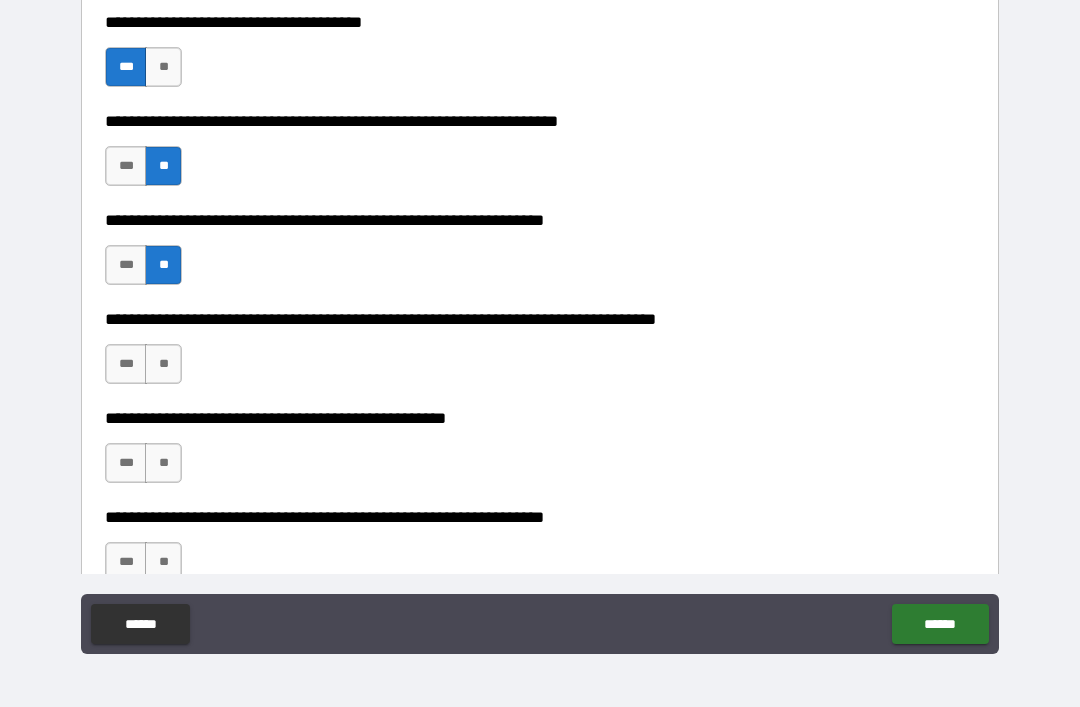 scroll, scrollTop: 3136, scrollLeft: 0, axis: vertical 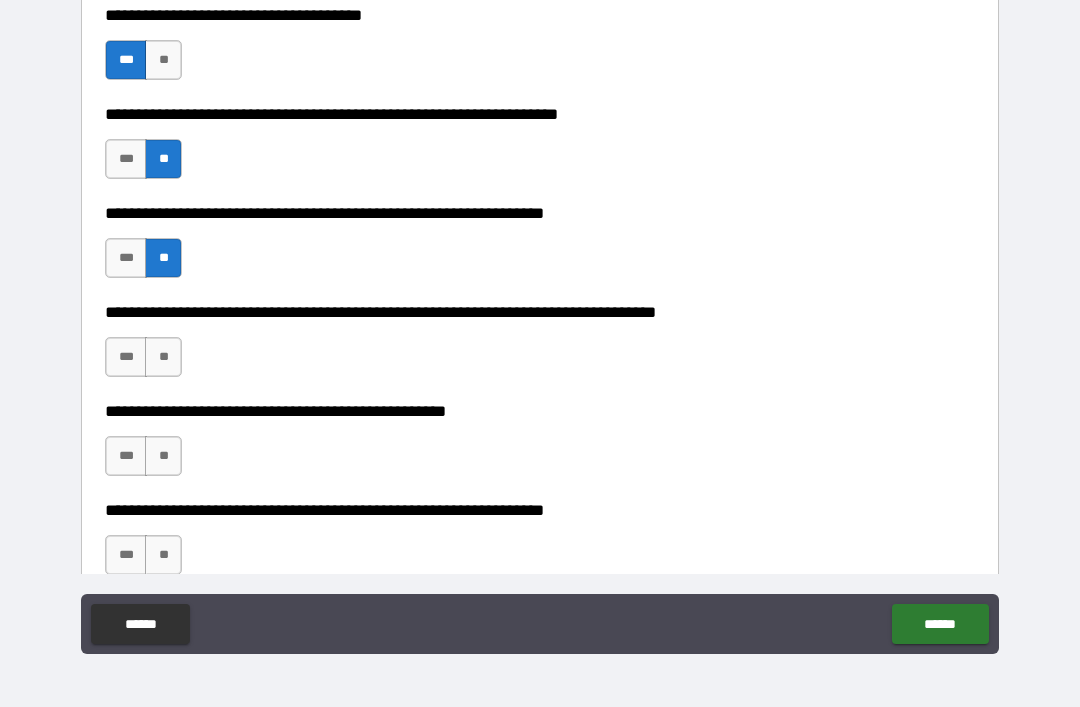 click on "**" at bounding box center [163, 357] 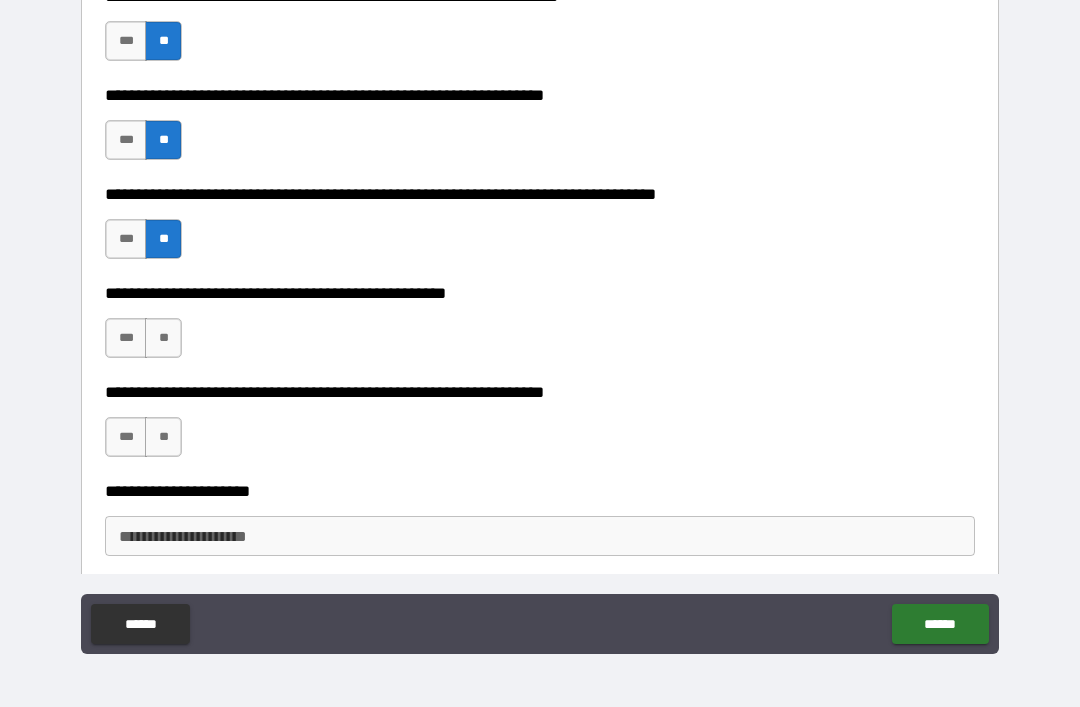 scroll, scrollTop: 3271, scrollLeft: 0, axis: vertical 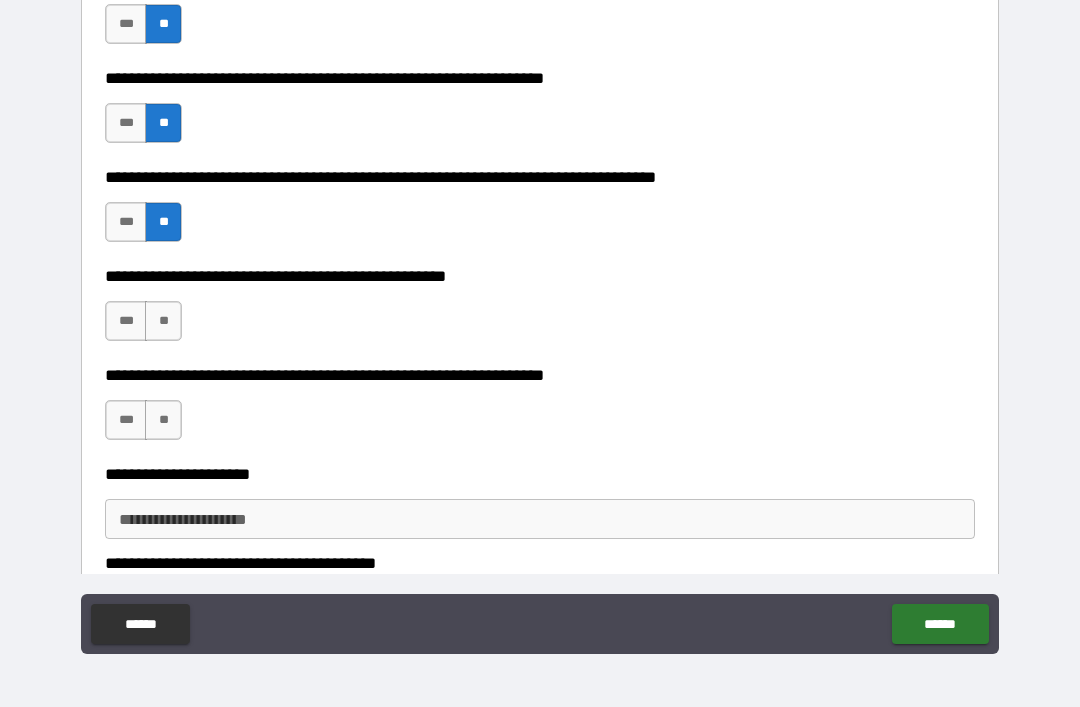 click on "**" at bounding box center (163, 321) 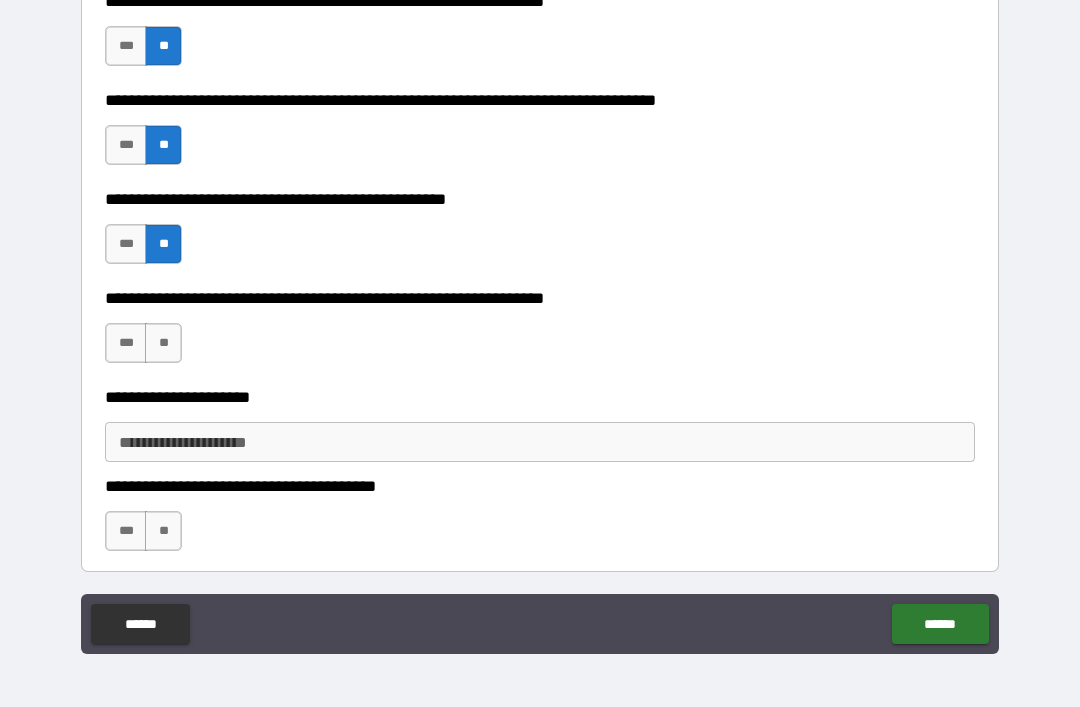 scroll, scrollTop: 3352, scrollLeft: 0, axis: vertical 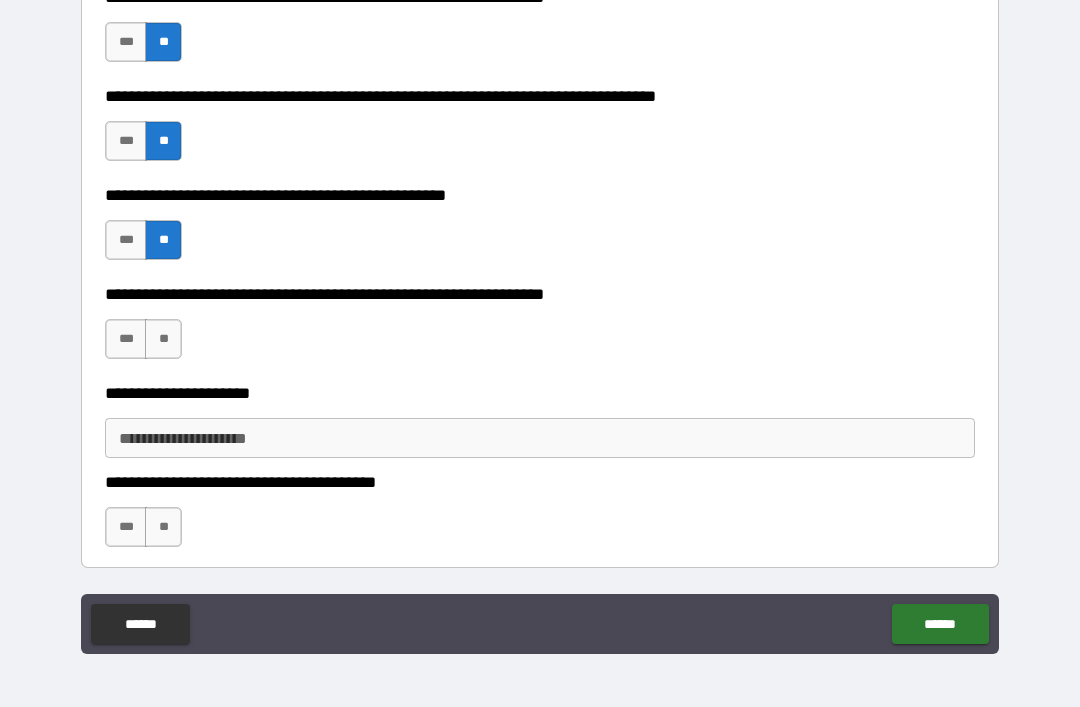 click on "**" at bounding box center [163, 339] 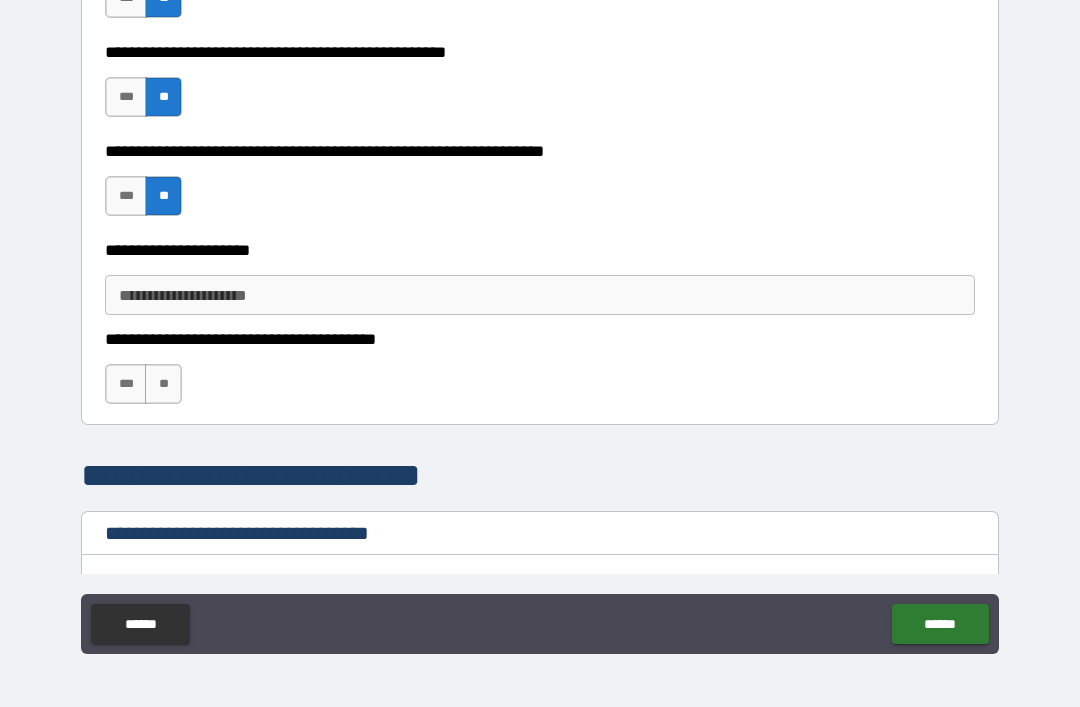 scroll, scrollTop: 3500, scrollLeft: 0, axis: vertical 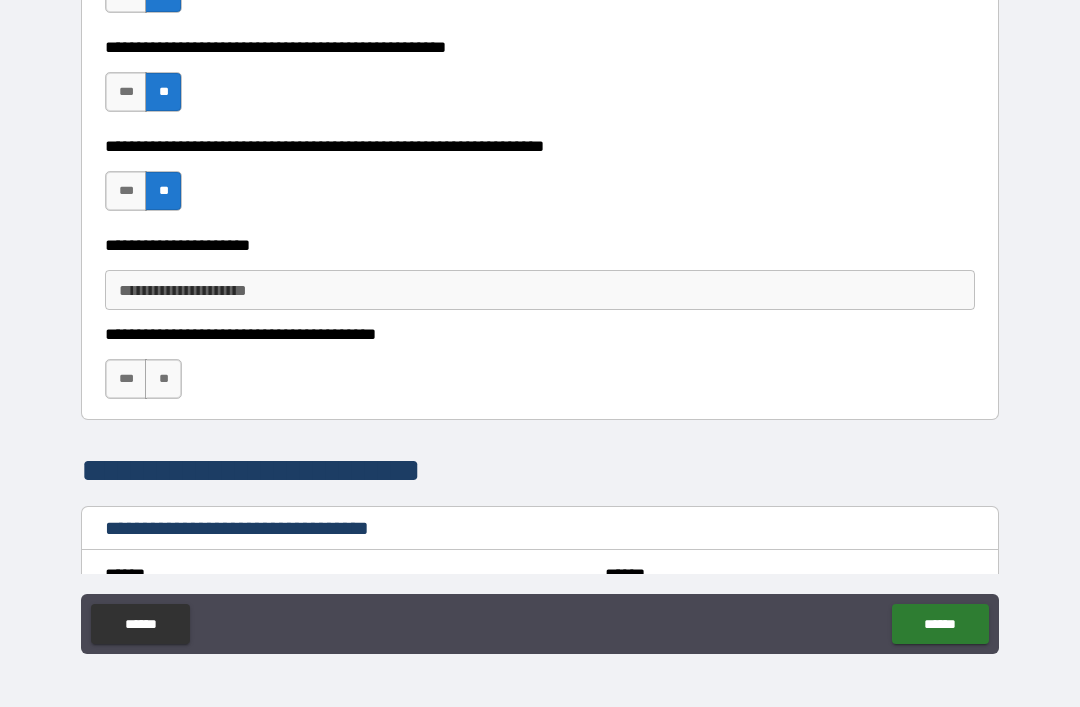 click on "**" at bounding box center (163, 379) 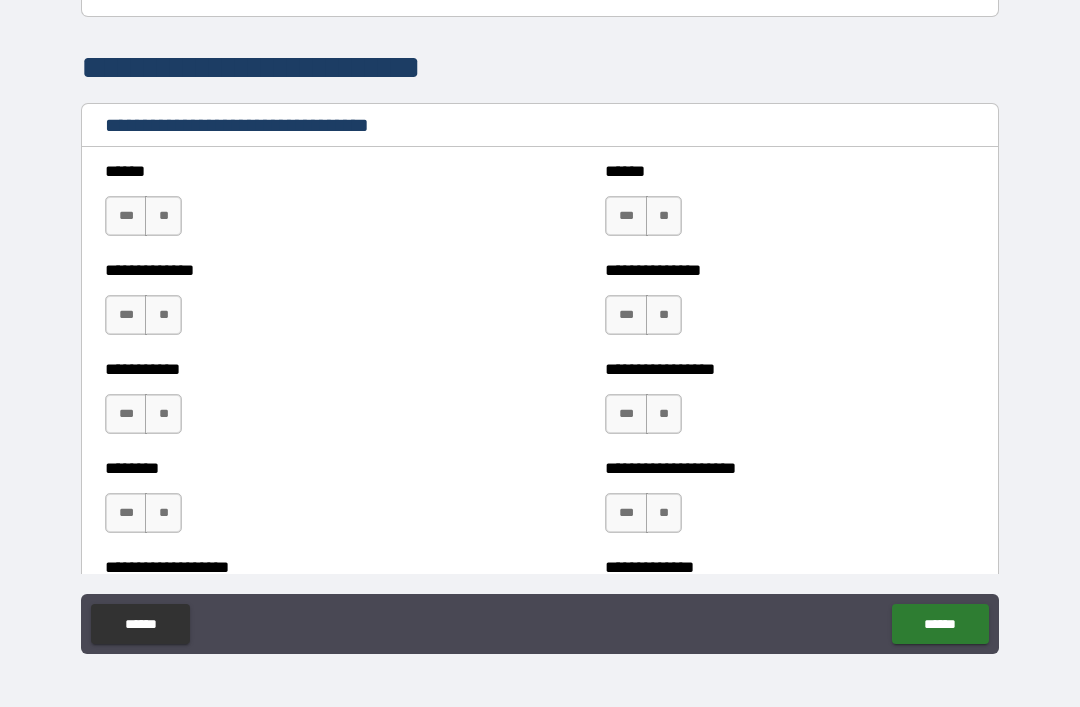 scroll, scrollTop: 3924, scrollLeft: 0, axis: vertical 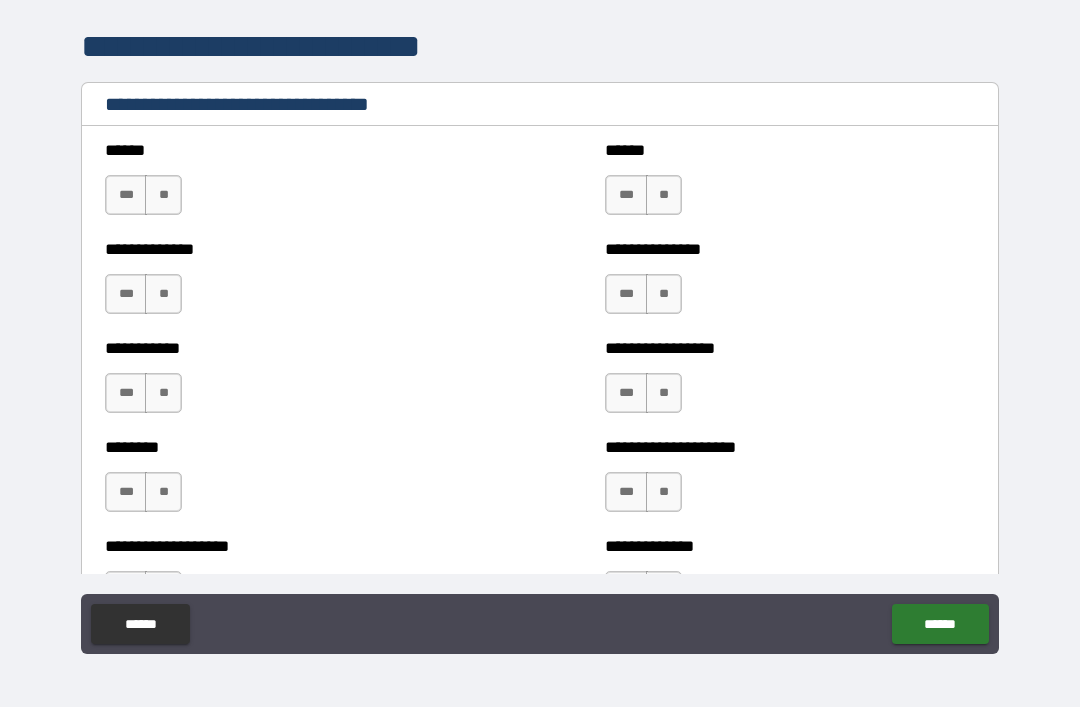 click on "**" at bounding box center (163, 195) 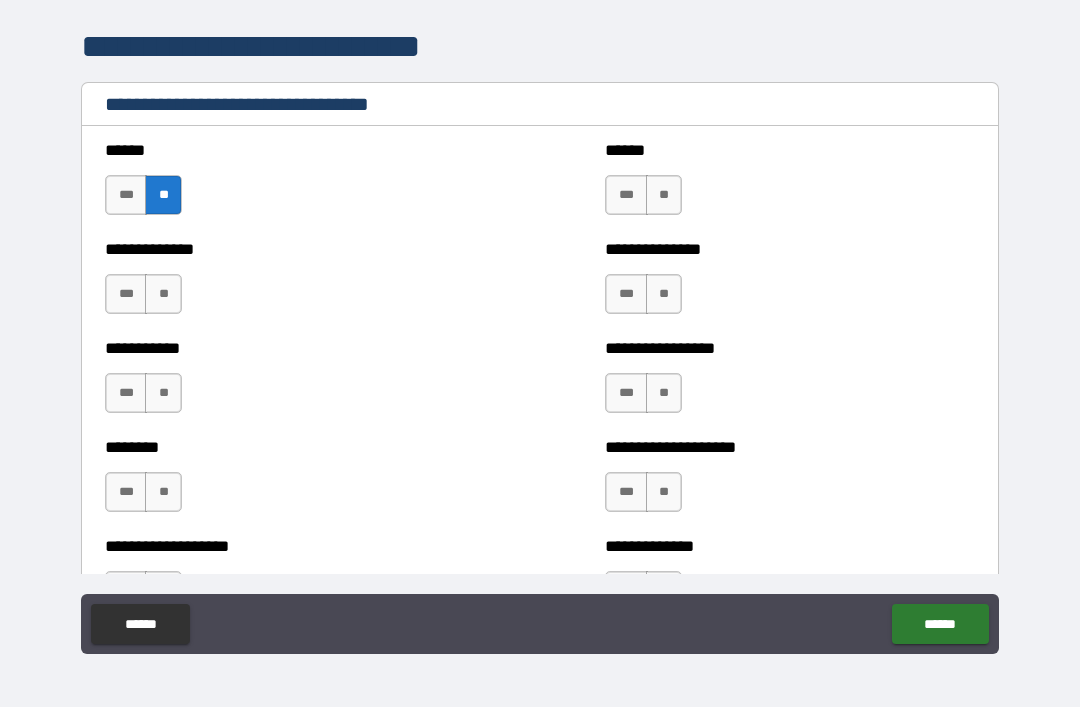 click on "**" at bounding box center [163, 294] 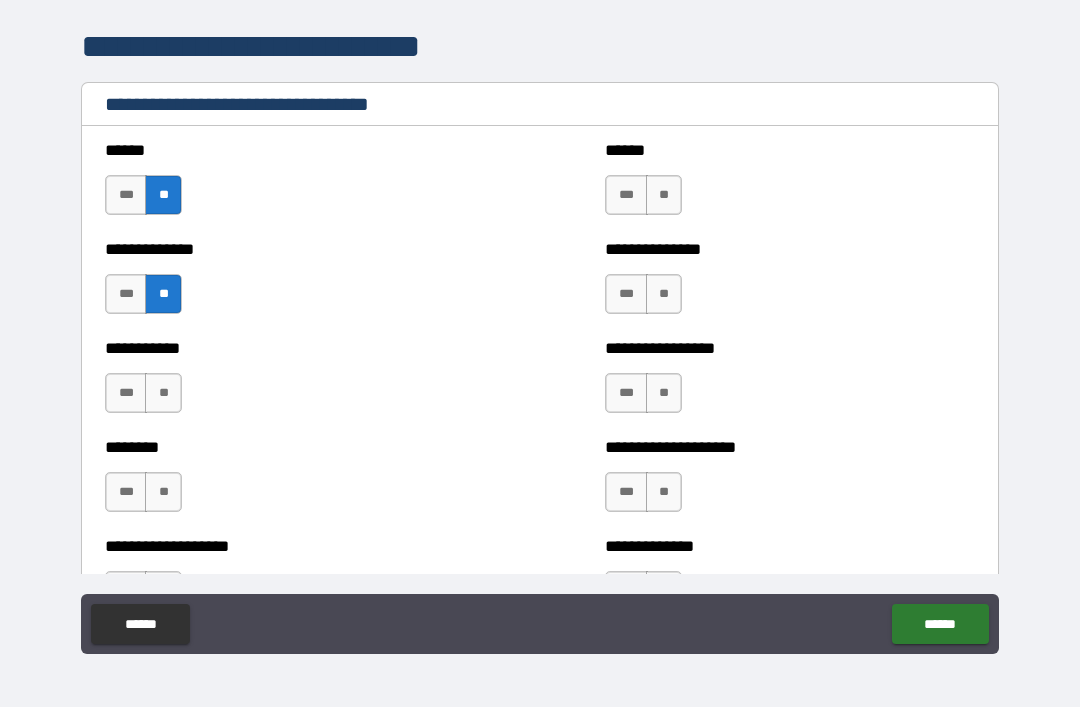 click on "**" at bounding box center [664, 195] 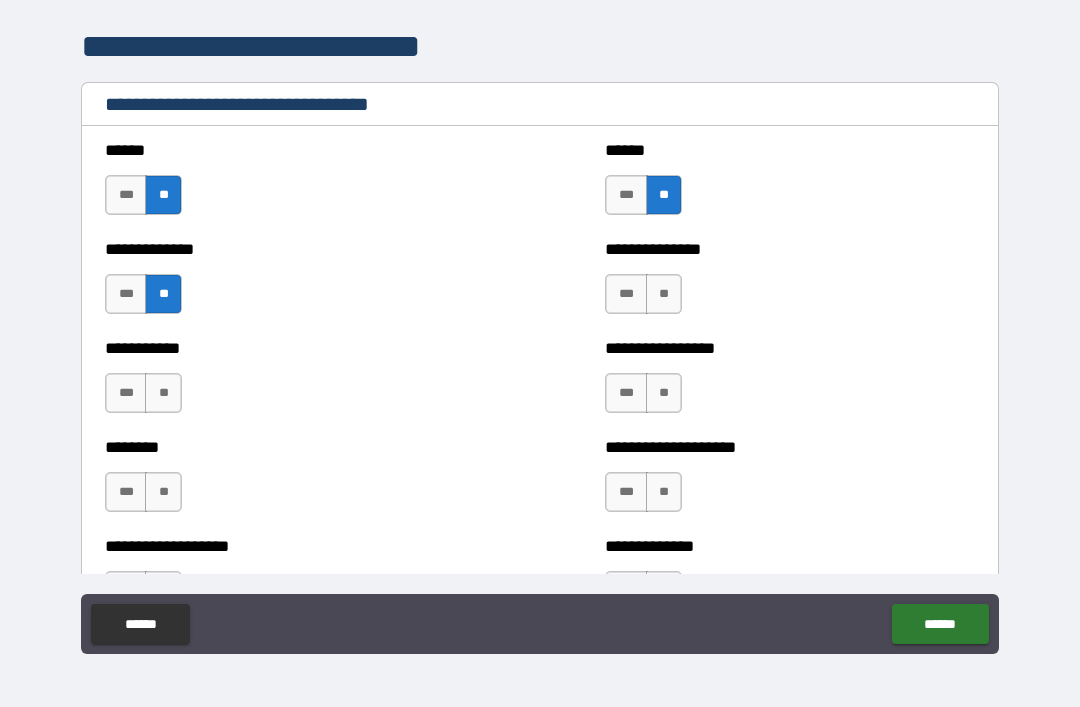 click on "**" at bounding box center (664, 294) 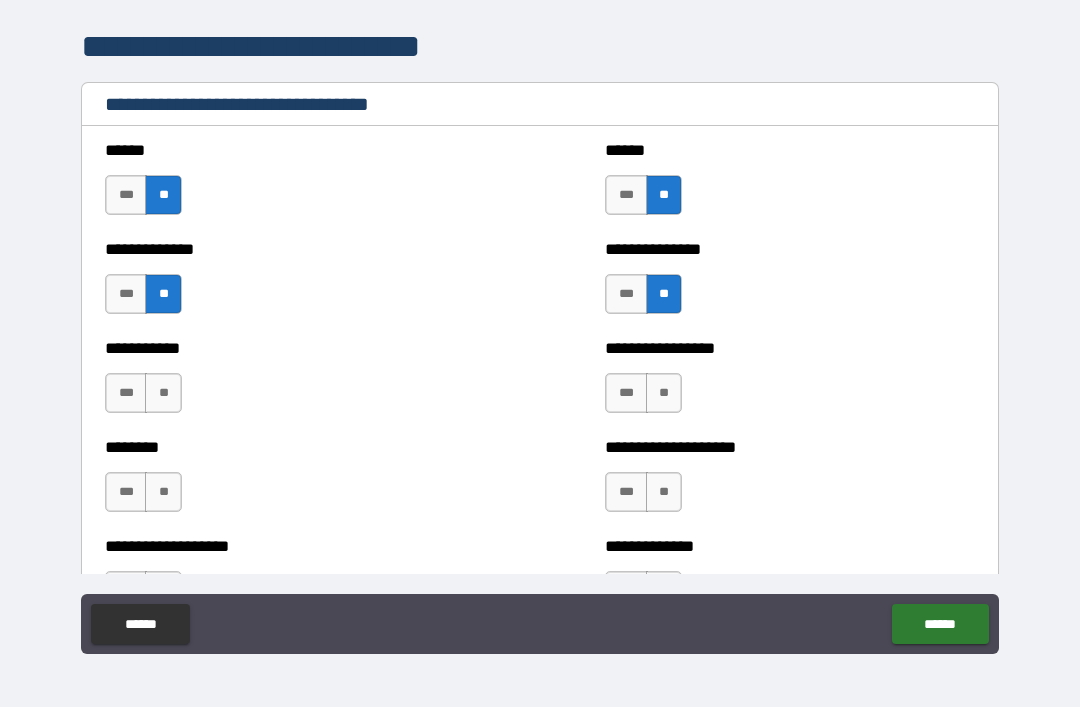 click on "**" at bounding box center (163, 393) 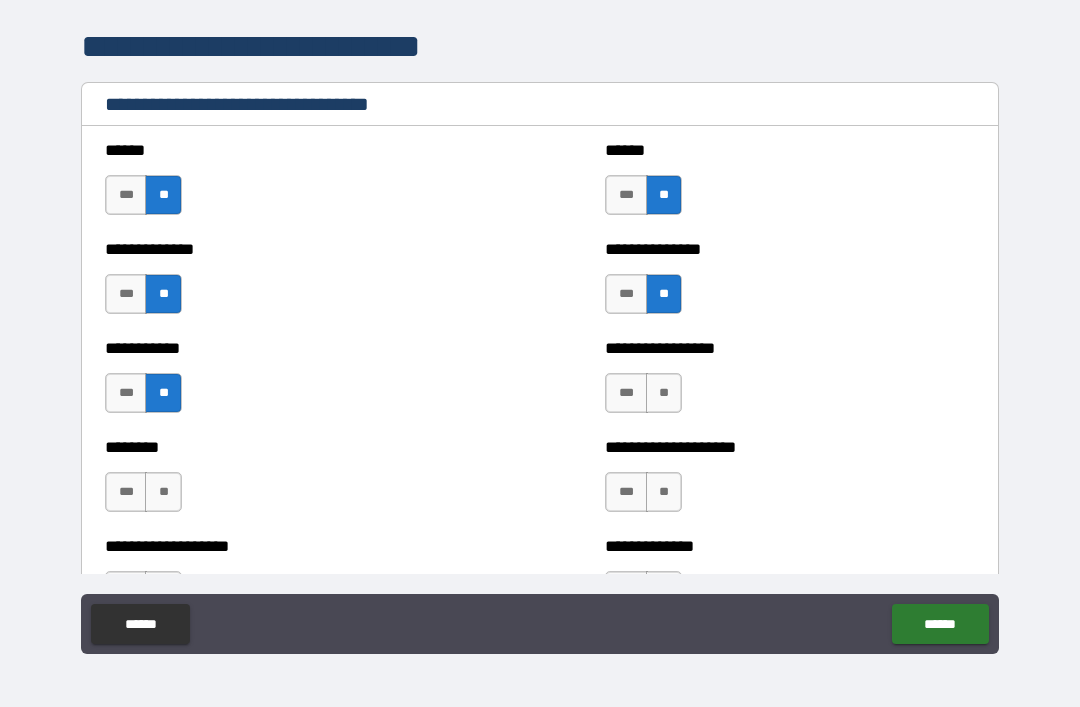 click on "**" at bounding box center (664, 393) 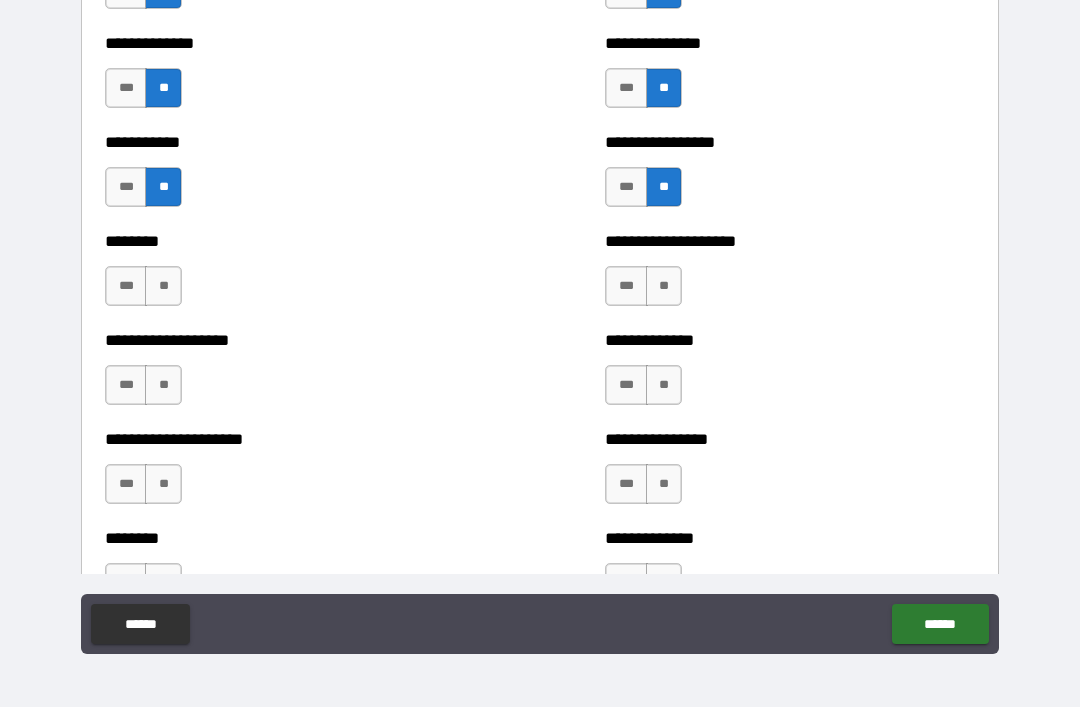 scroll, scrollTop: 4144, scrollLeft: 0, axis: vertical 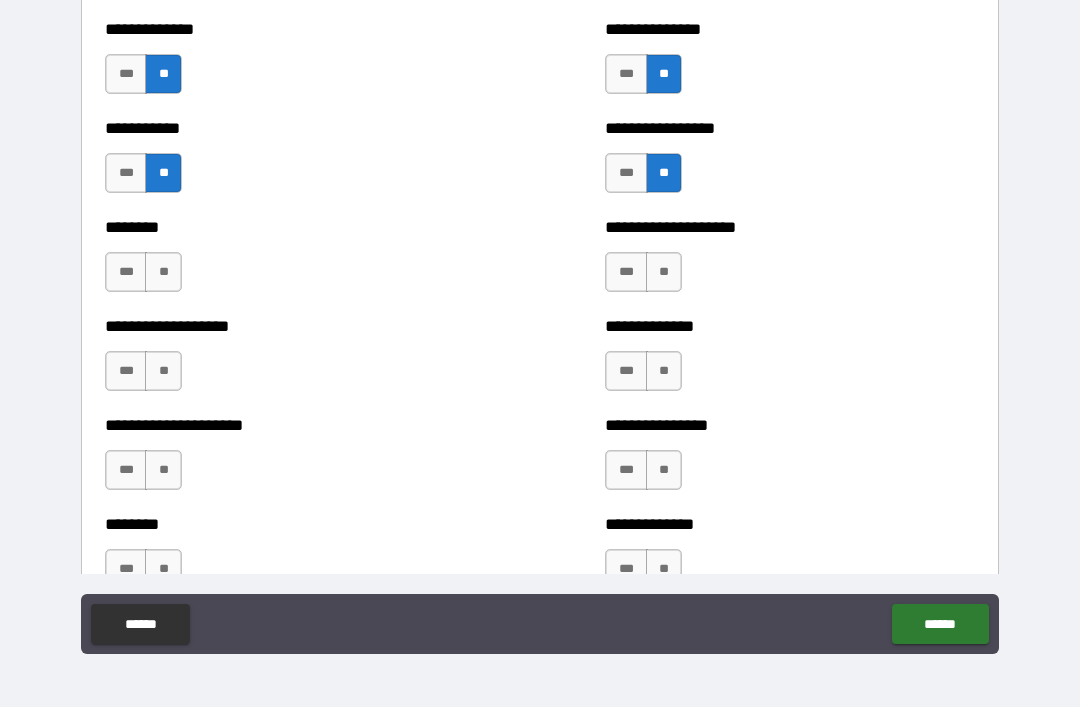 click on "**" at bounding box center (163, 272) 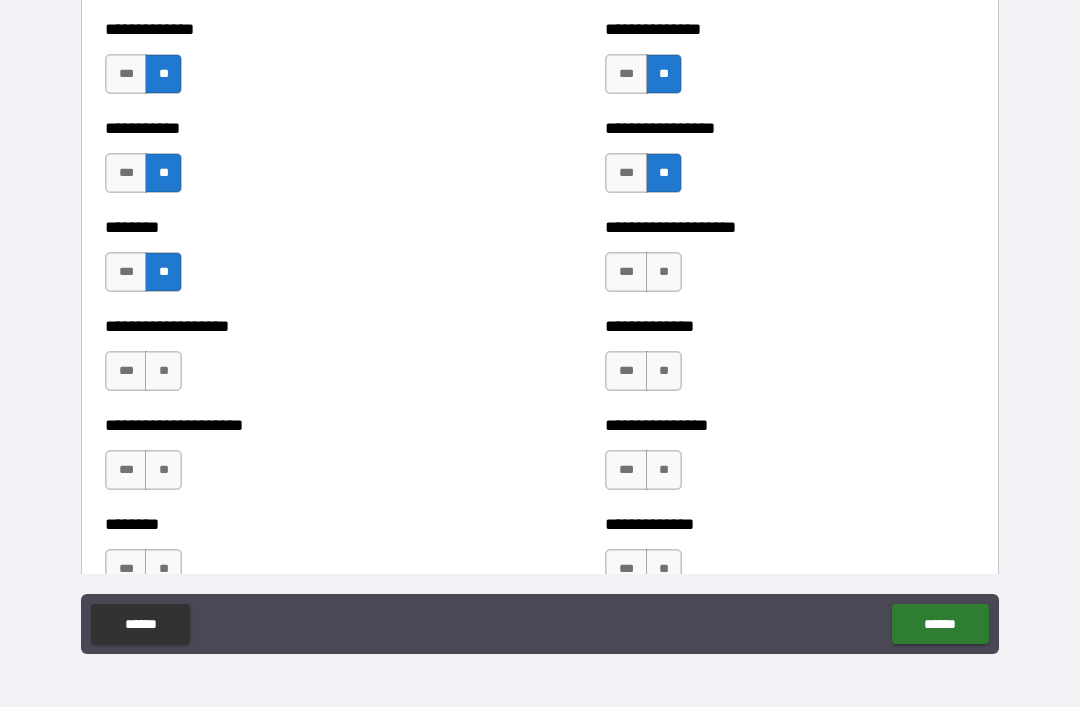 click on "**" at bounding box center [664, 272] 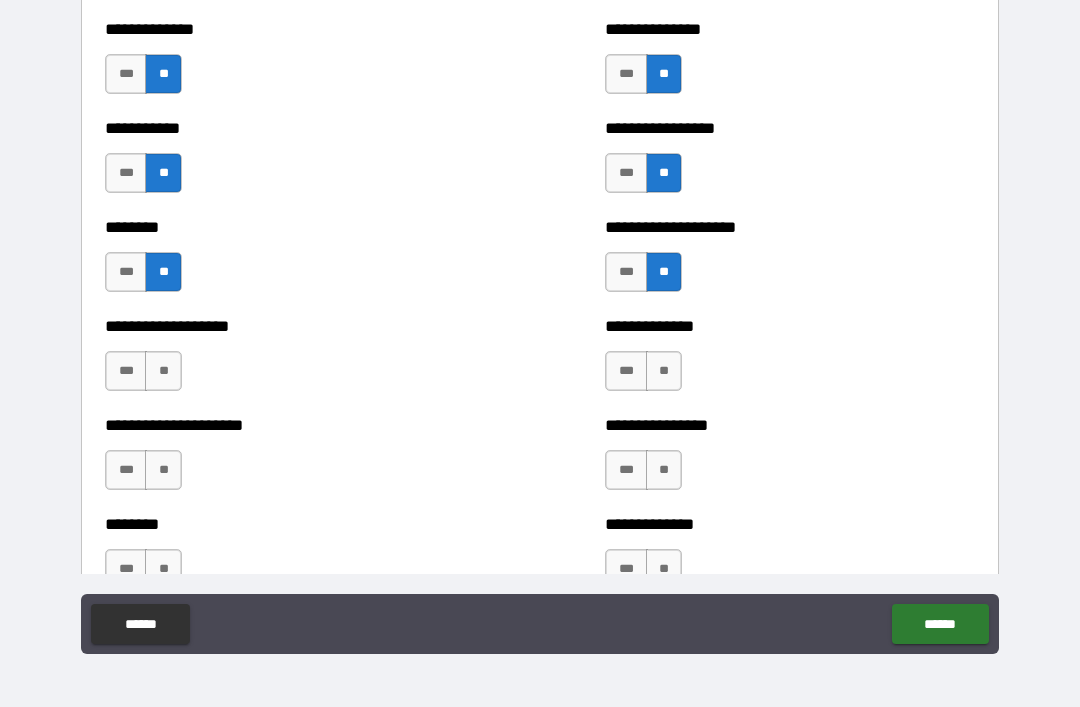 click on "**" at bounding box center (163, 371) 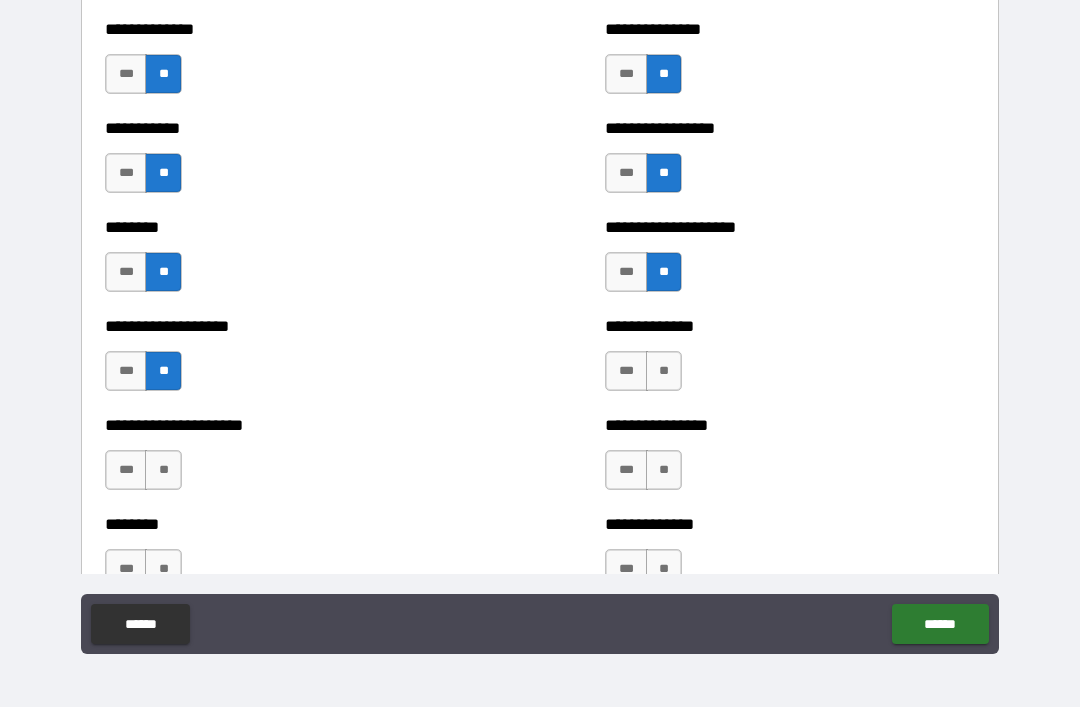 click on "**" at bounding box center (664, 371) 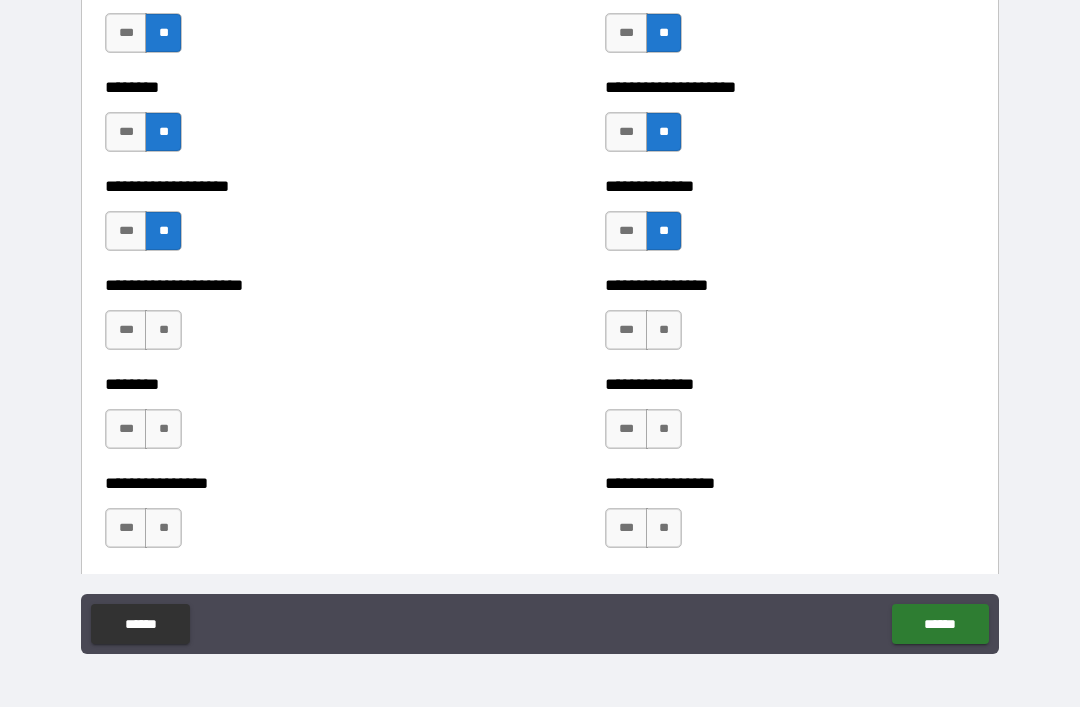 scroll, scrollTop: 4327, scrollLeft: 0, axis: vertical 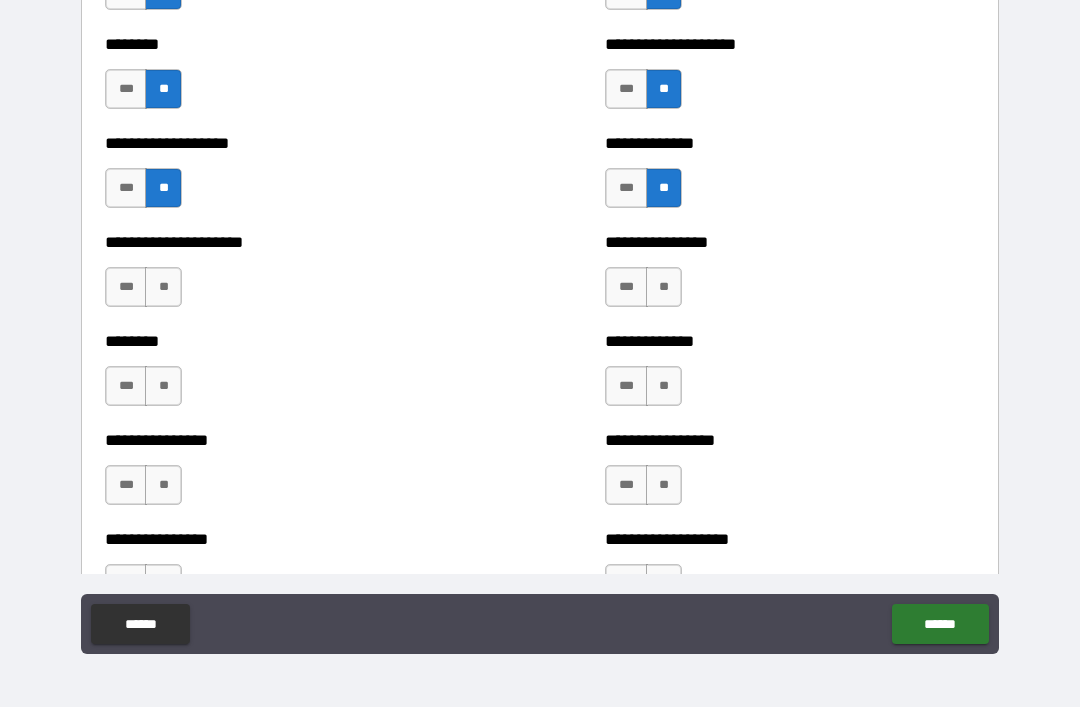 click on "**" at bounding box center (163, 287) 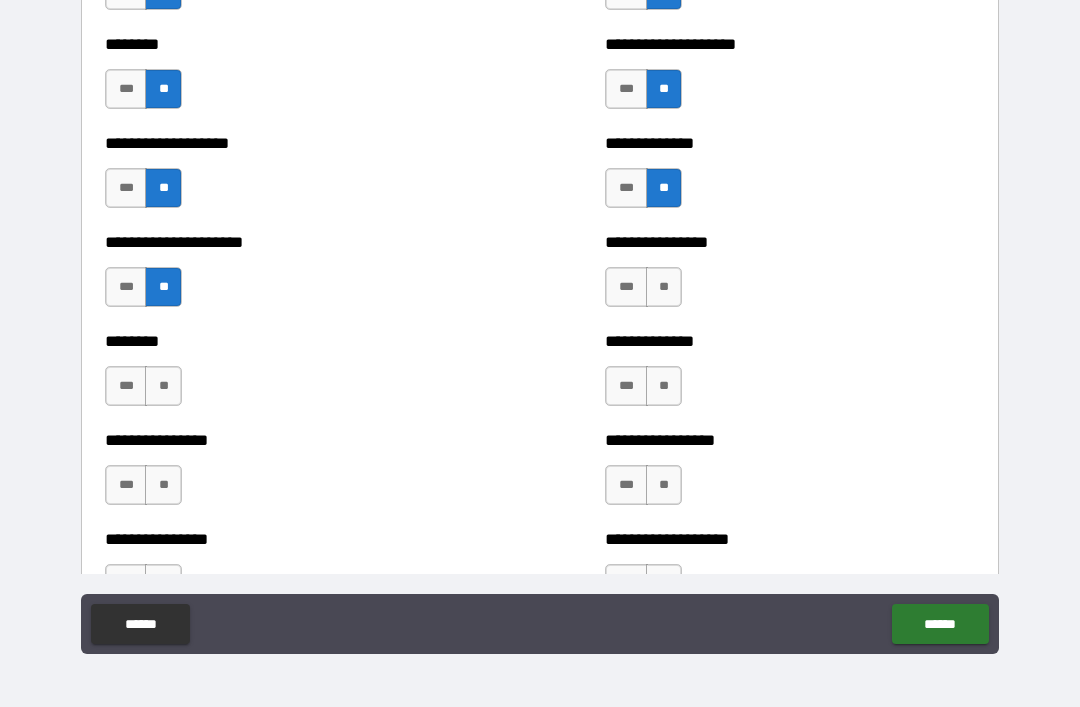 click on "**" at bounding box center [664, 287] 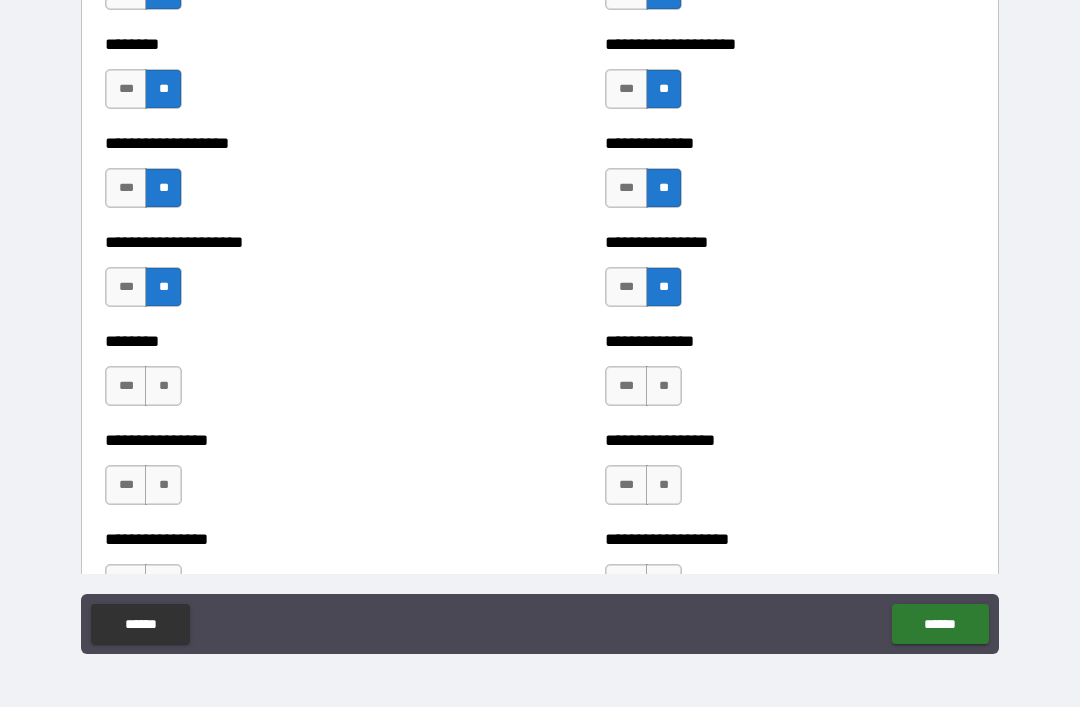 click on "**" at bounding box center (163, 386) 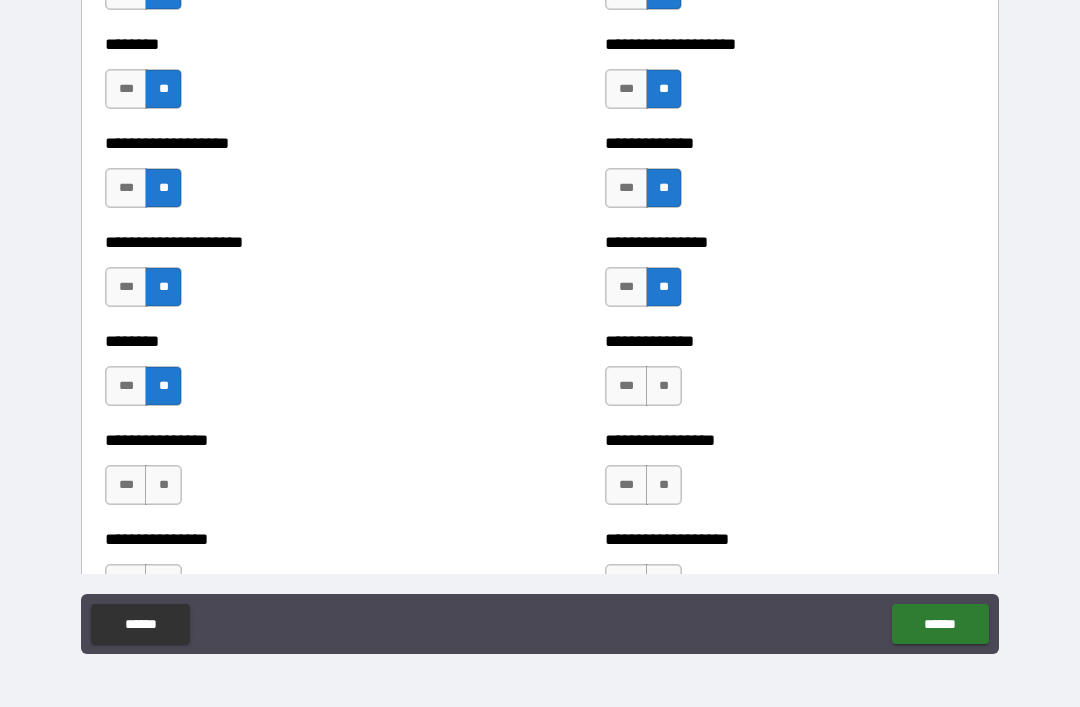 click on "**" at bounding box center [664, 386] 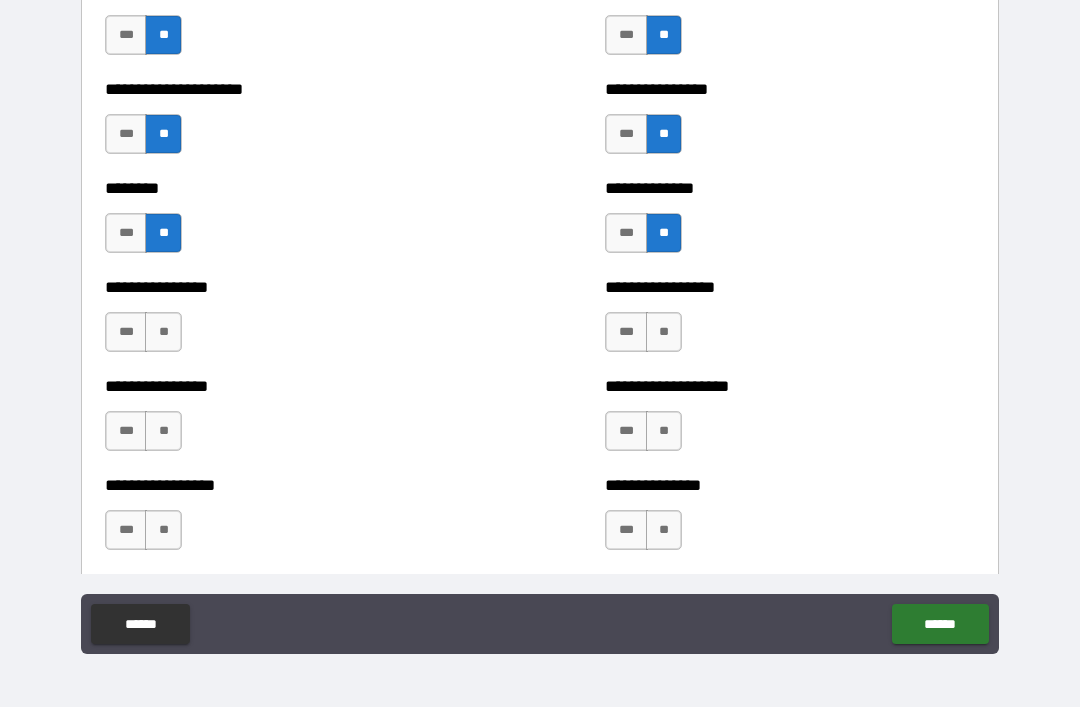 scroll, scrollTop: 4489, scrollLeft: 0, axis: vertical 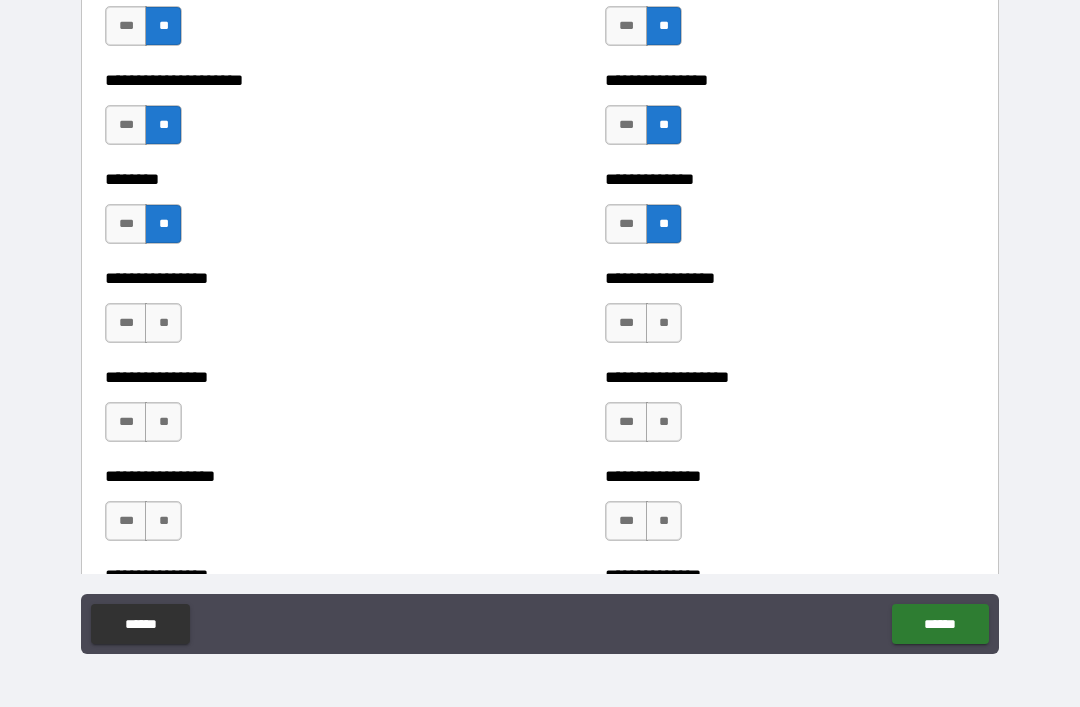 click on "**" at bounding box center [163, 323] 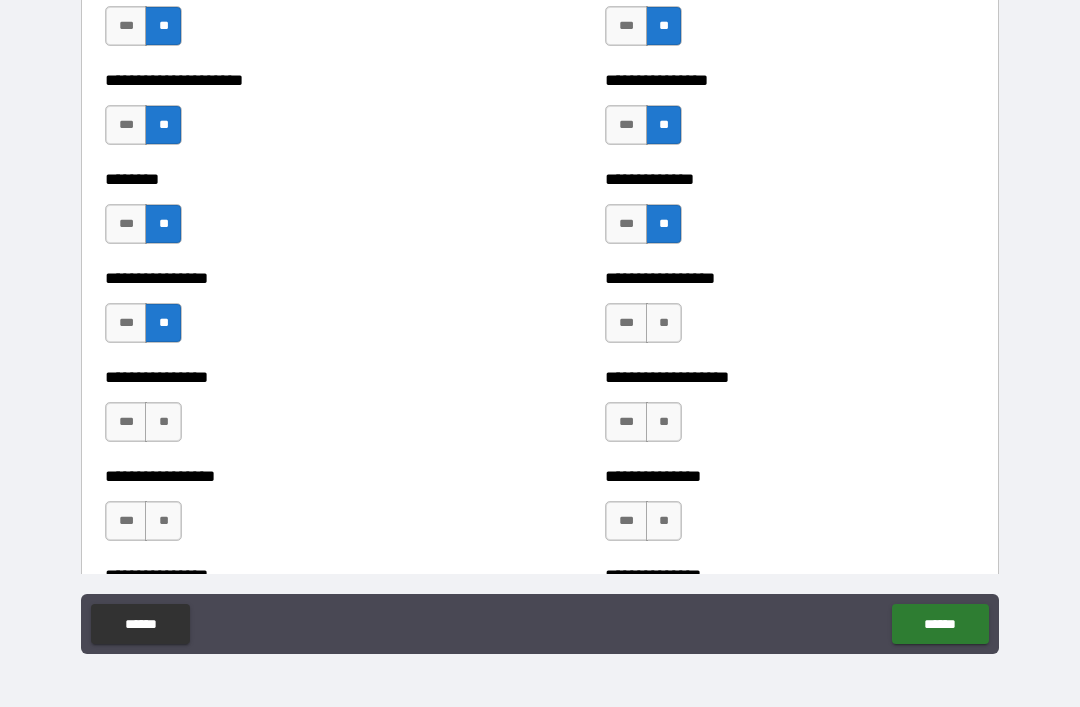 click on "**" at bounding box center [664, 323] 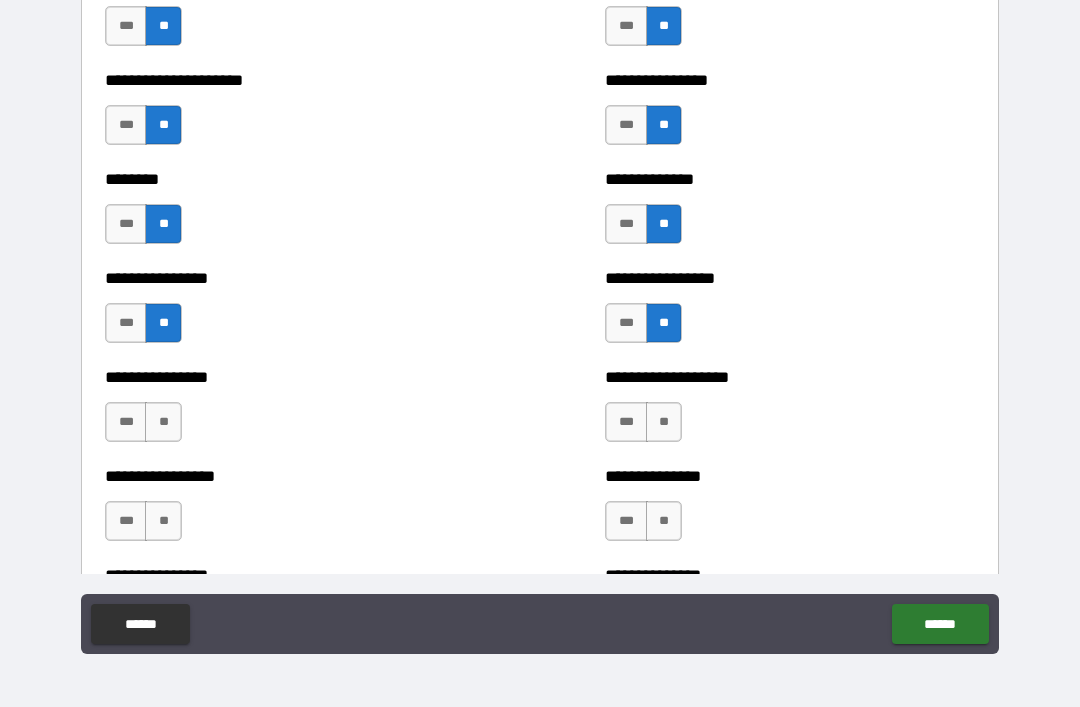 click on "**" at bounding box center (163, 422) 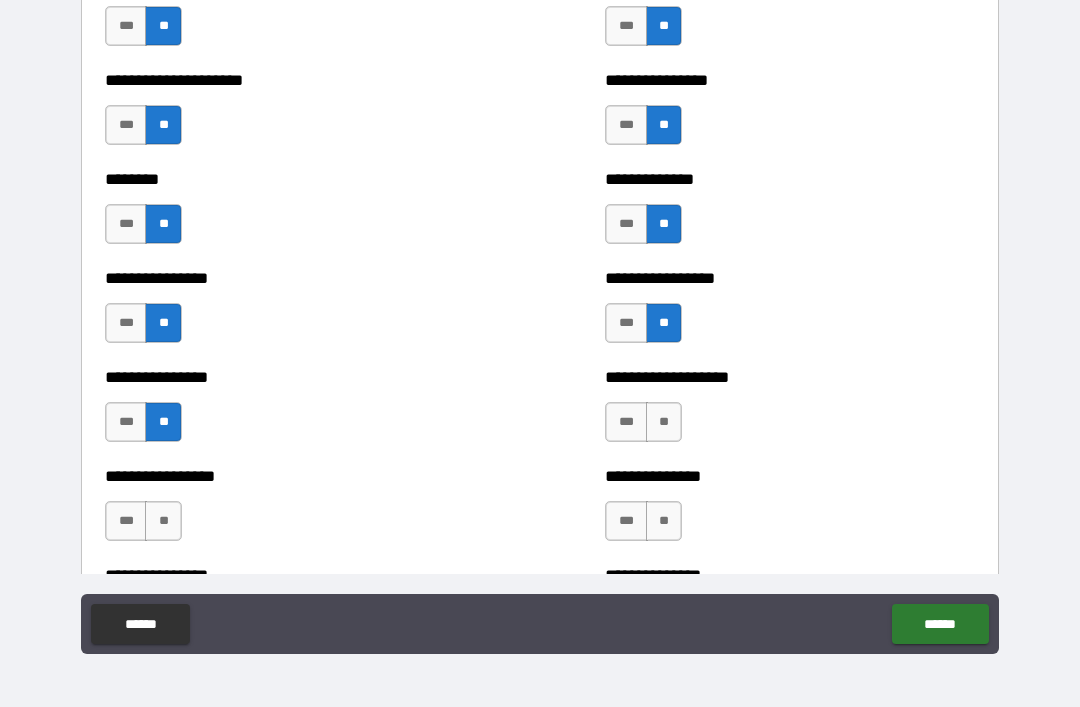 click on "**" at bounding box center [664, 422] 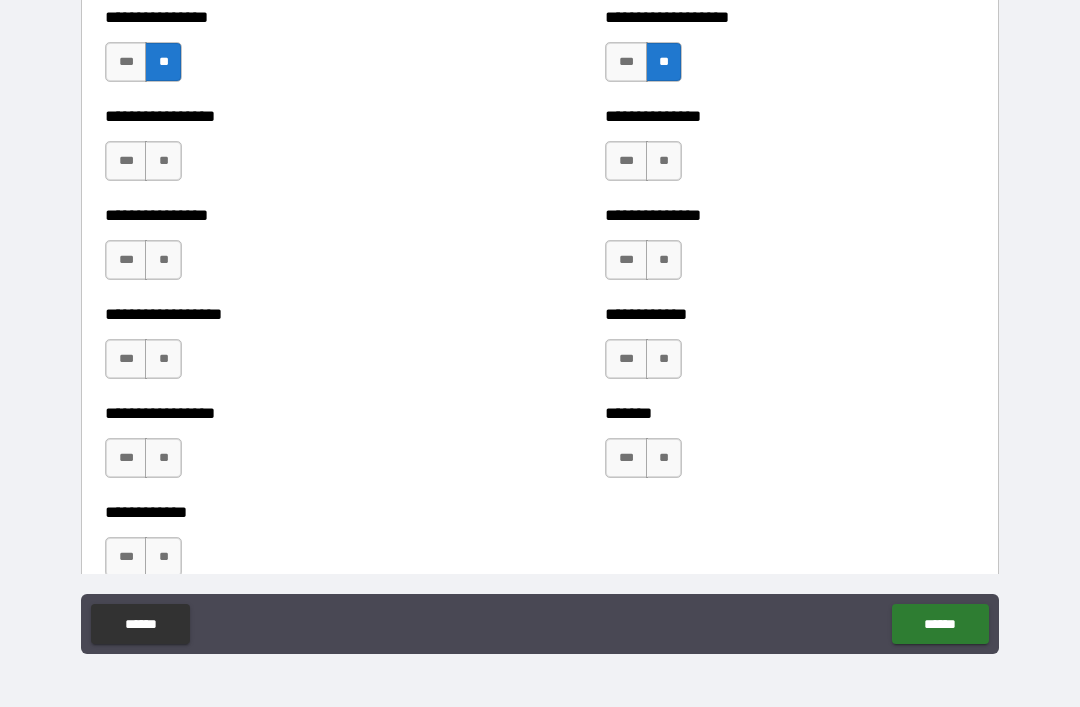 scroll, scrollTop: 4853, scrollLeft: 0, axis: vertical 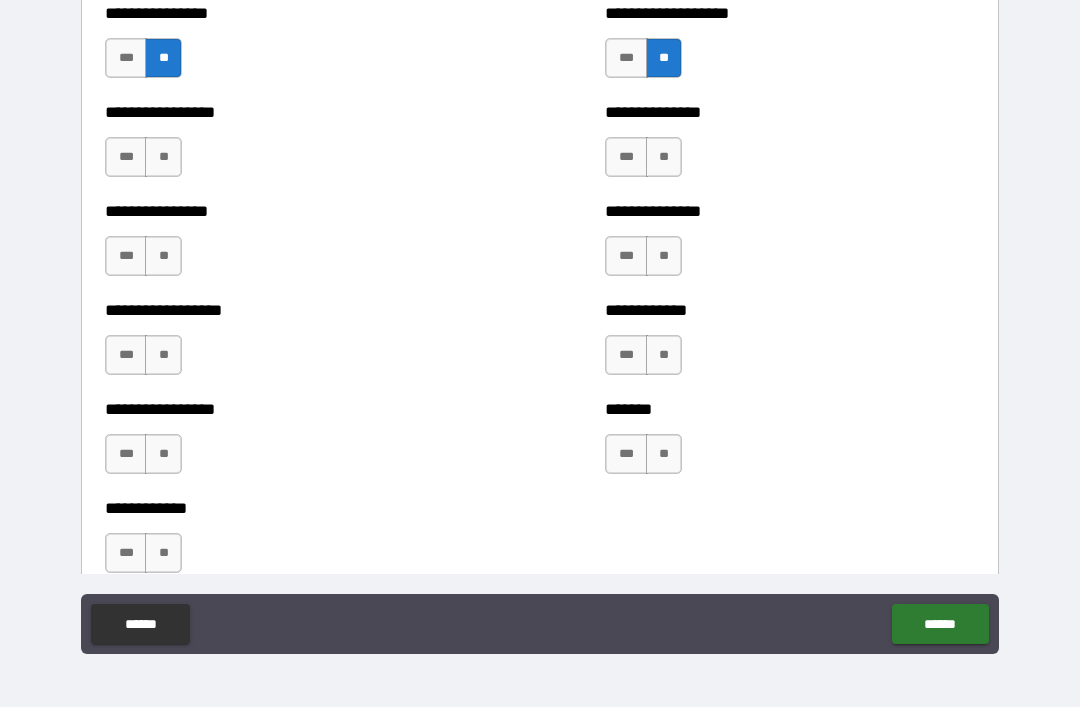 click on "**********" at bounding box center (290, 147) 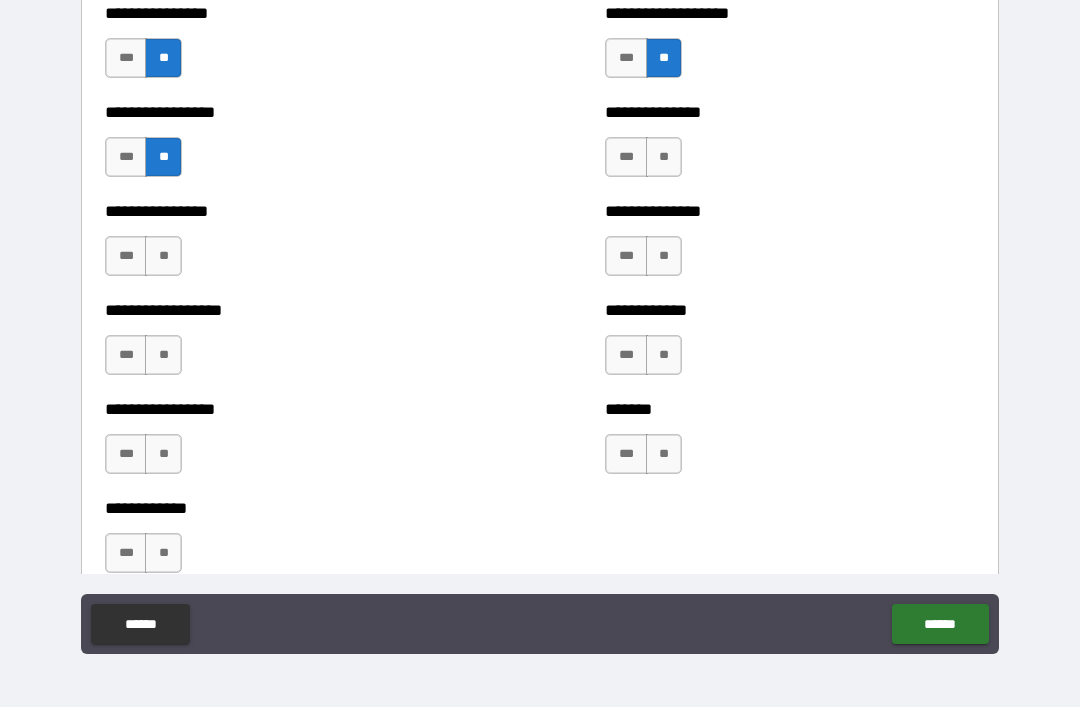 click on "**" at bounding box center (163, 256) 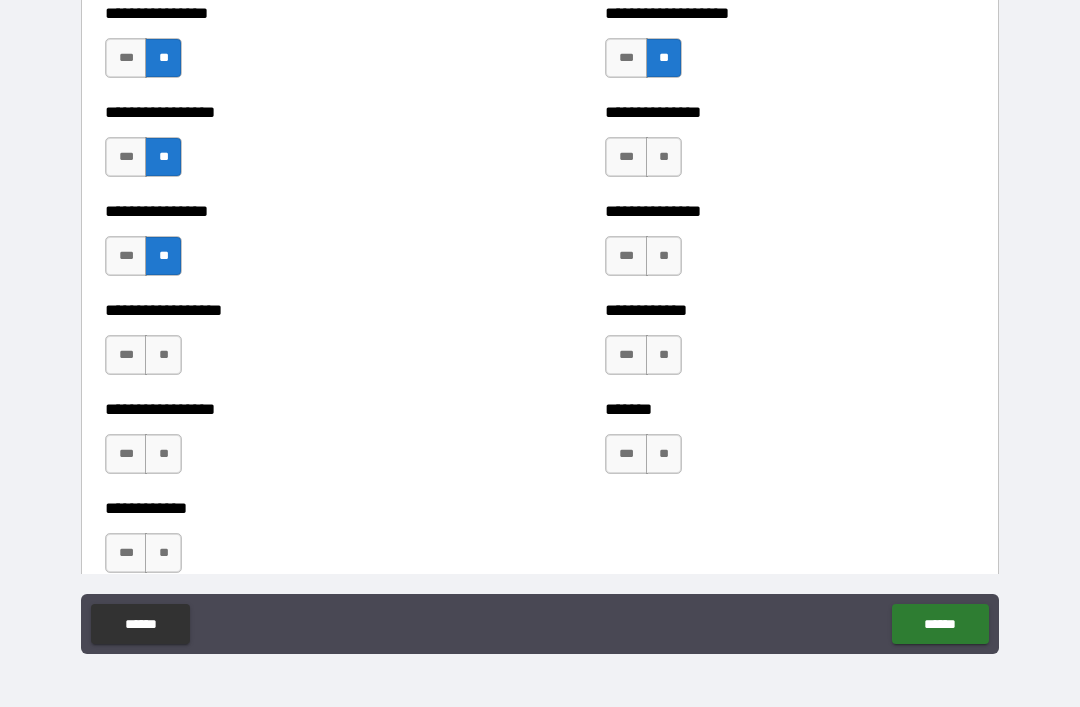 click on "**" at bounding box center (163, 355) 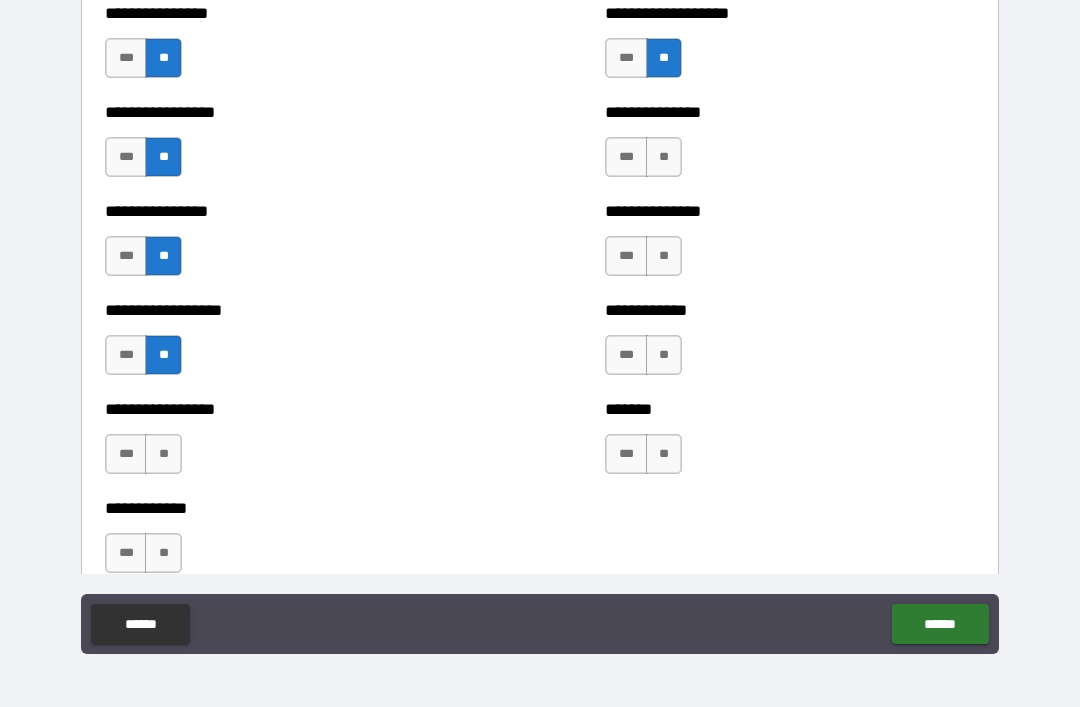click on "**" at bounding box center (163, 454) 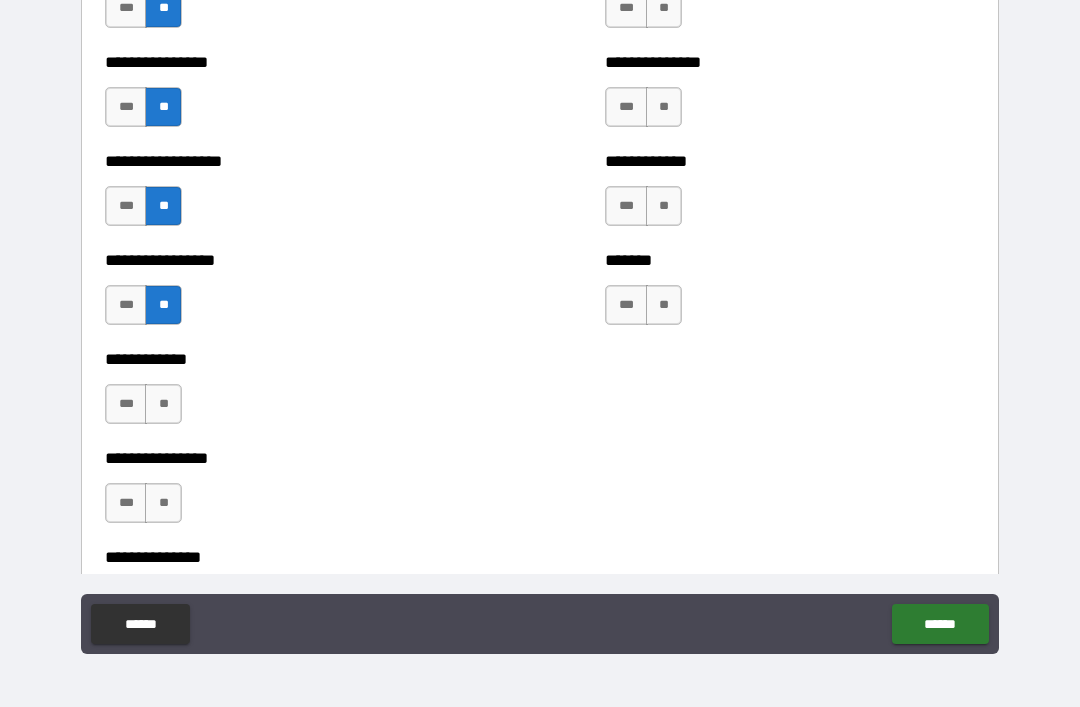 scroll, scrollTop: 5014, scrollLeft: 0, axis: vertical 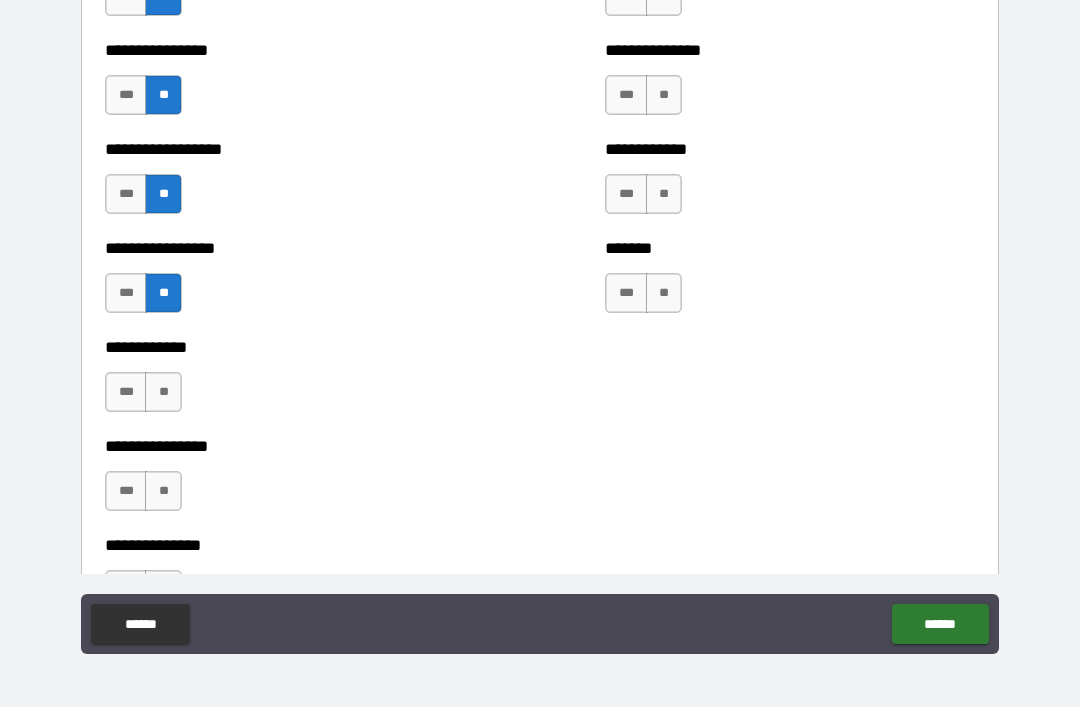 click on "**" at bounding box center [163, 392] 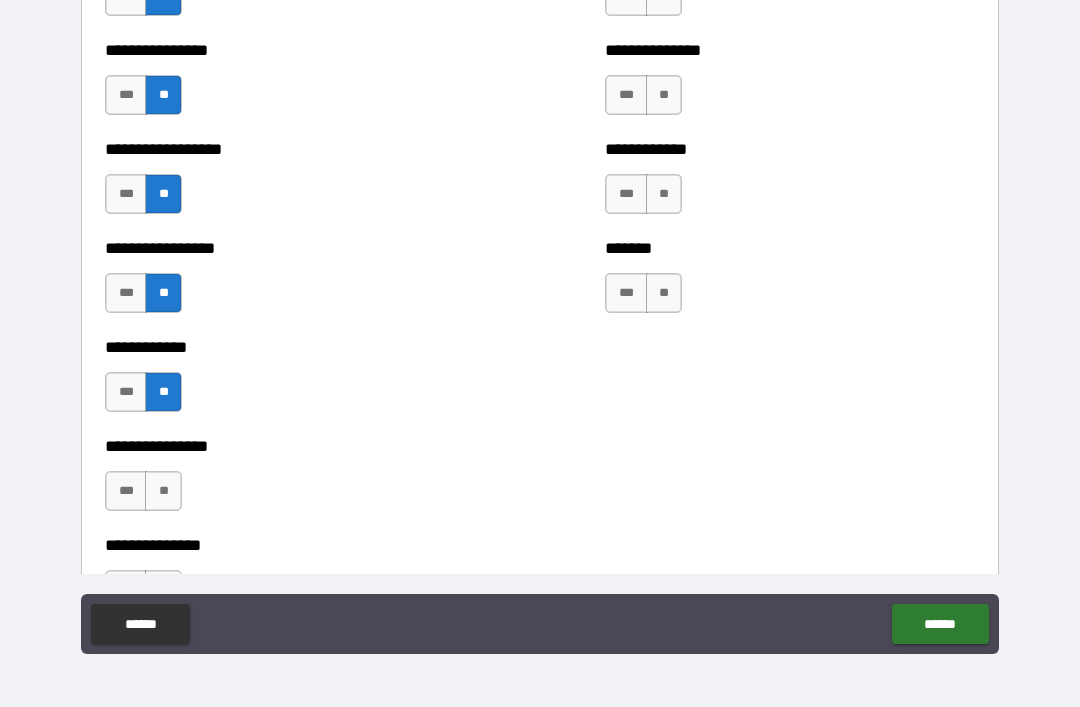 click on "**" at bounding box center [163, 491] 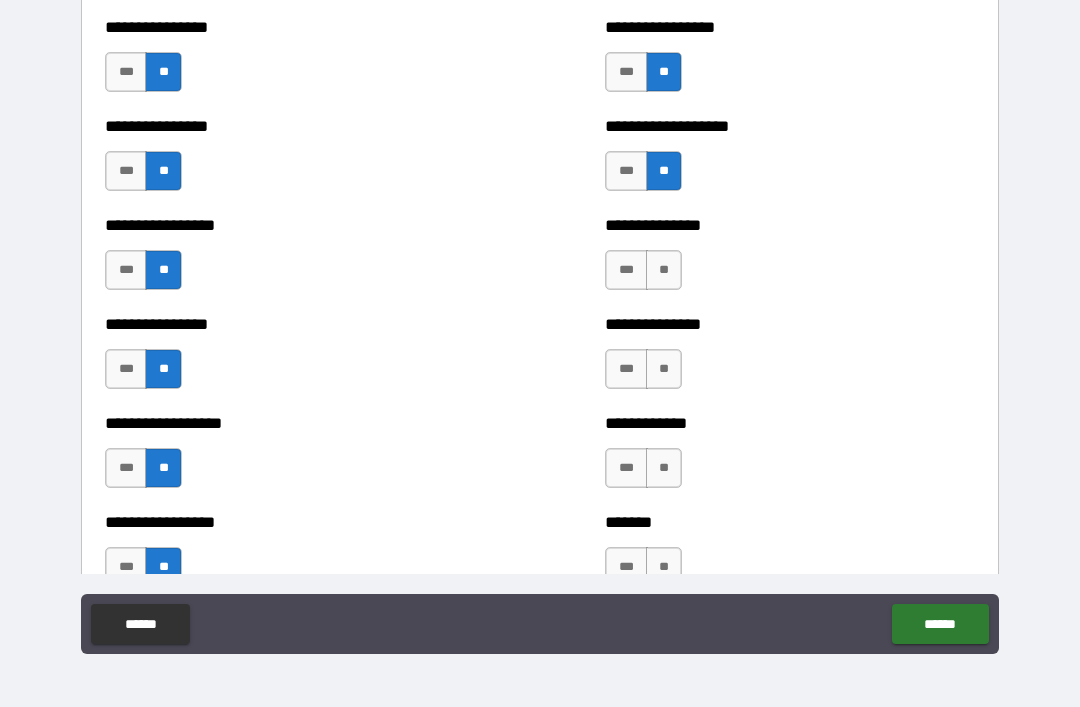 scroll, scrollTop: 4732, scrollLeft: 0, axis: vertical 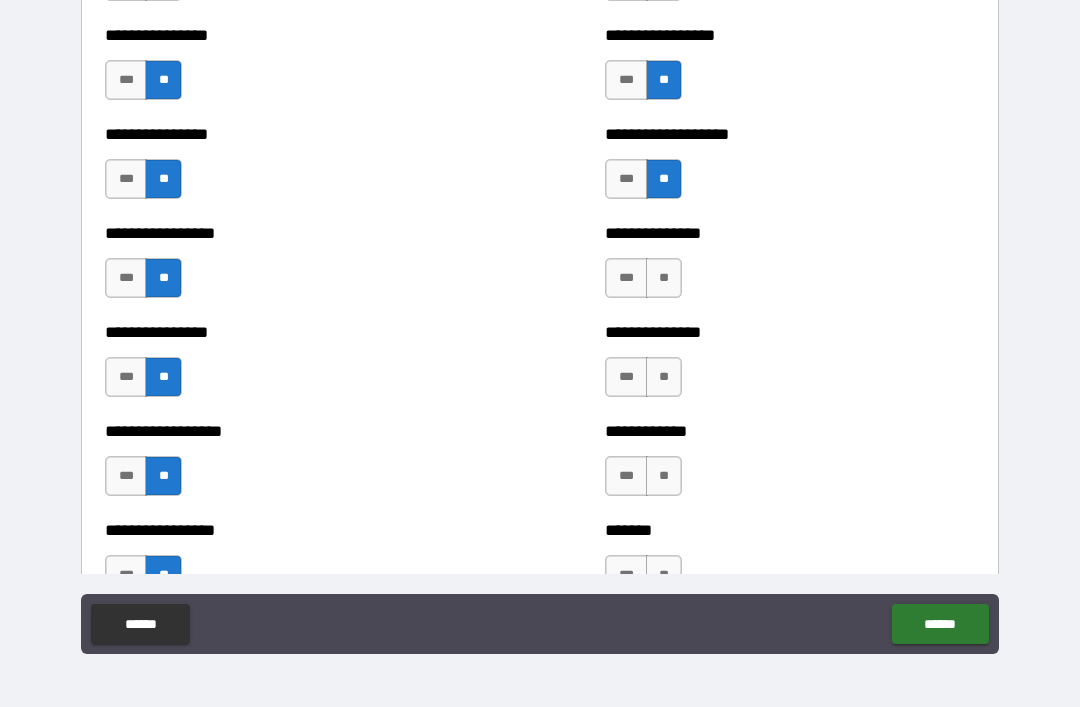 click on "**" at bounding box center [664, 278] 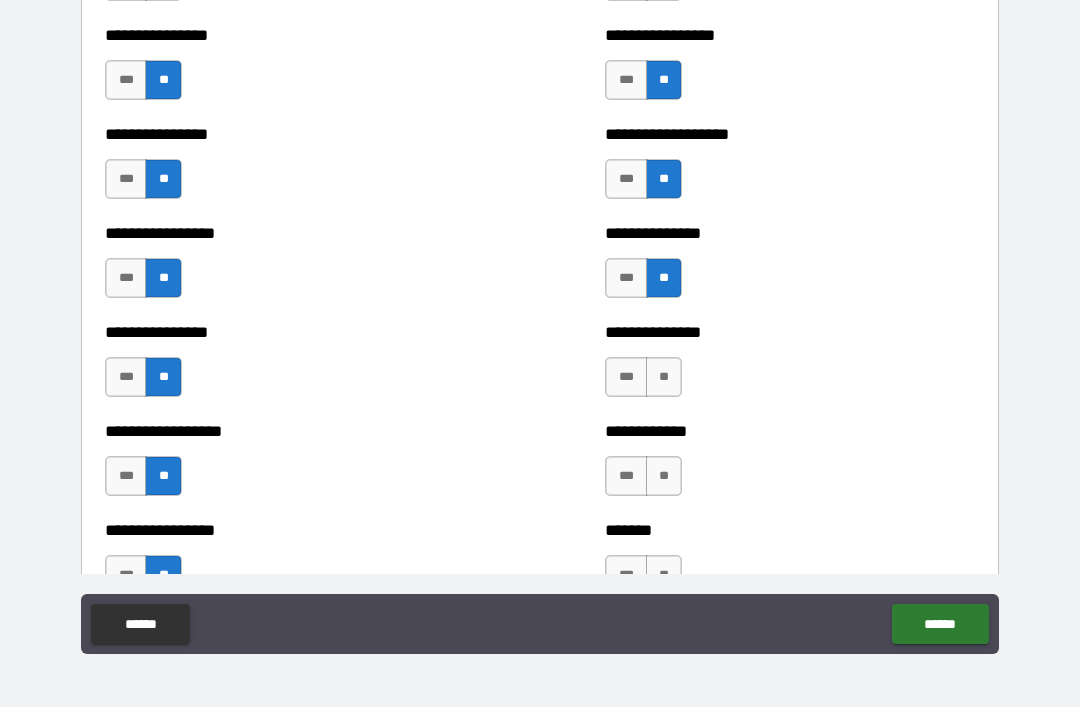 click on "**" at bounding box center (664, 377) 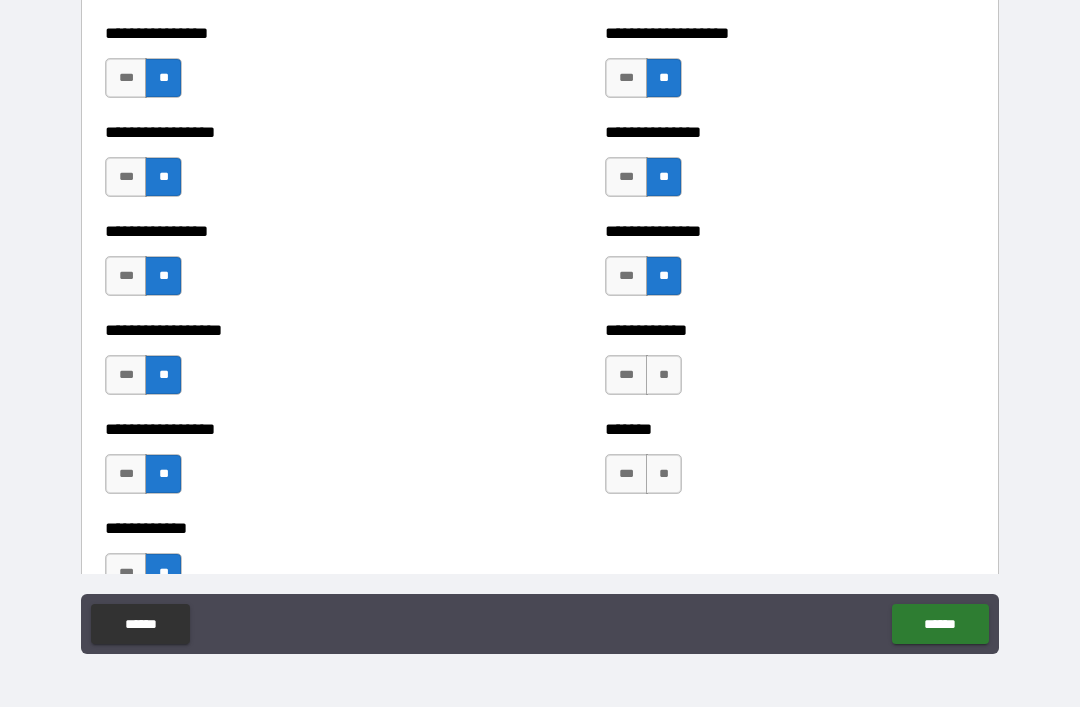 scroll, scrollTop: 4903, scrollLeft: 0, axis: vertical 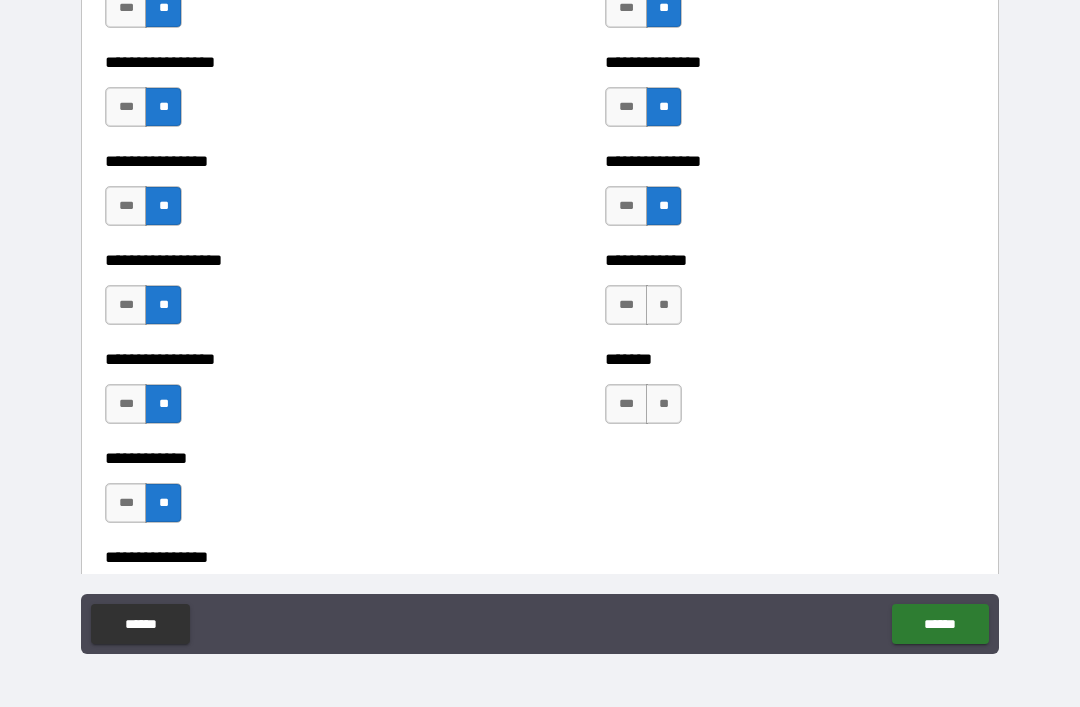 click on "**" at bounding box center [664, 305] 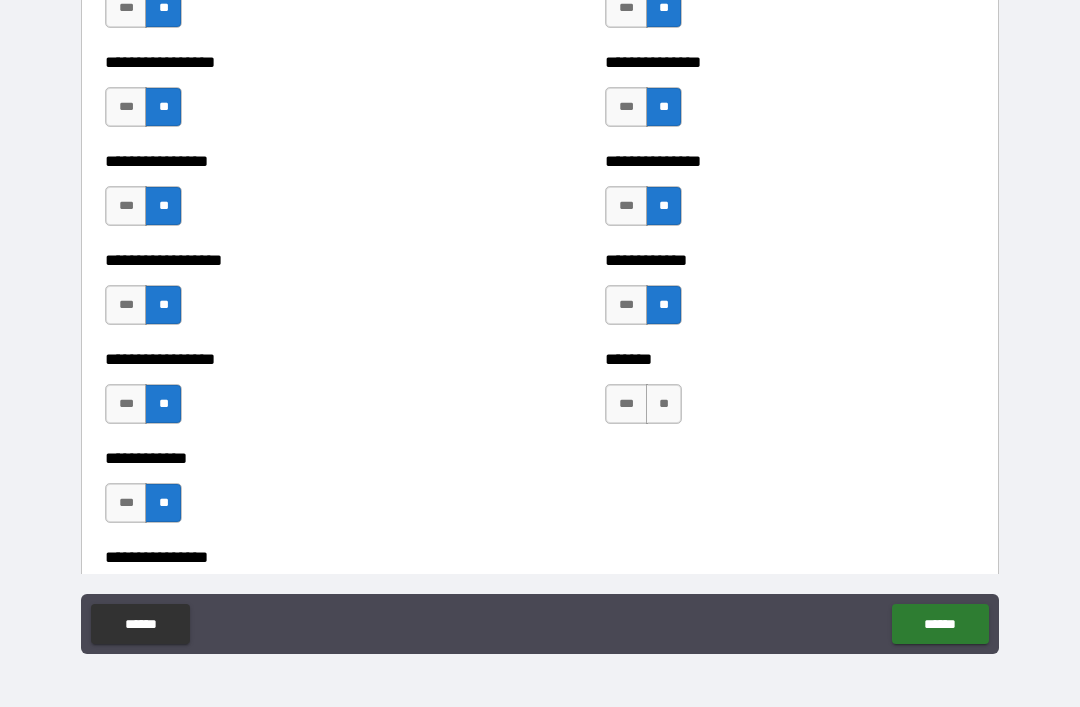 click on "**" at bounding box center (664, 404) 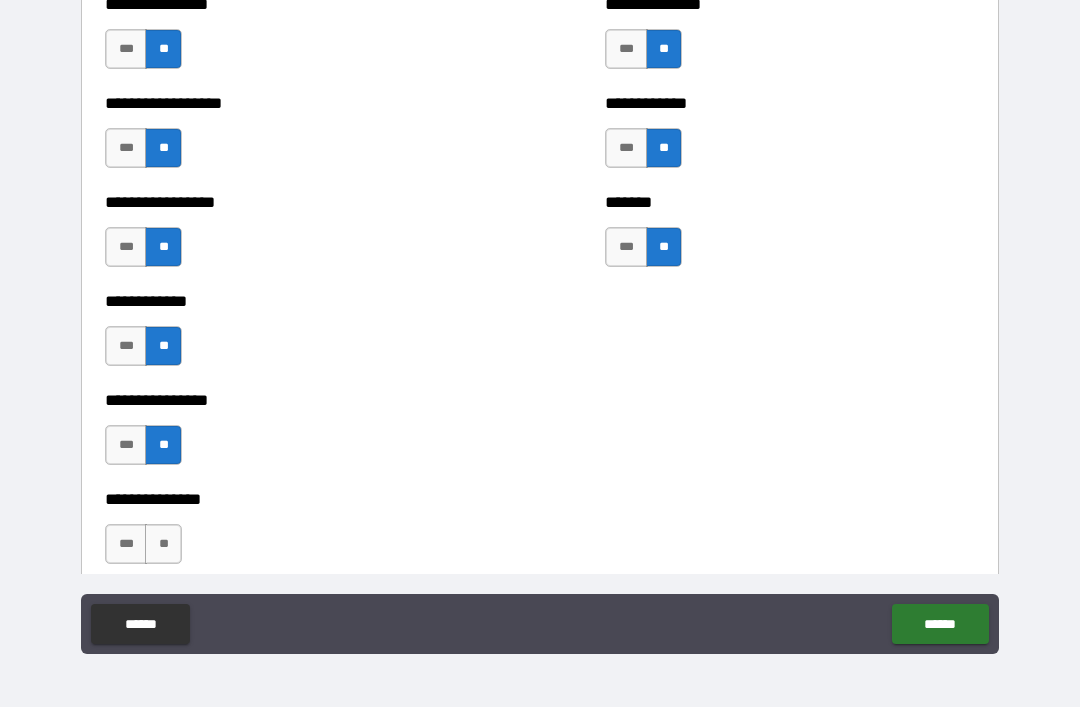 scroll, scrollTop: 5060, scrollLeft: 0, axis: vertical 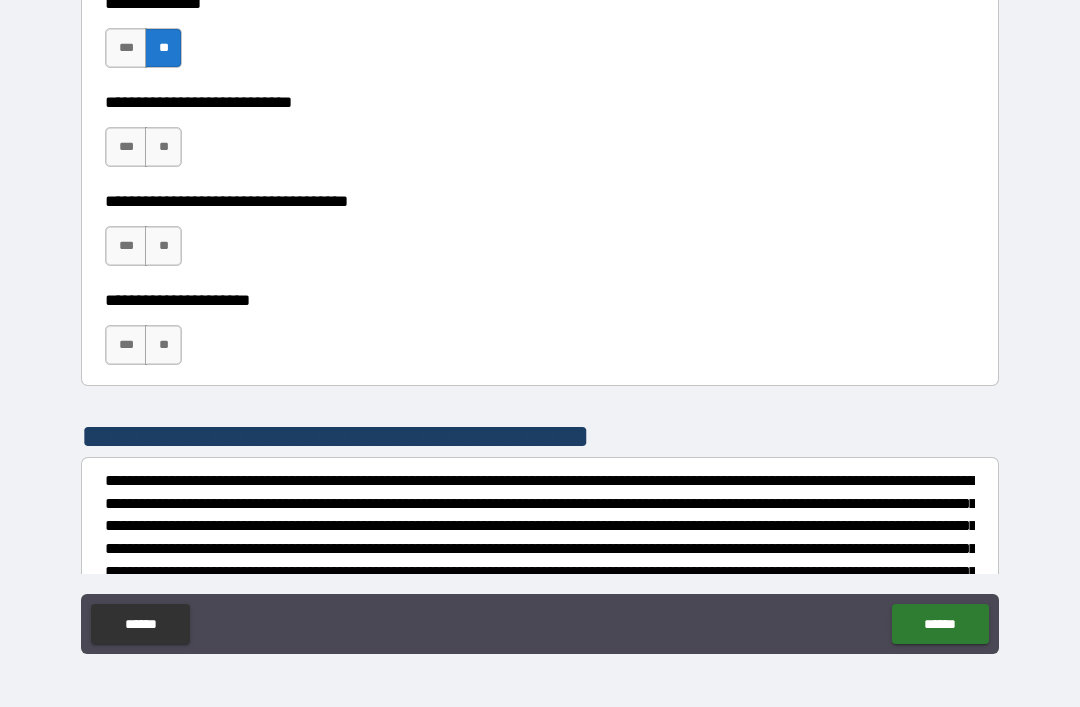 click on "**" at bounding box center (163, 147) 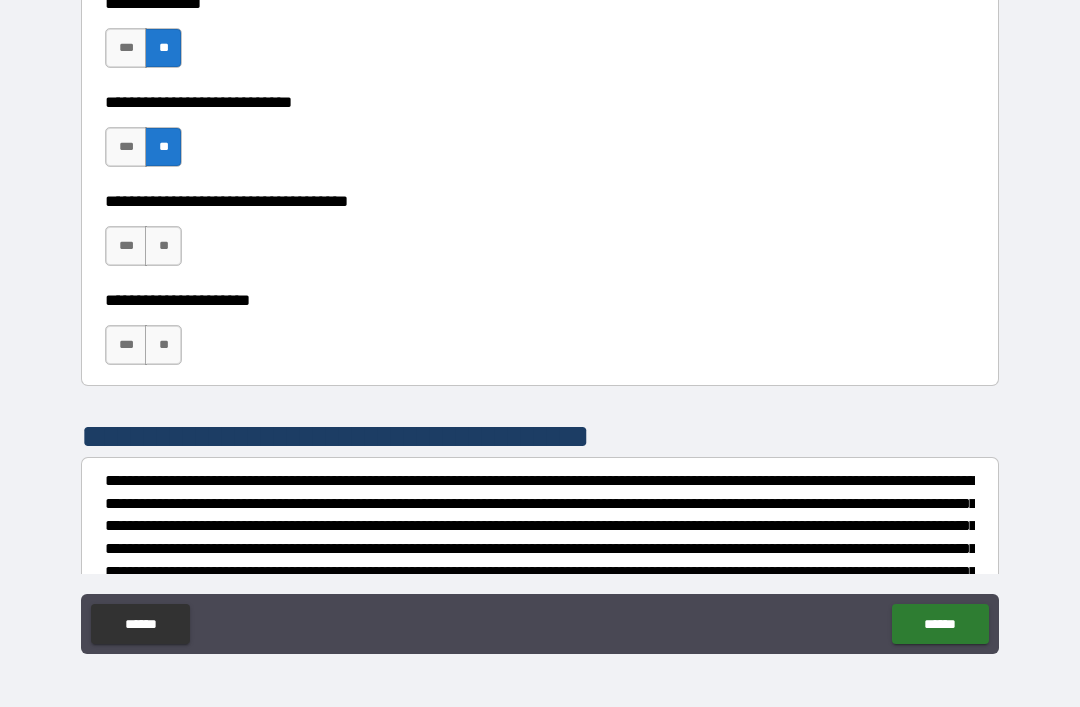 click on "**" at bounding box center (163, 246) 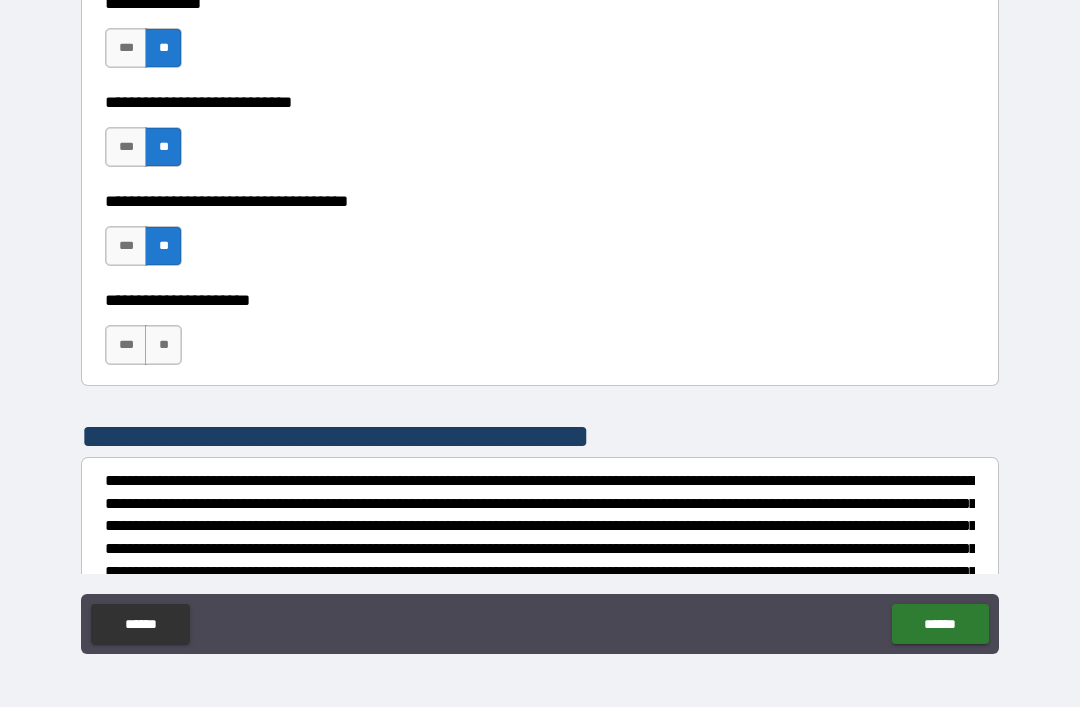 click on "**" at bounding box center [163, 345] 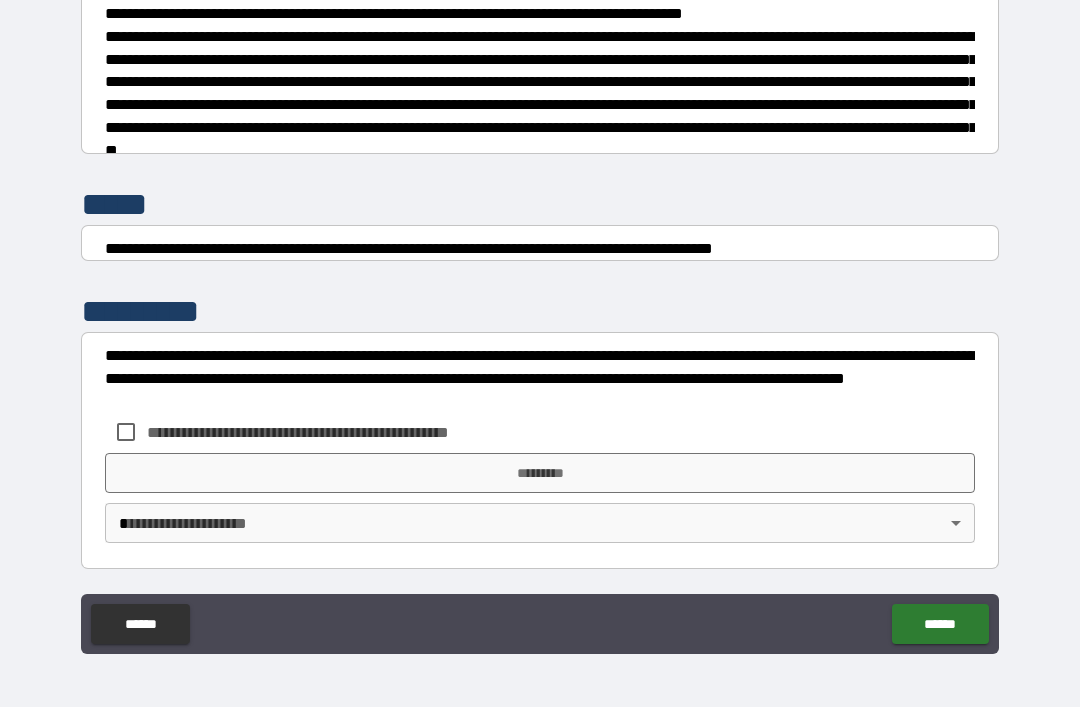 scroll, scrollTop: 7448, scrollLeft: 0, axis: vertical 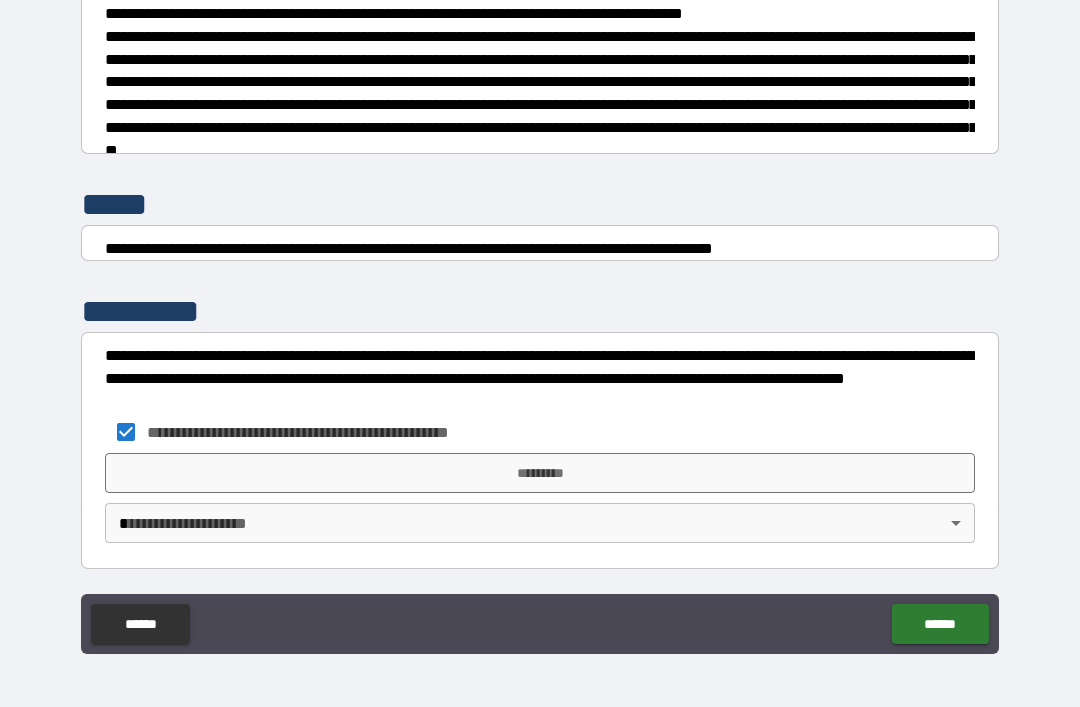 click on "*********" at bounding box center (540, 473) 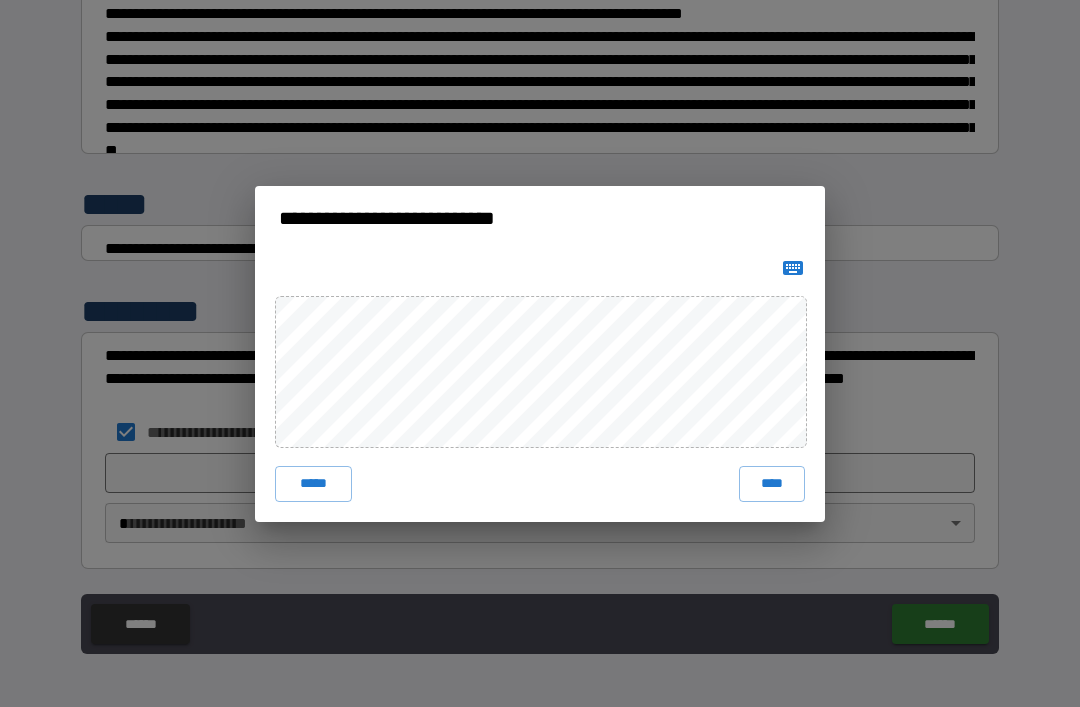click on "****" at bounding box center (772, 484) 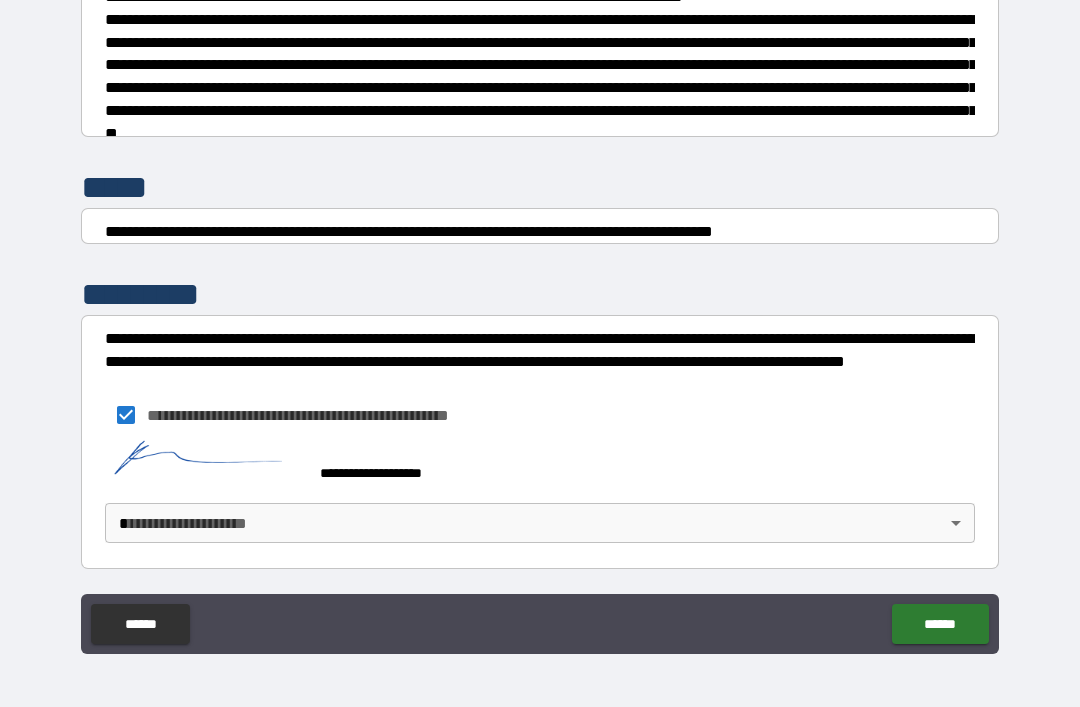 scroll, scrollTop: 7465, scrollLeft: 0, axis: vertical 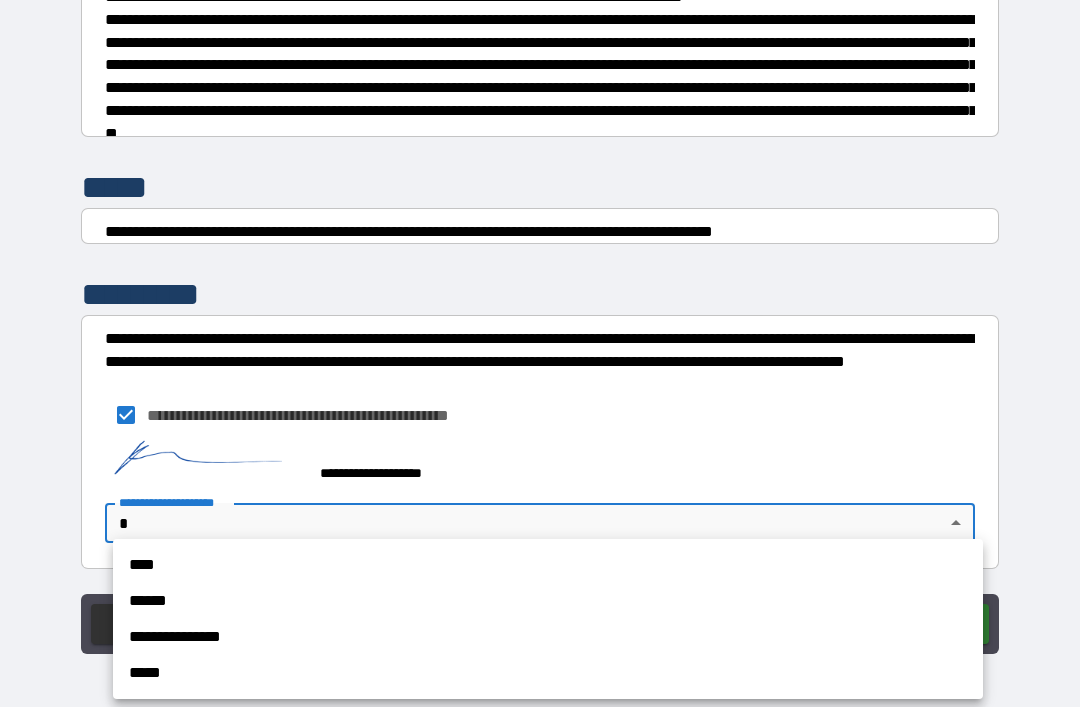 click on "**********" at bounding box center (548, 637) 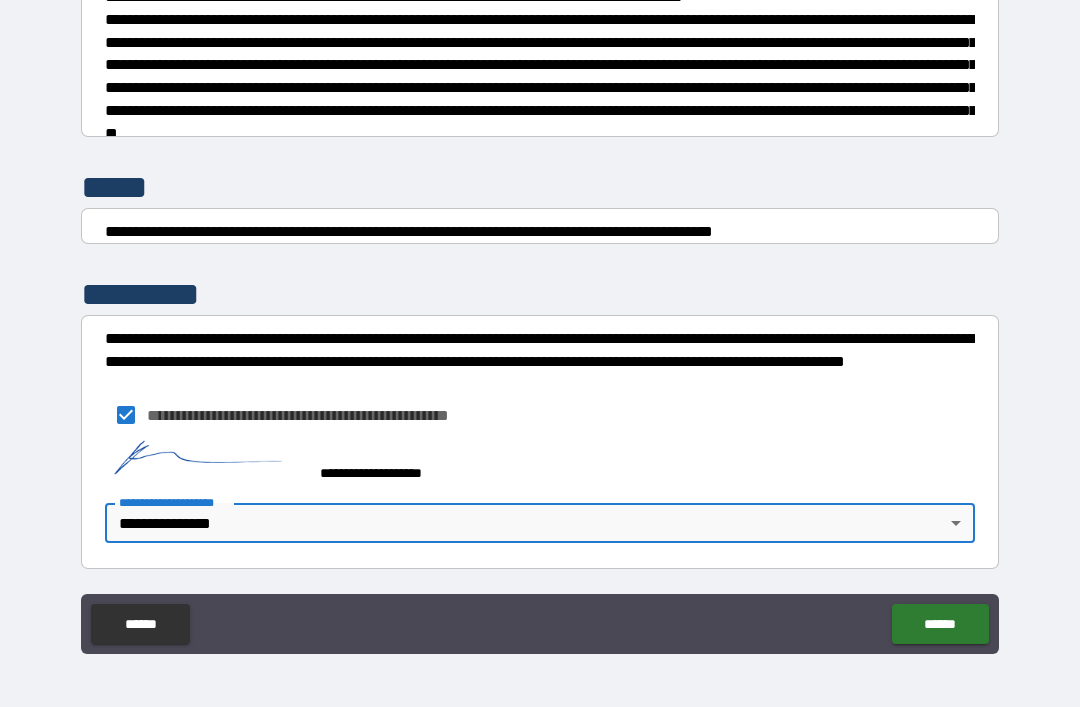 click on "******" at bounding box center (940, 624) 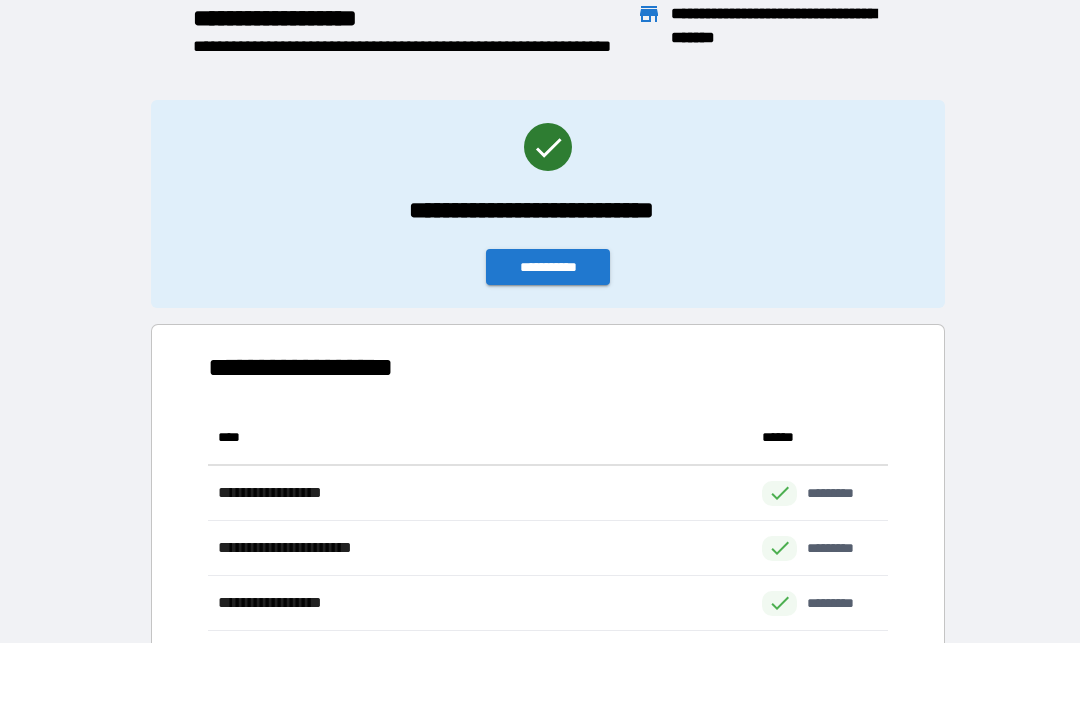 scroll, scrollTop: 1, scrollLeft: 1, axis: both 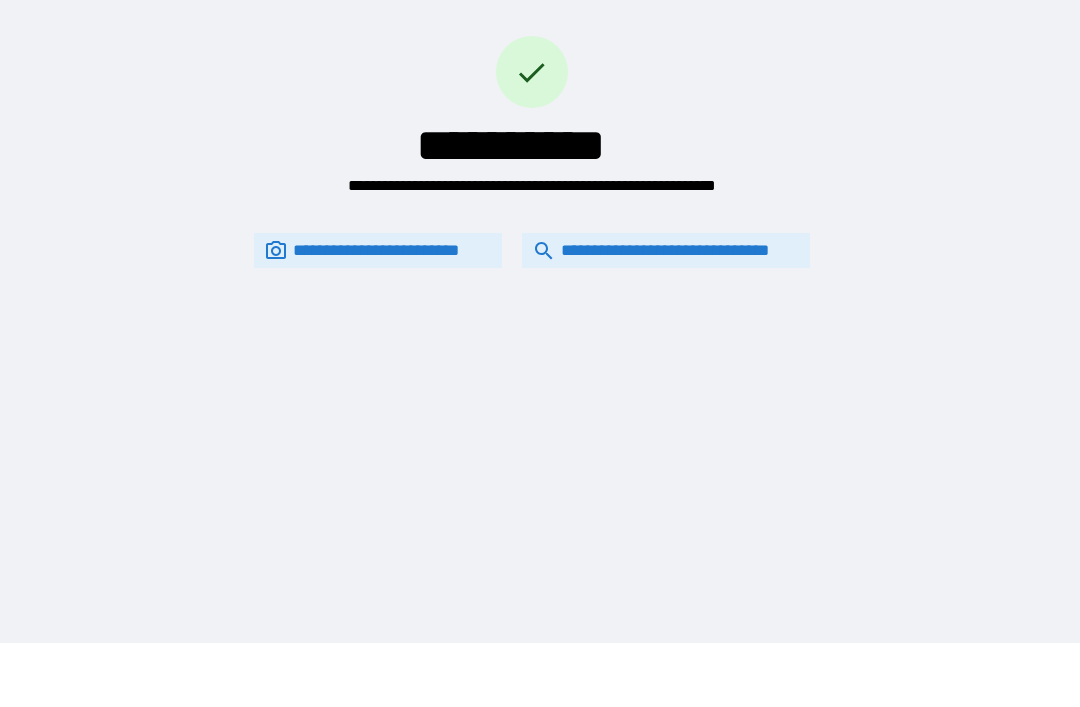 click on "**********" at bounding box center [540, 289] 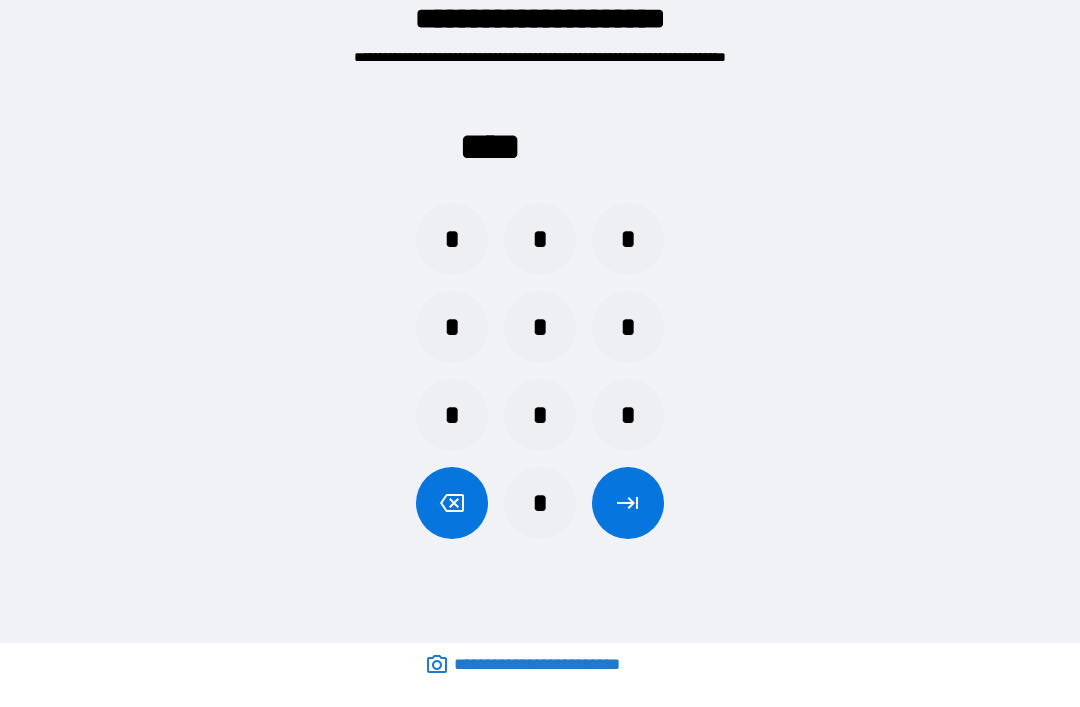 click on "*" at bounding box center (540, 239) 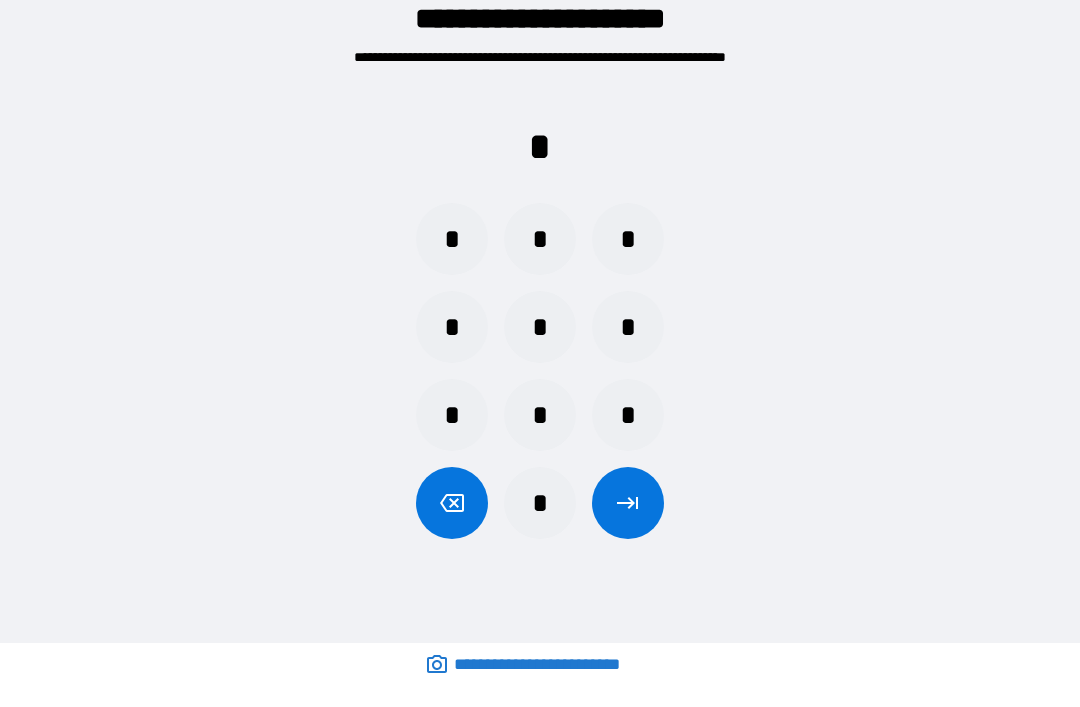 click on "*" at bounding box center (628, 415) 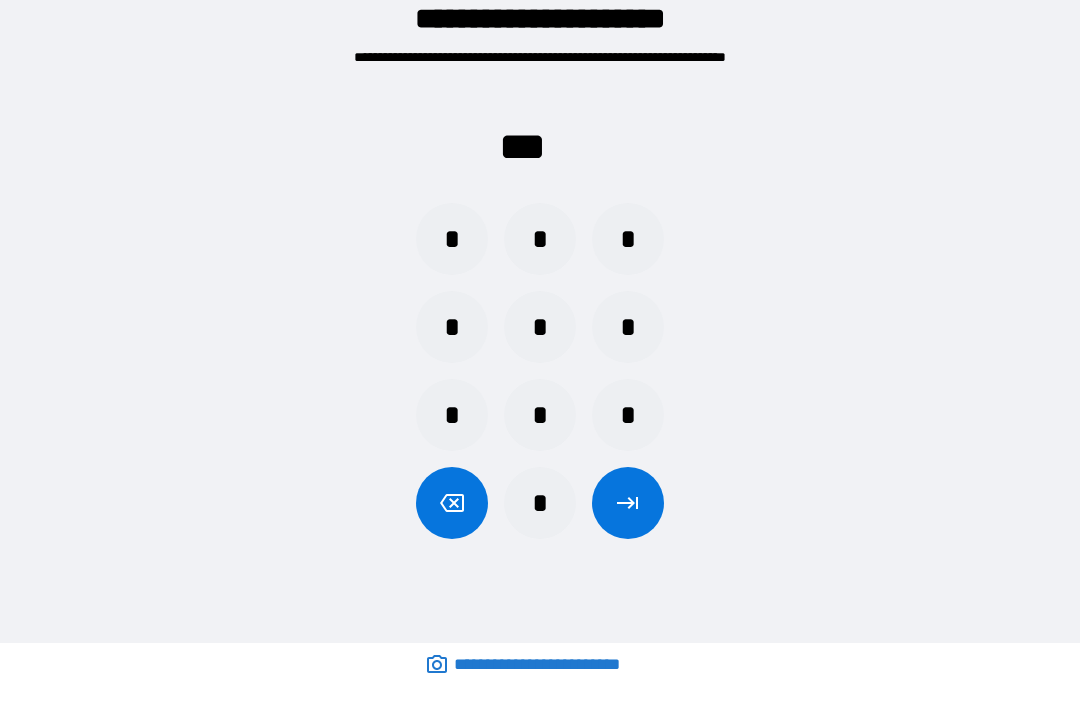 click on "*" at bounding box center [452, 239] 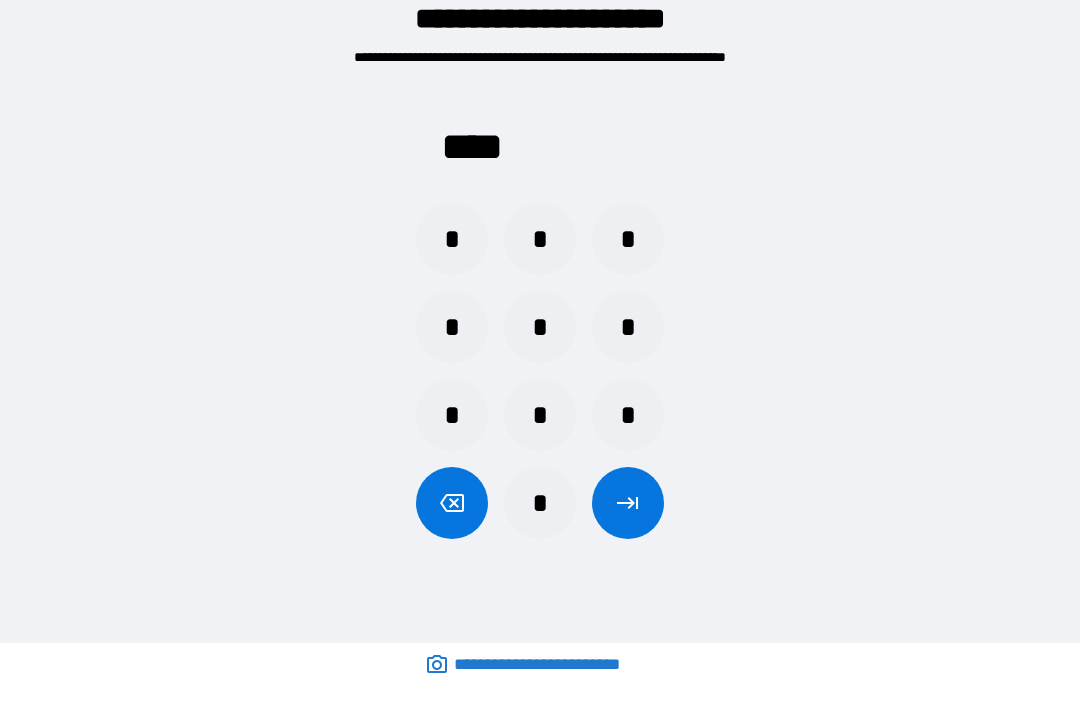 click at bounding box center (628, 503) 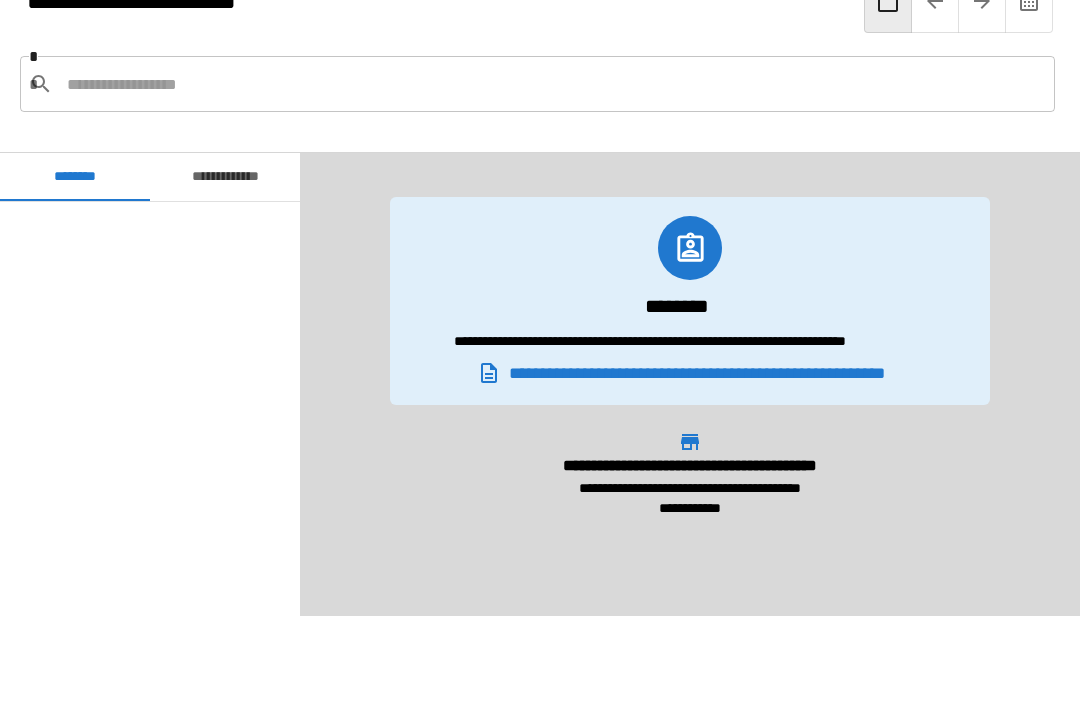 scroll, scrollTop: 2760, scrollLeft: 0, axis: vertical 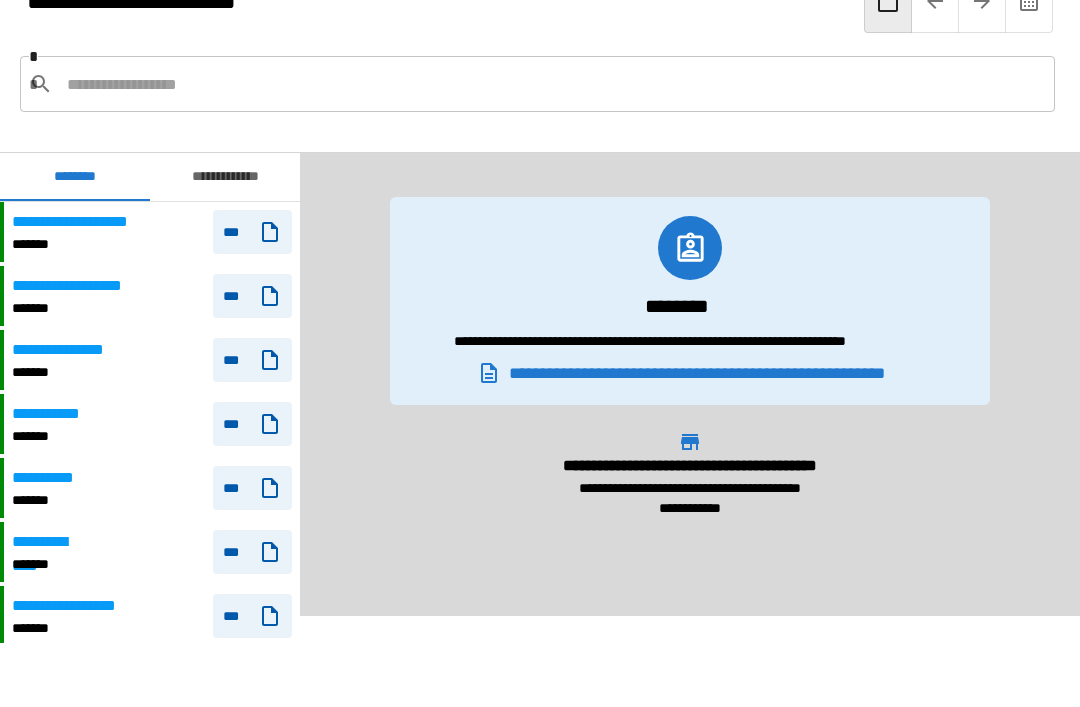 click on "**********" at bounding box center [91, 222] 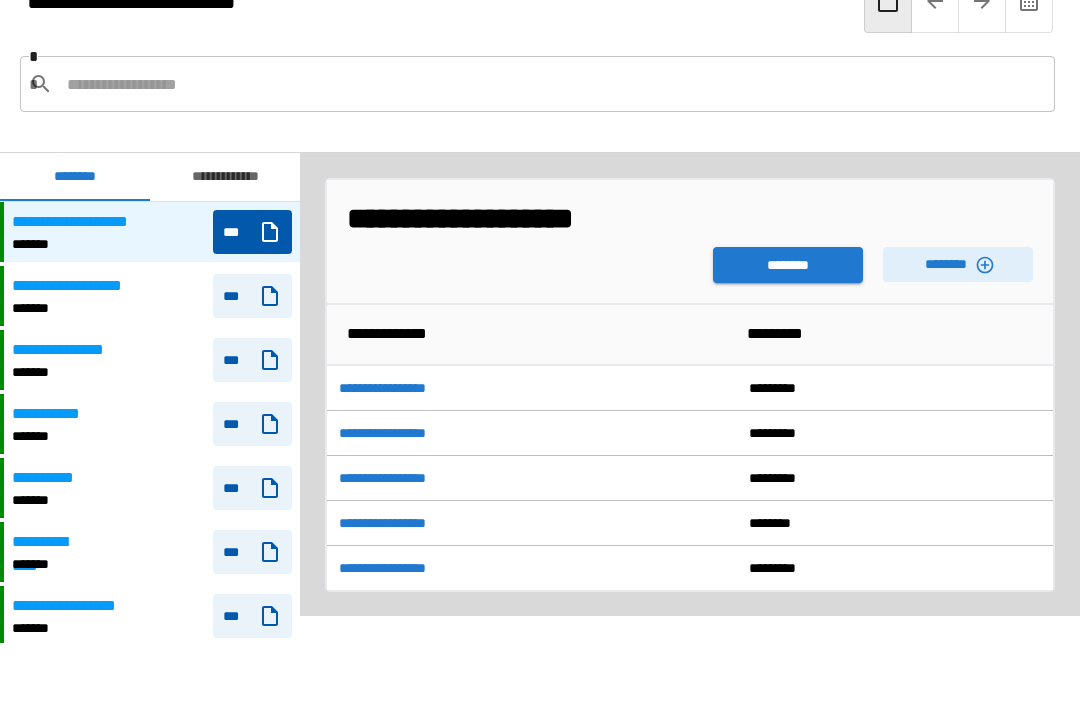 click on "********" at bounding box center [958, 264] 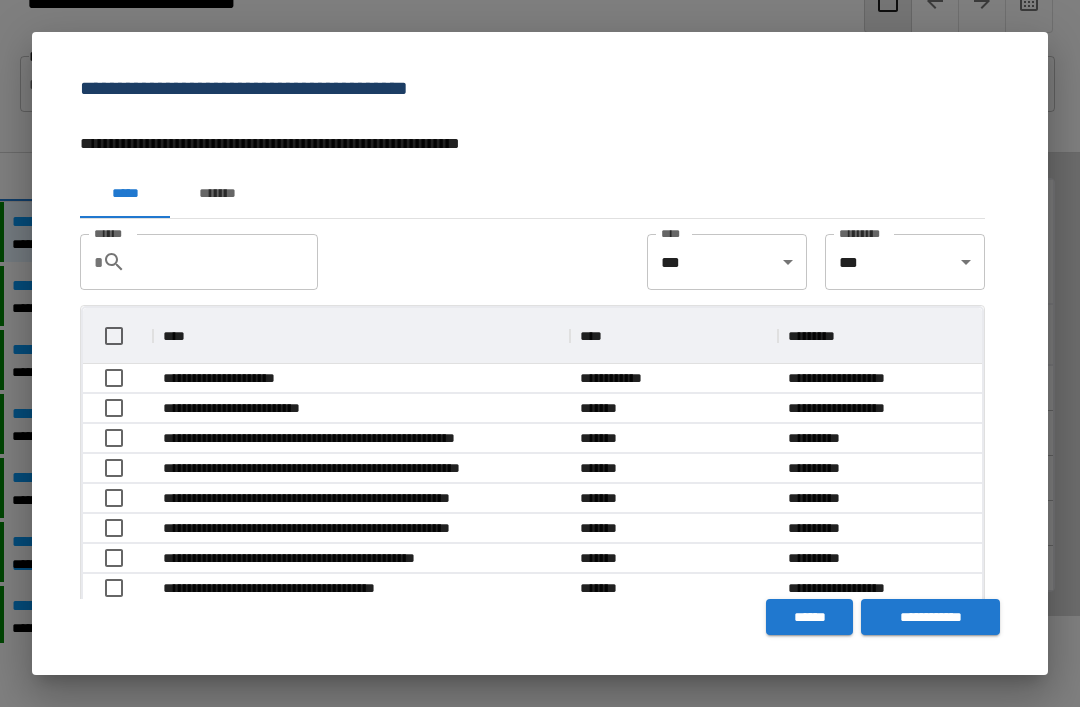 scroll, scrollTop: 1, scrollLeft: 1, axis: both 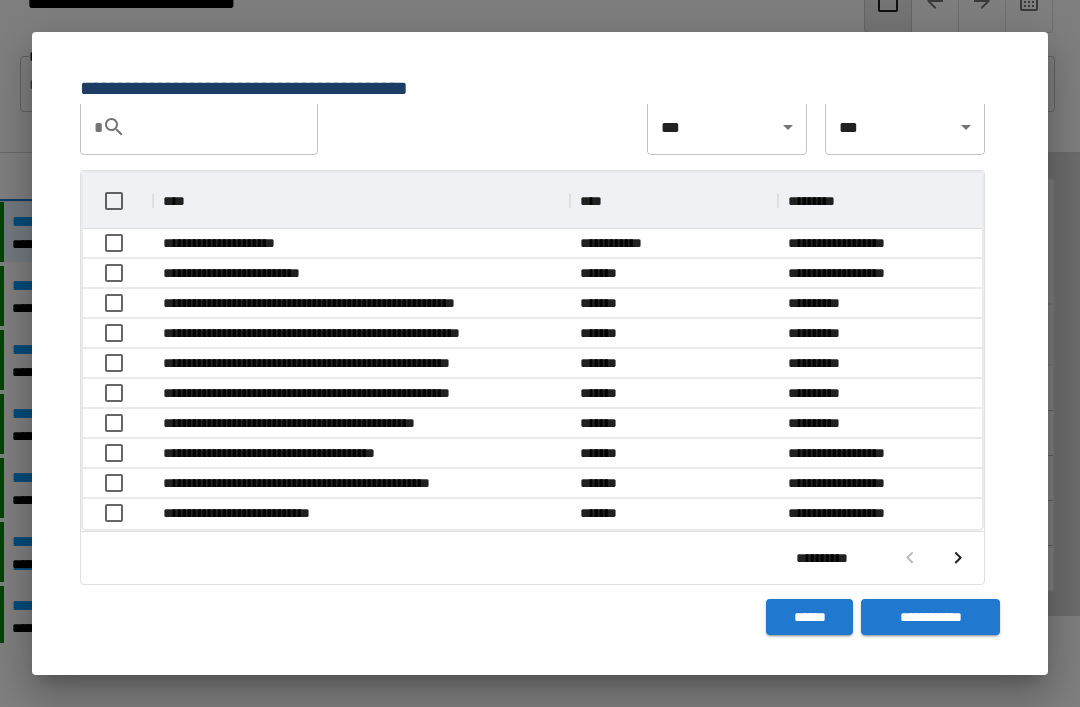click 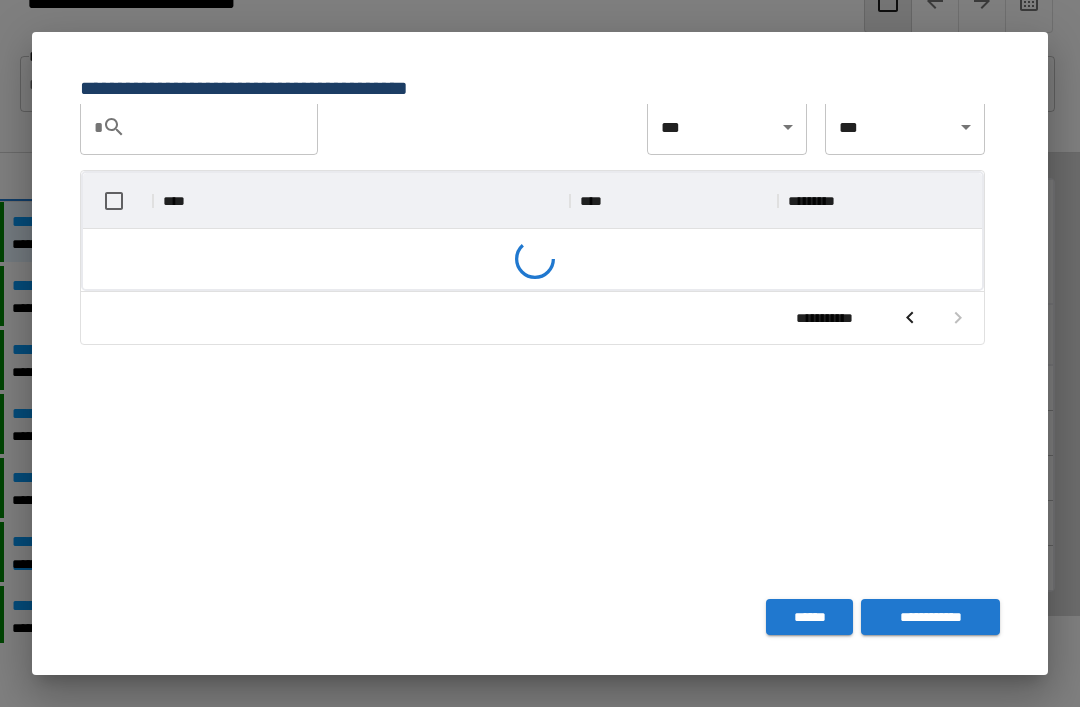 scroll, scrollTop: 236, scrollLeft: 899, axis: both 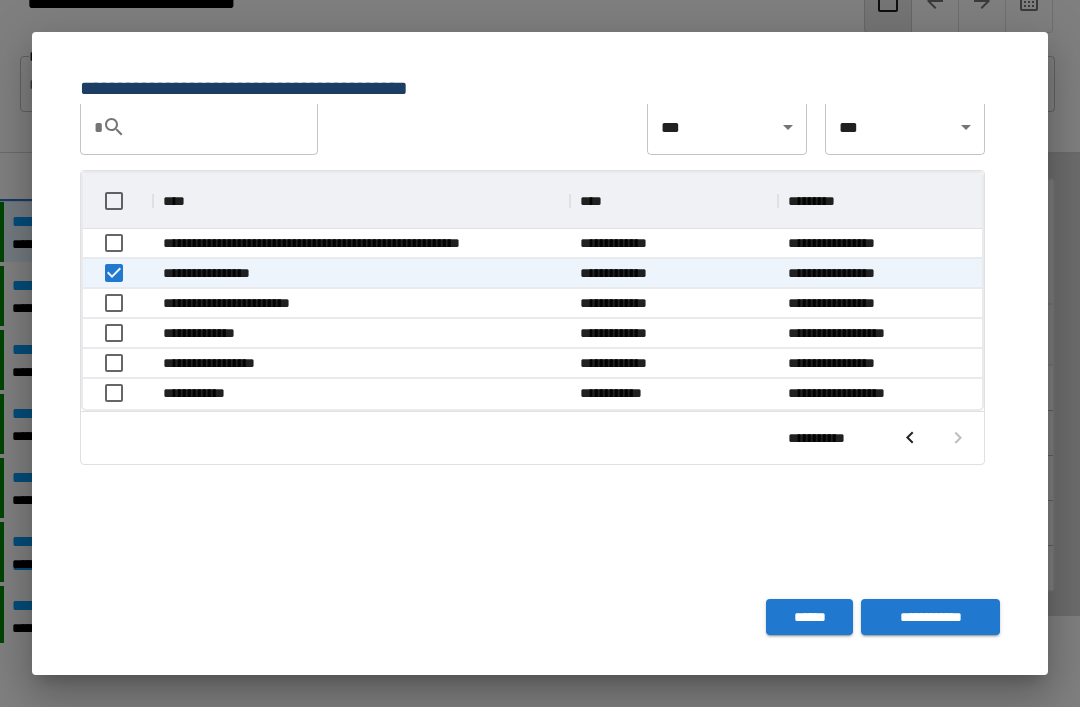 click on "**********" at bounding box center (930, 617) 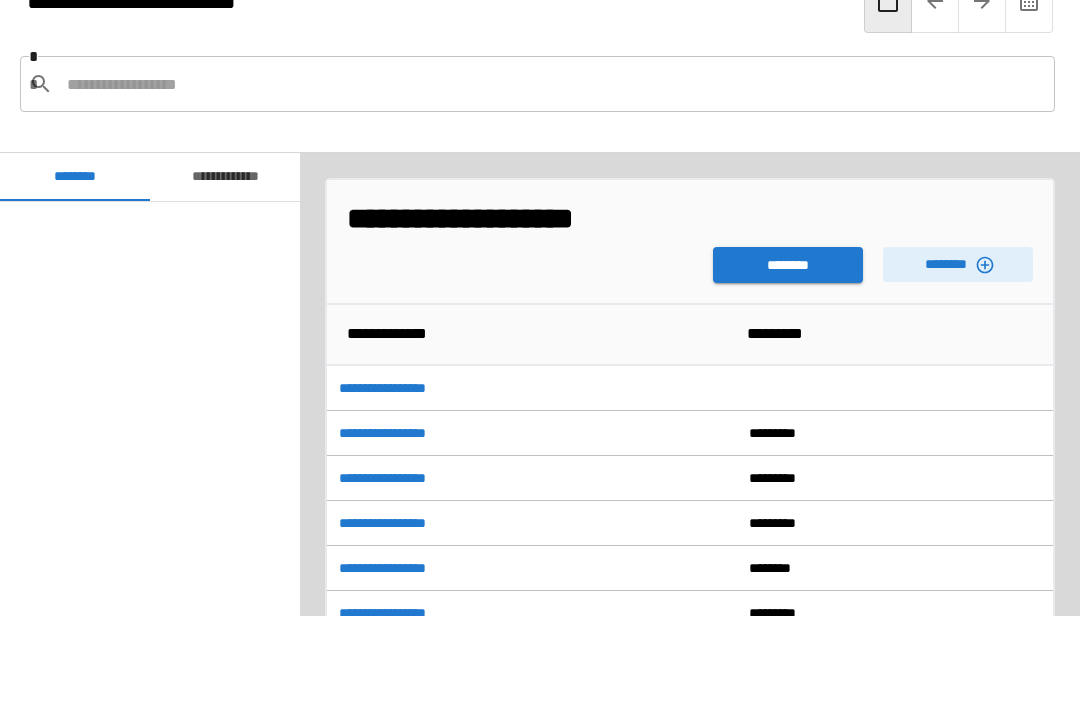 scroll, scrollTop: 2760, scrollLeft: 0, axis: vertical 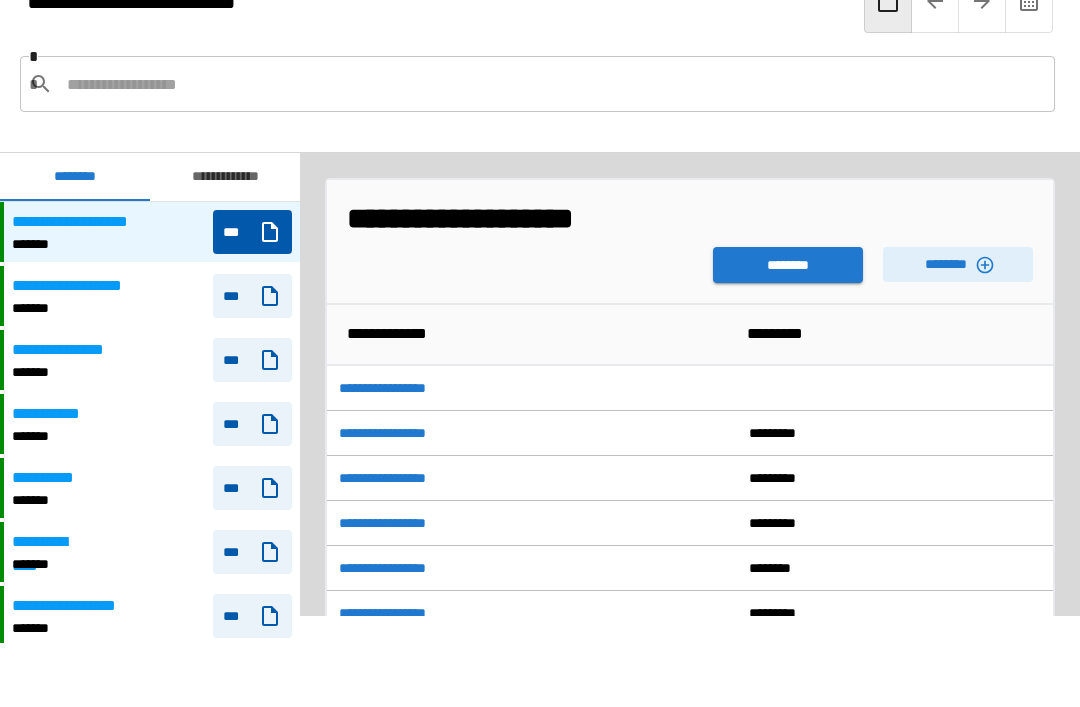 click on "********" at bounding box center [788, 265] 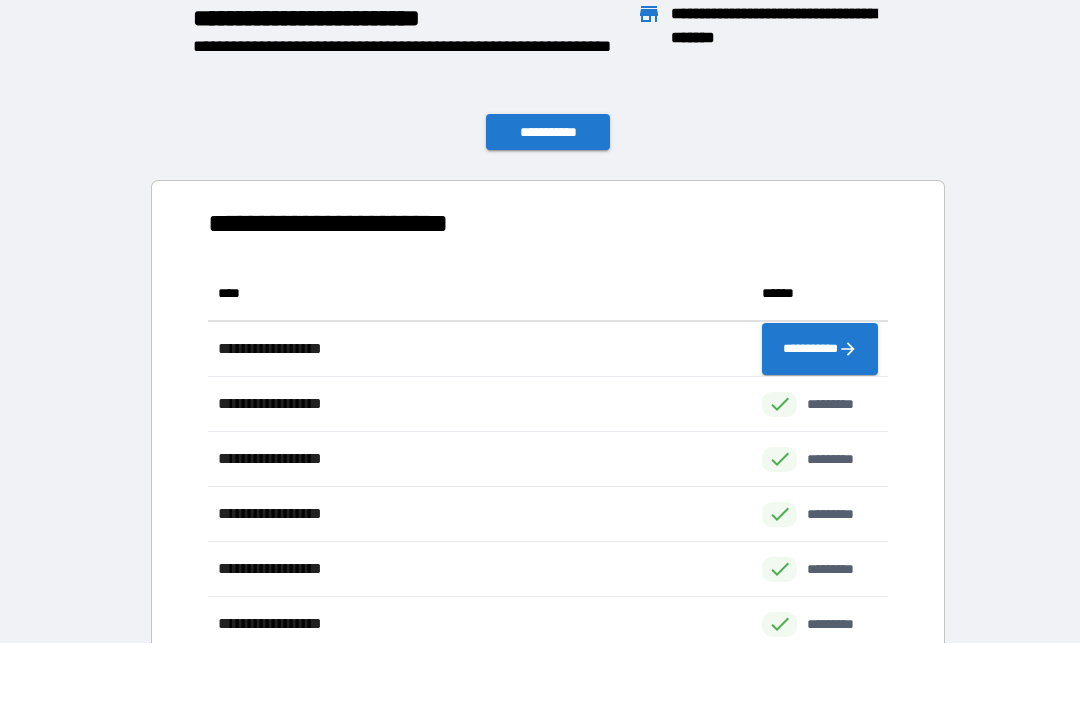 scroll, scrollTop: 1, scrollLeft: 1, axis: both 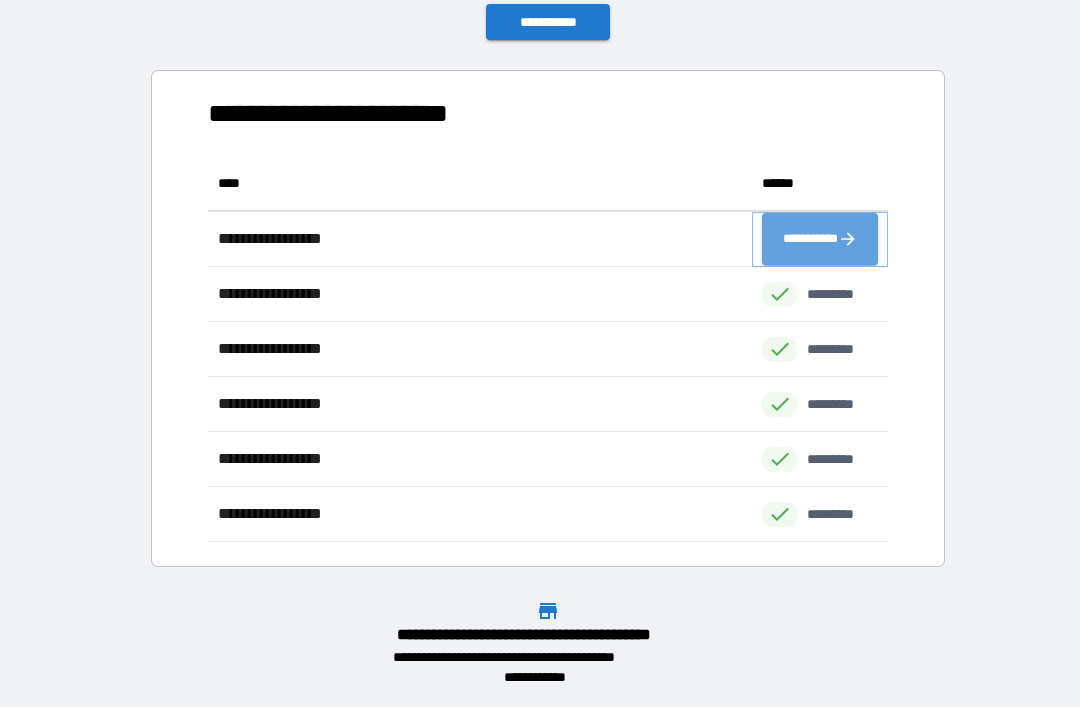 click on "**********" at bounding box center [820, 239] 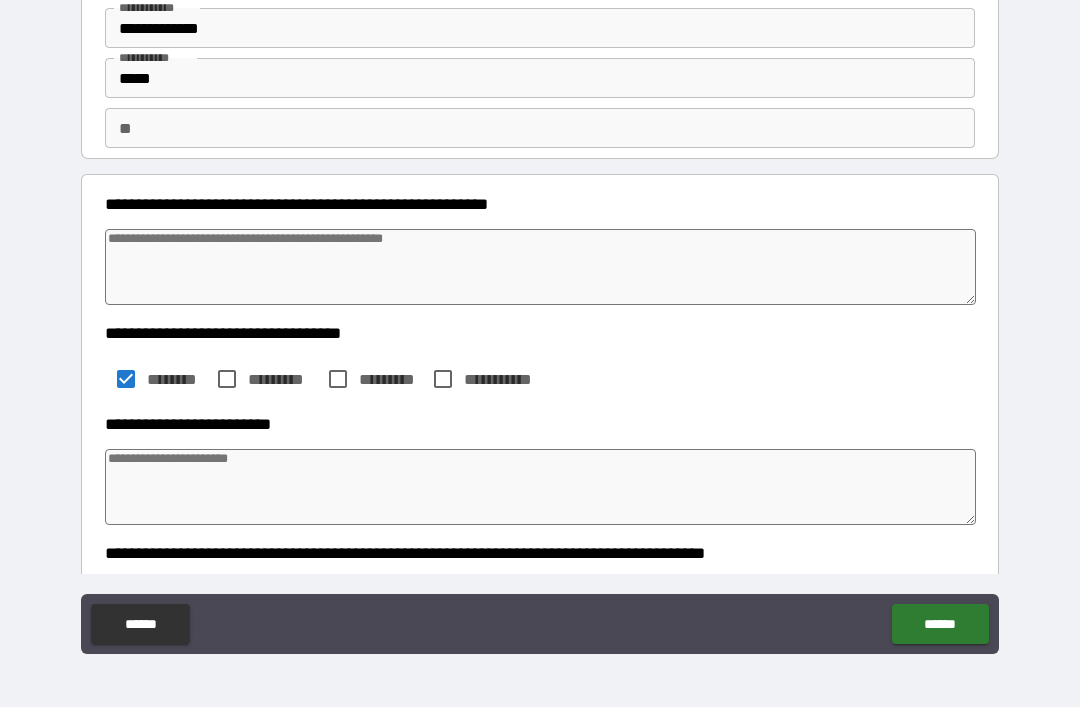scroll, scrollTop: 83, scrollLeft: 0, axis: vertical 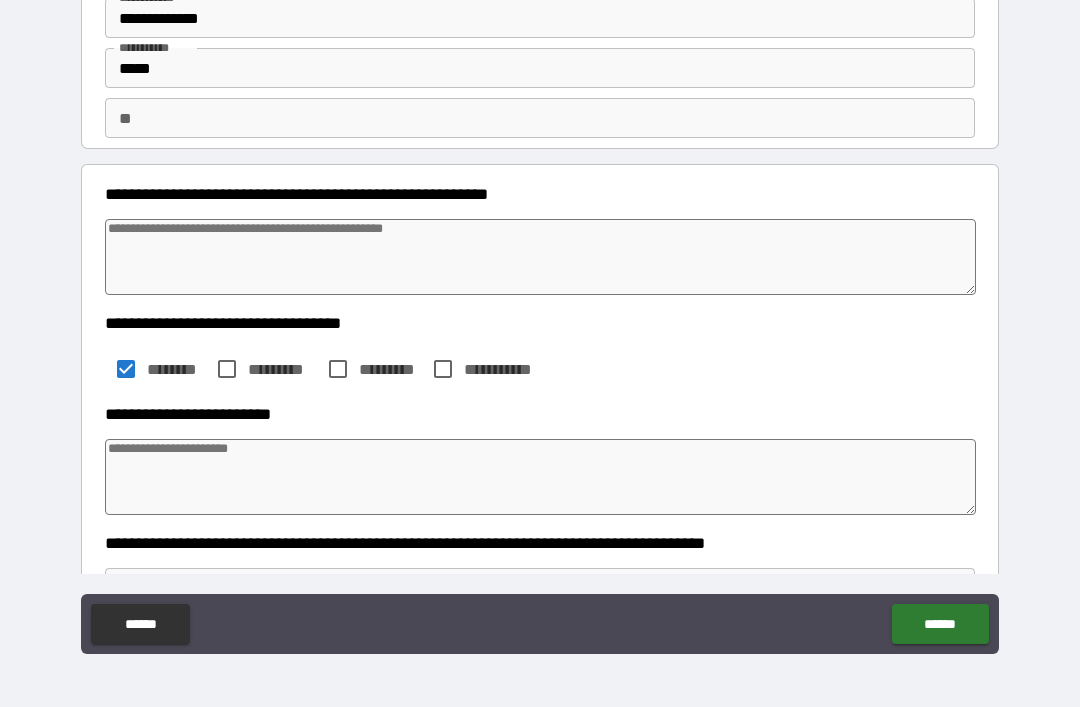 click at bounding box center (540, 477) 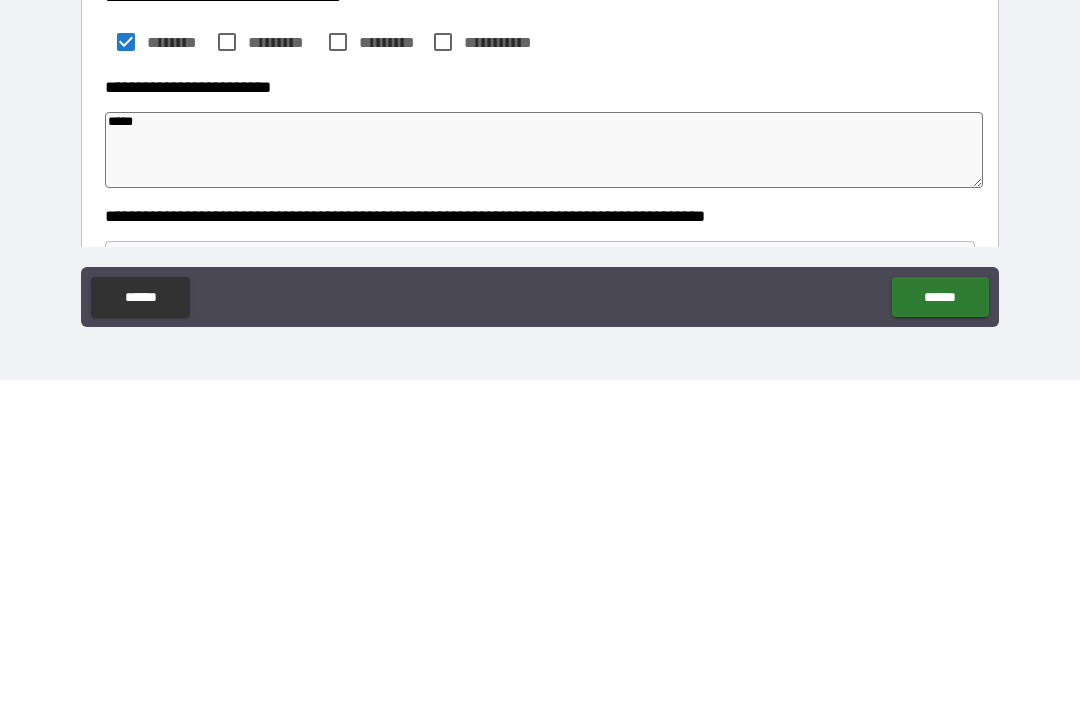 click on "[FIRST] [LAST] [STREET] [CITY] [STATE] [POSTAL_CODE] [COUNTRY] [PHONE] [EMAIL]" at bounding box center [540, 324] 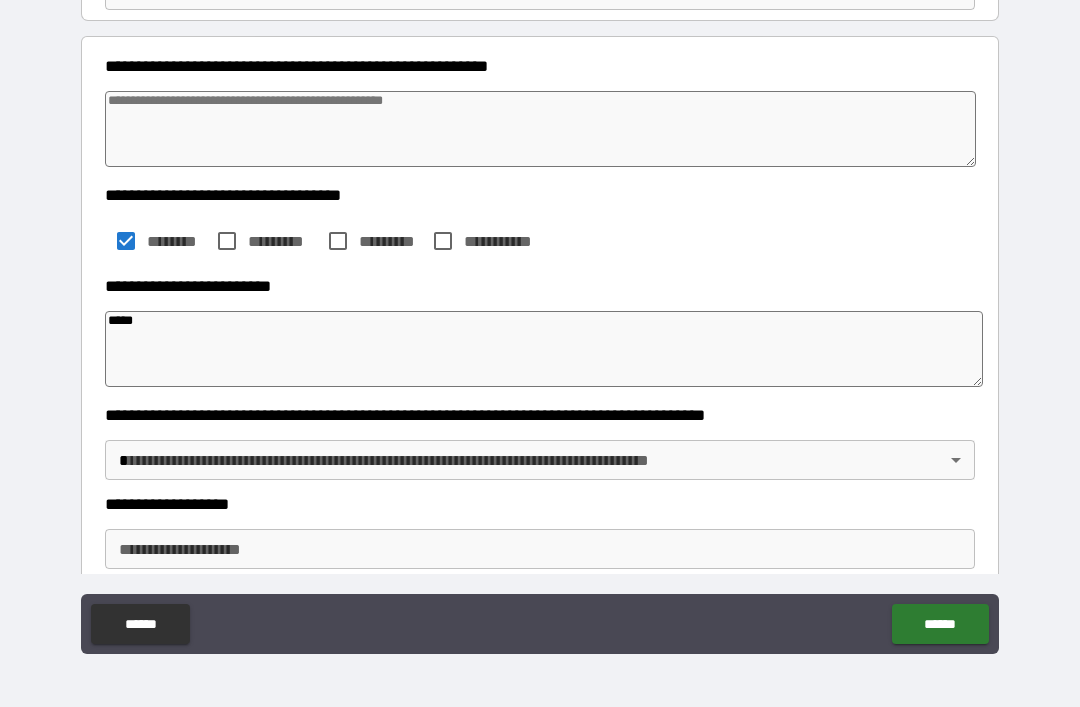 scroll, scrollTop: 240, scrollLeft: 0, axis: vertical 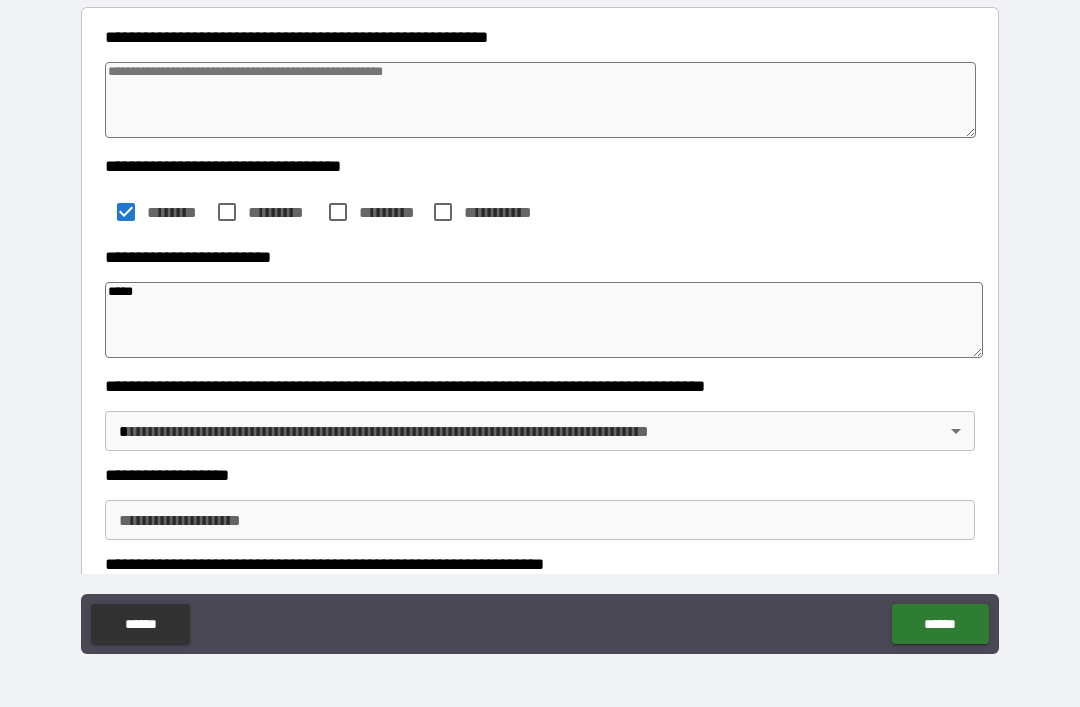 click on "[FIRST] [LAST] [STREET] [CITY] [STATE] [POSTAL_CODE] [COUNTRY] [PHONE] [EMAIL]" at bounding box center [540, 321] 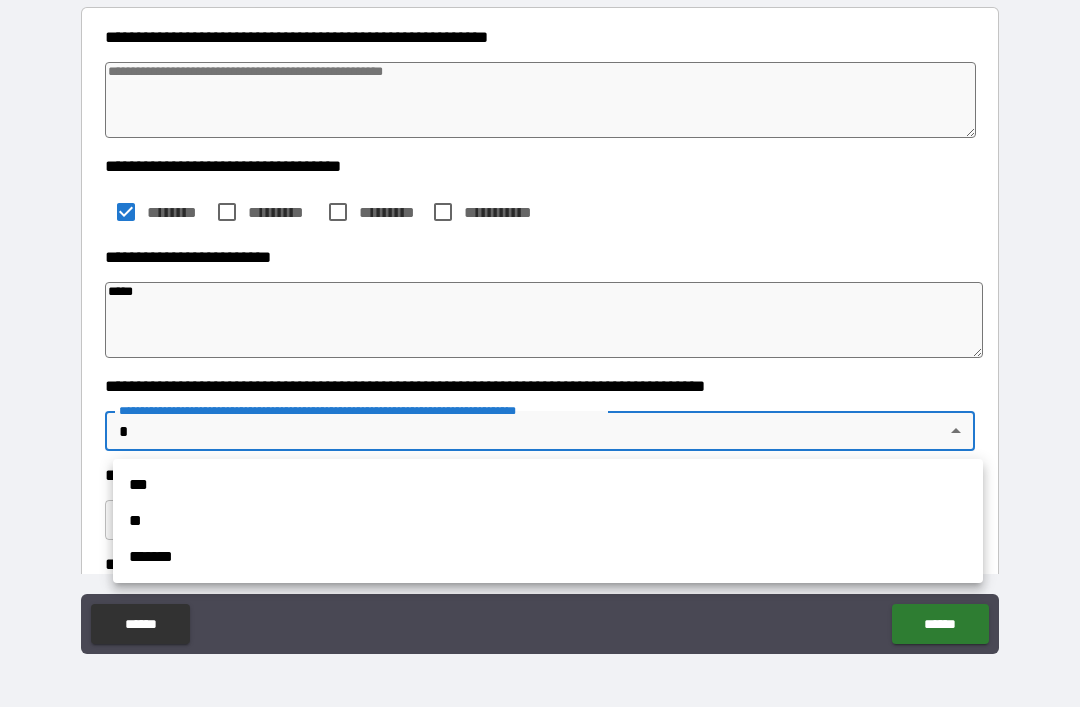 click on "**" at bounding box center [548, 521] 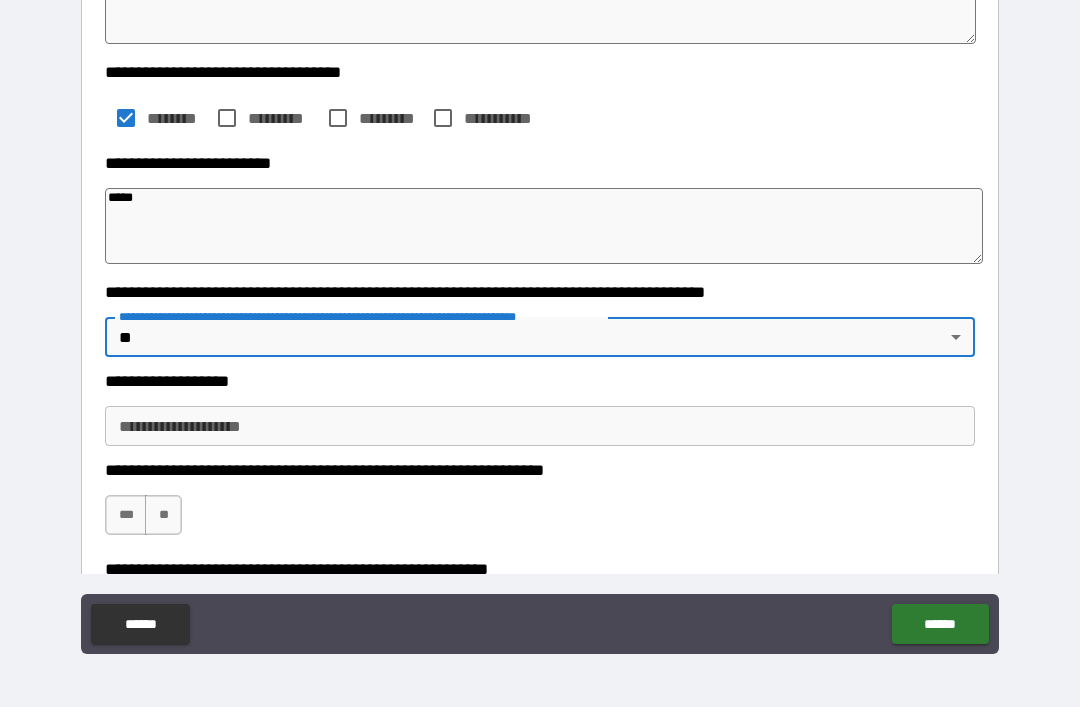 scroll, scrollTop: 347, scrollLeft: 0, axis: vertical 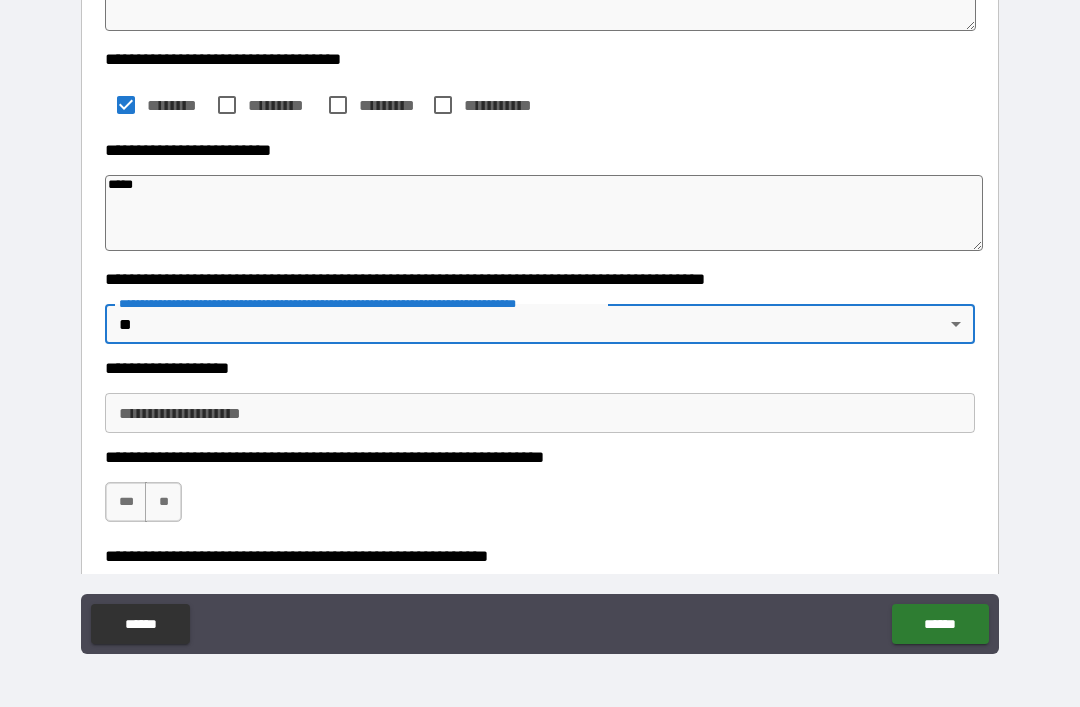 click on "**********" at bounding box center [540, 413] 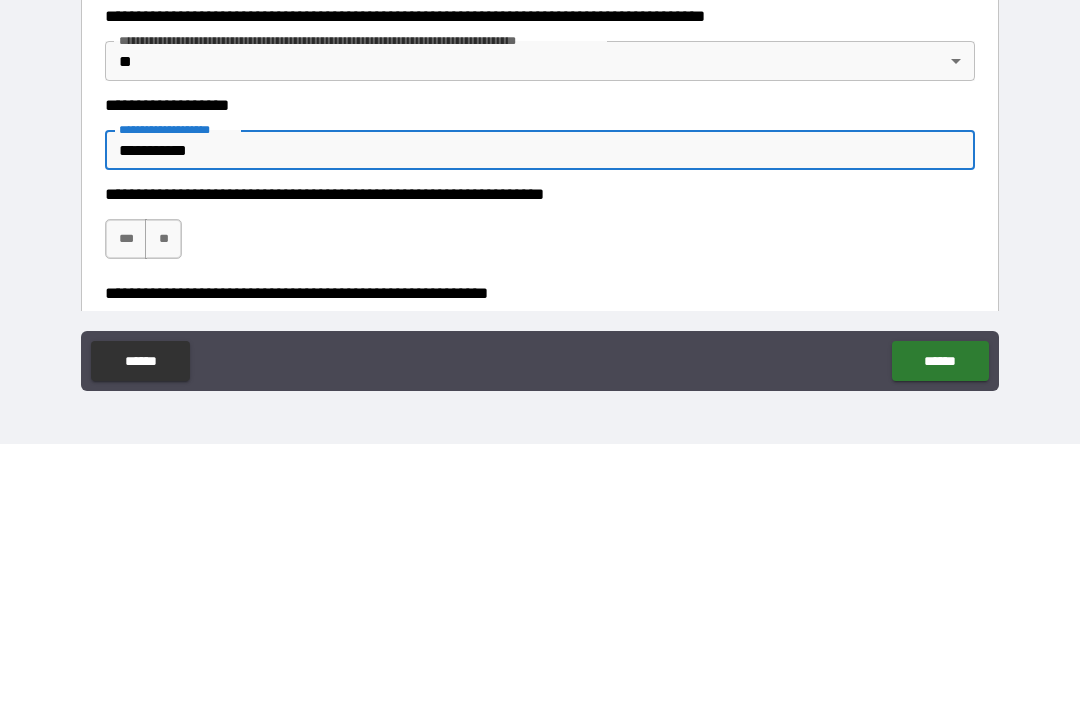 click on "***" at bounding box center (126, 502) 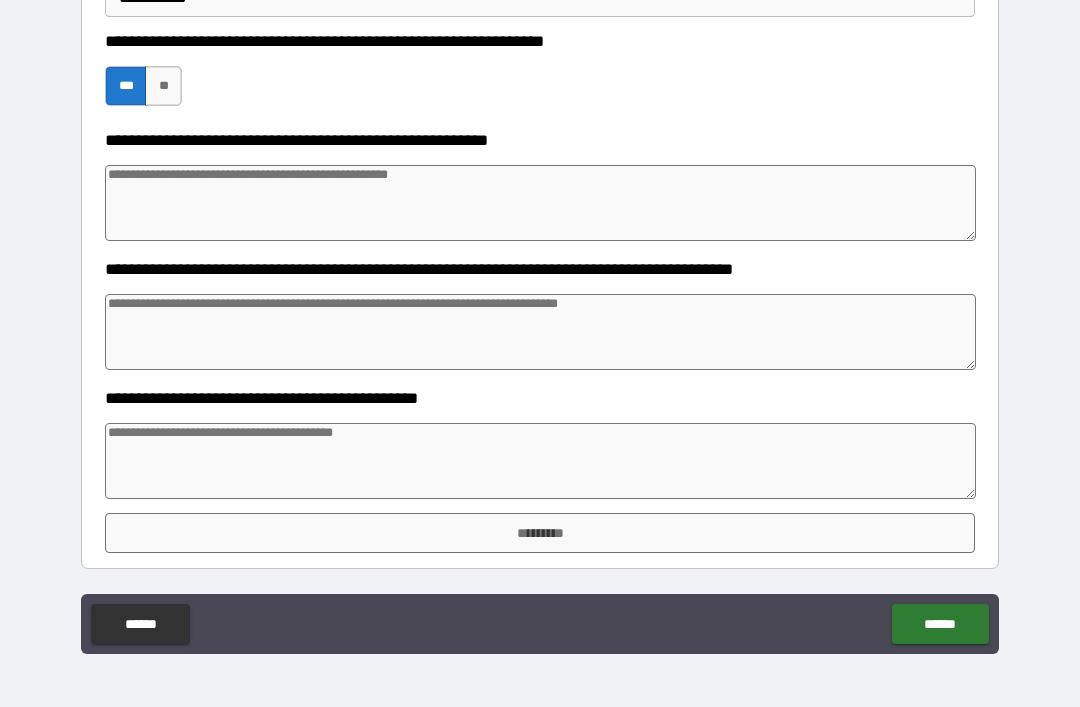scroll, scrollTop: 763, scrollLeft: 0, axis: vertical 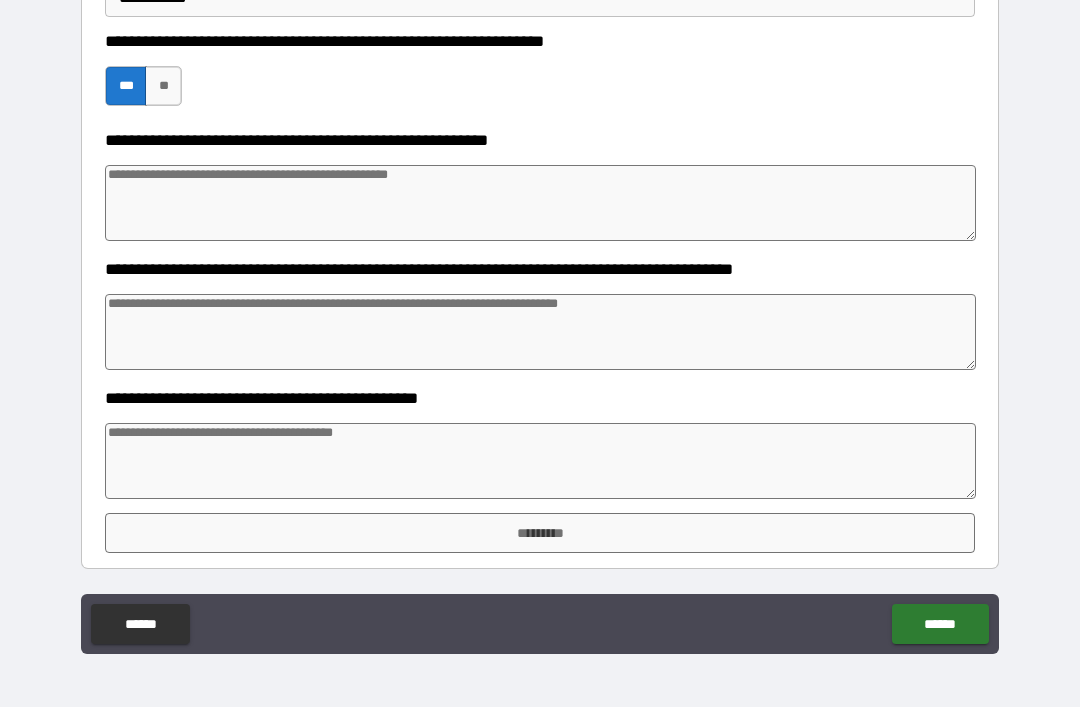 click on "*********" at bounding box center (540, 533) 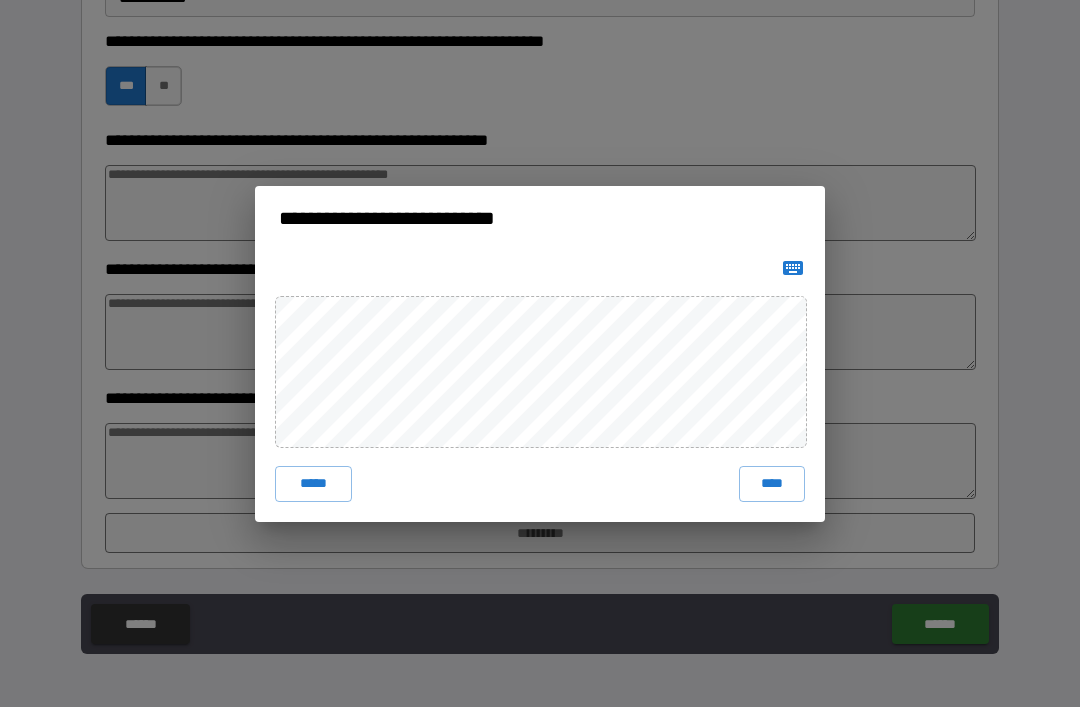 click on "****" at bounding box center (772, 484) 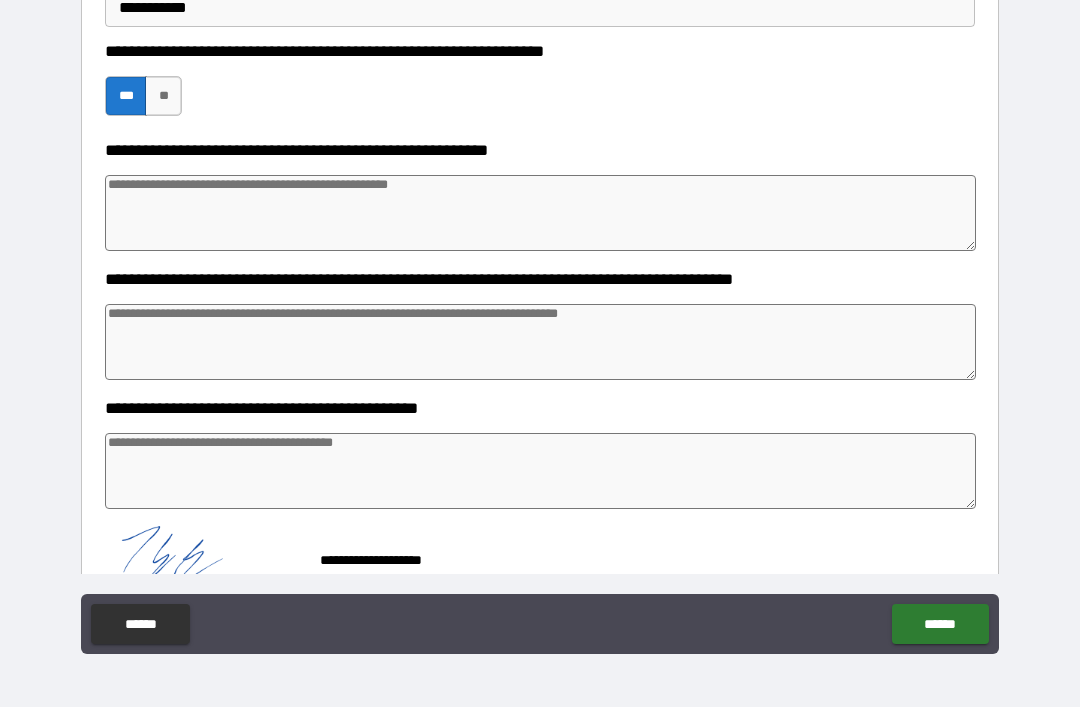 click on "******" at bounding box center (940, 624) 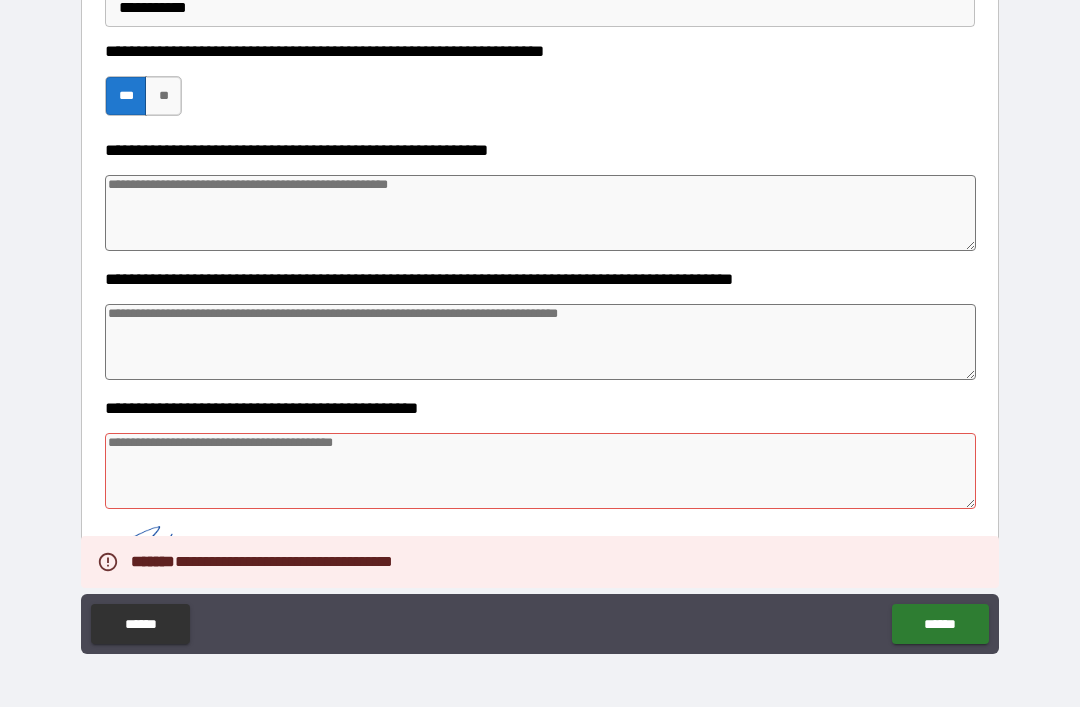 click at bounding box center (540, 471) 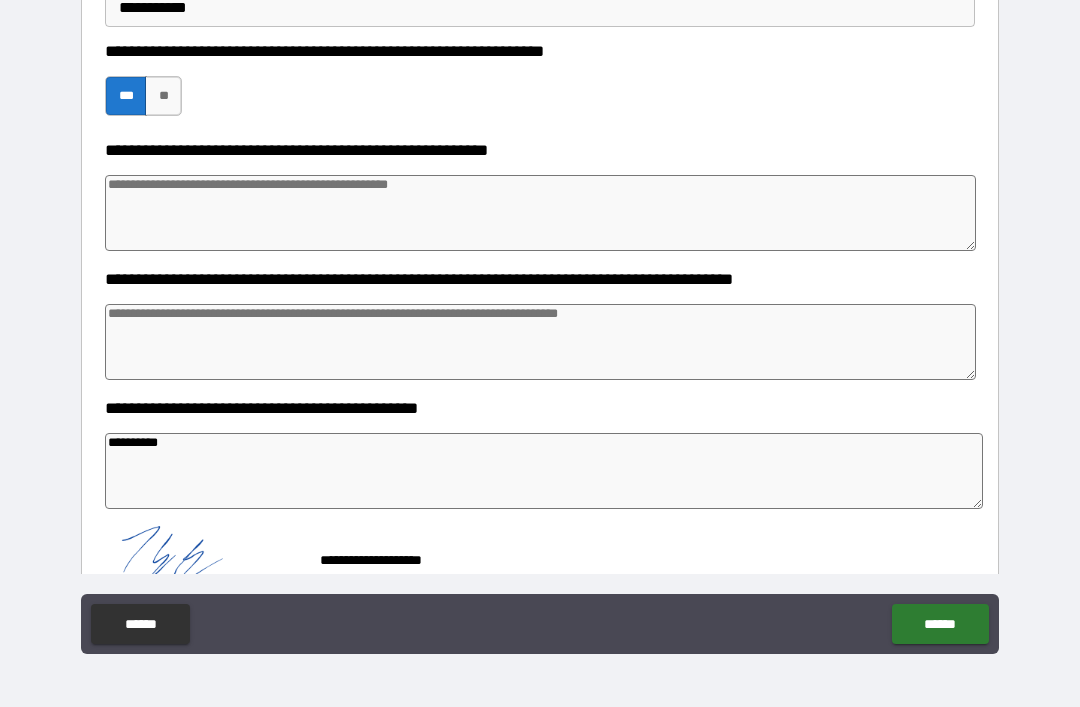 click on "******" at bounding box center (940, 624) 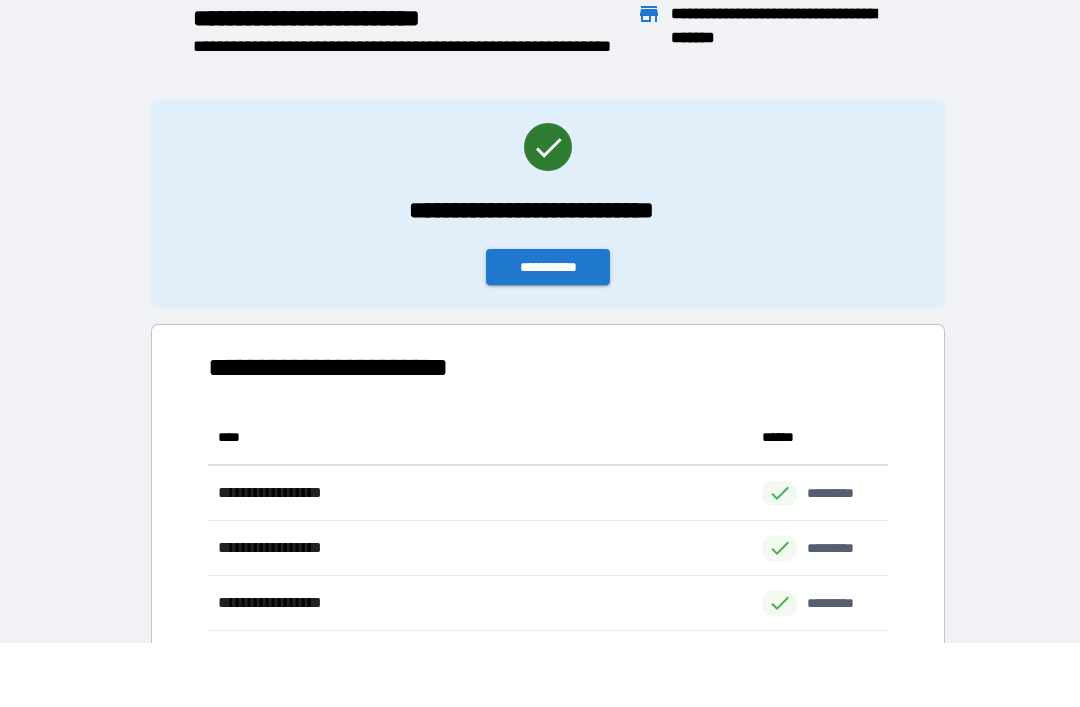 scroll, scrollTop: 1, scrollLeft: 1, axis: both 